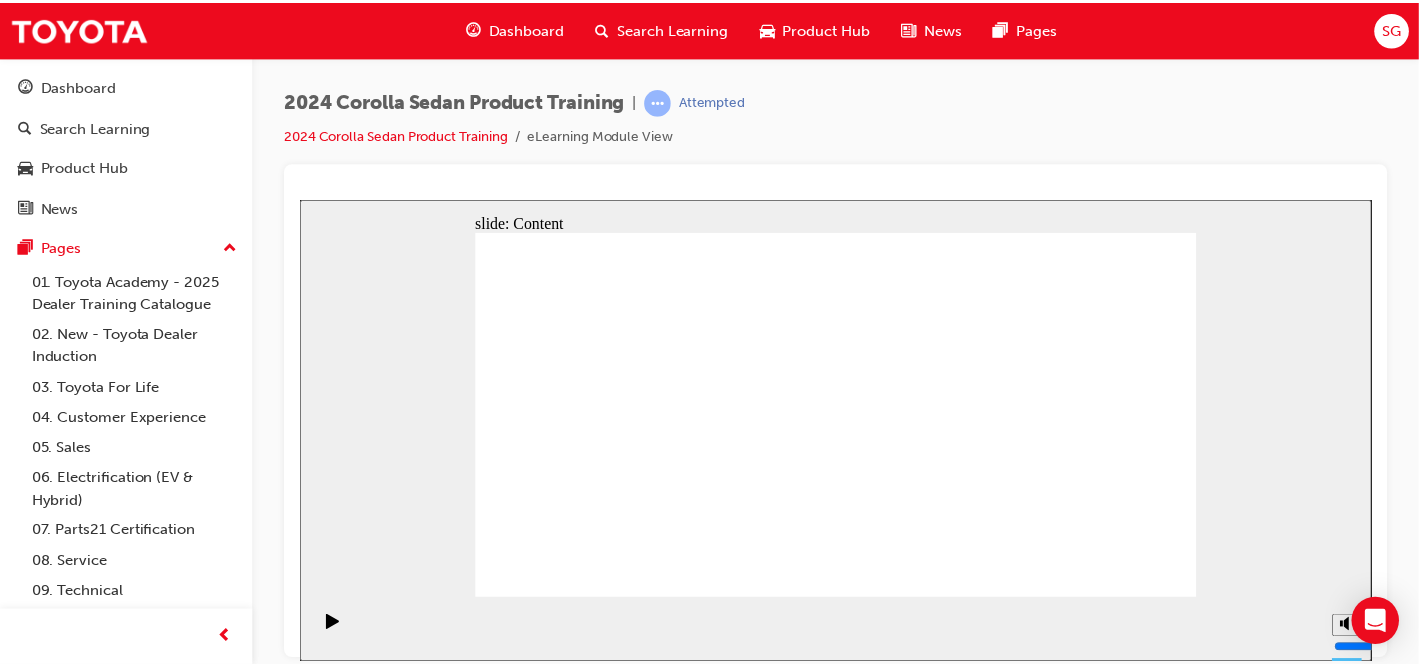 scroll, scrollTop: 0, scrollLeft: 0, axis: both 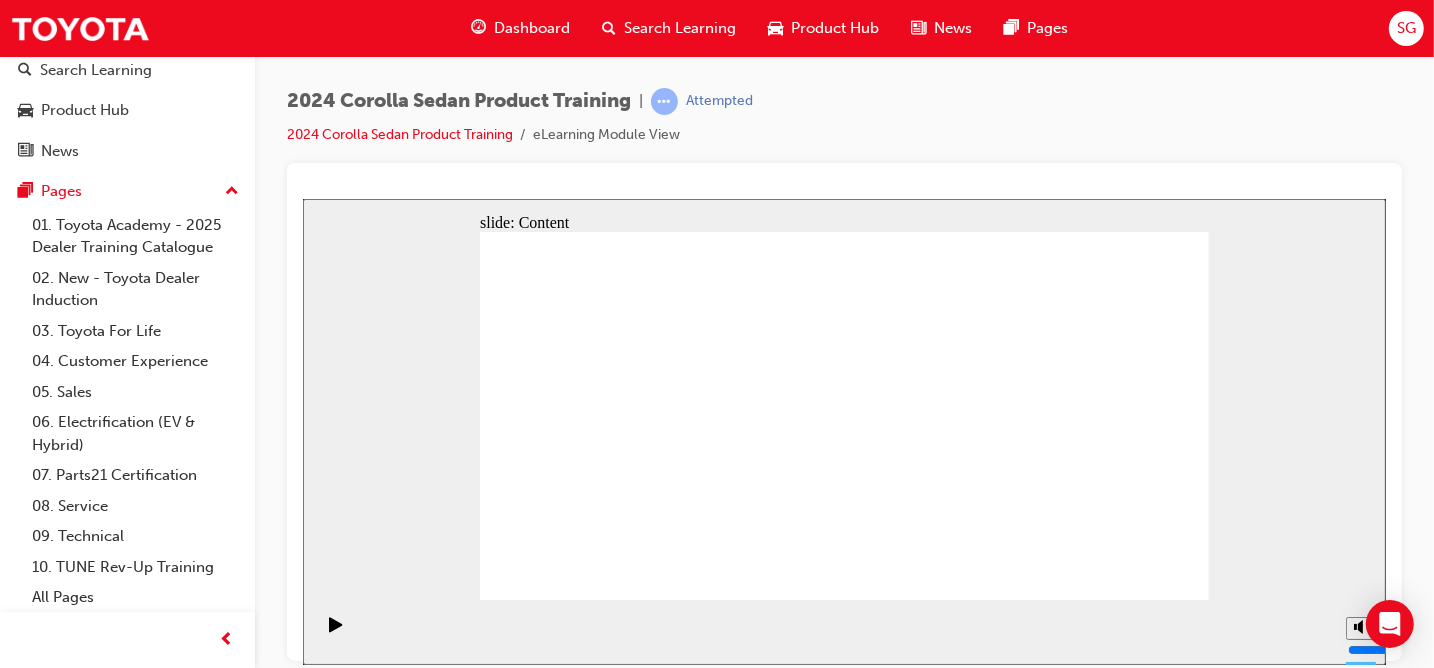 click 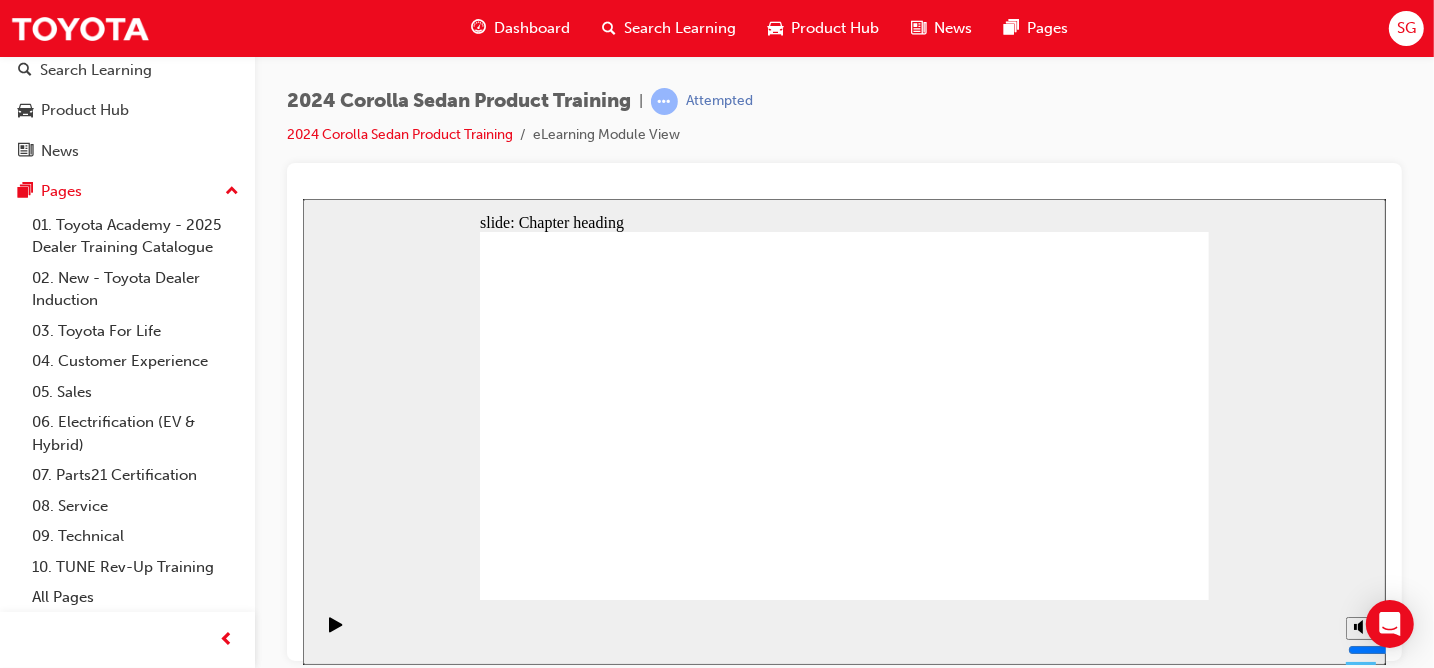 click 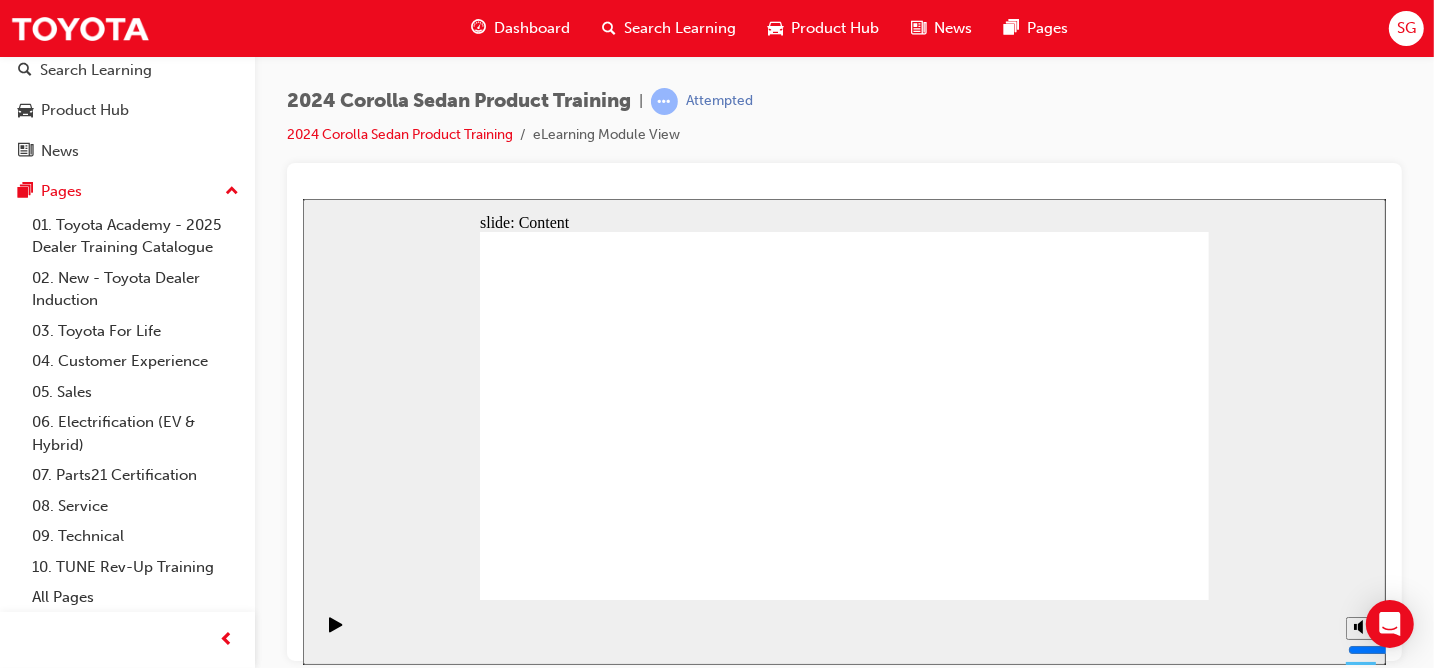 click 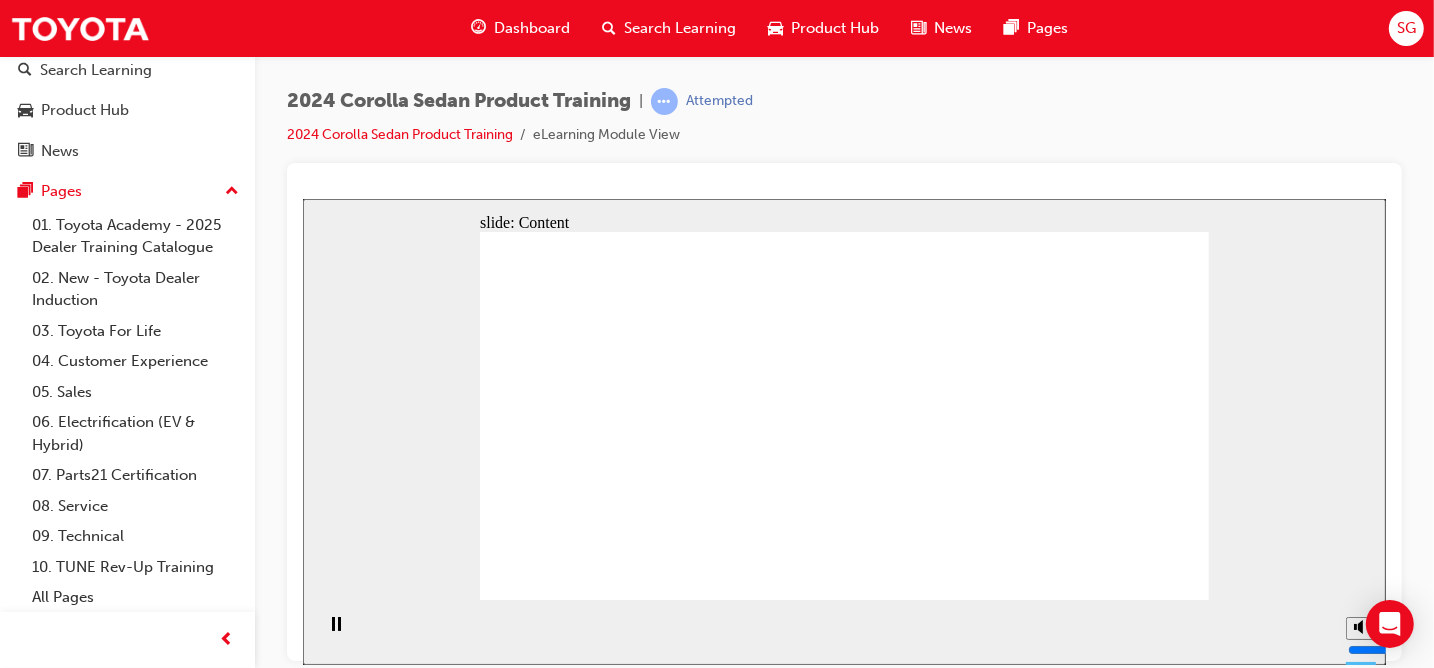 click 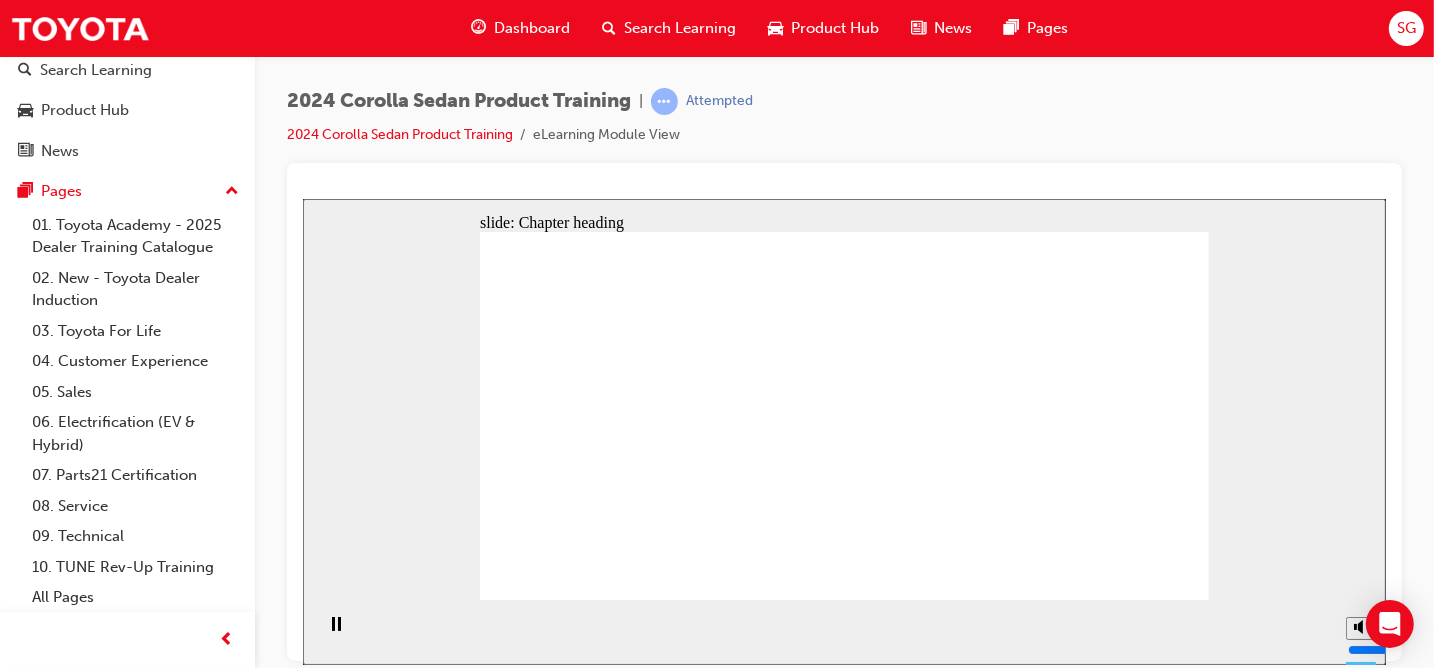 click 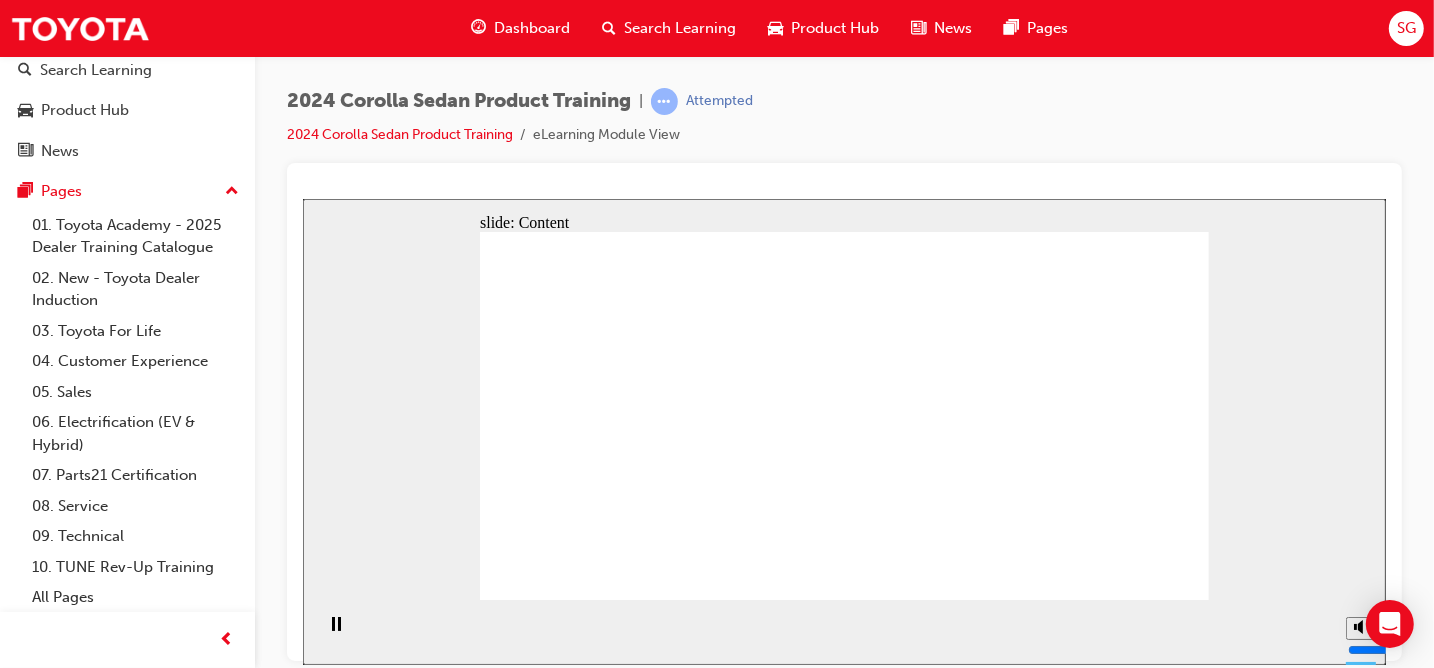 click 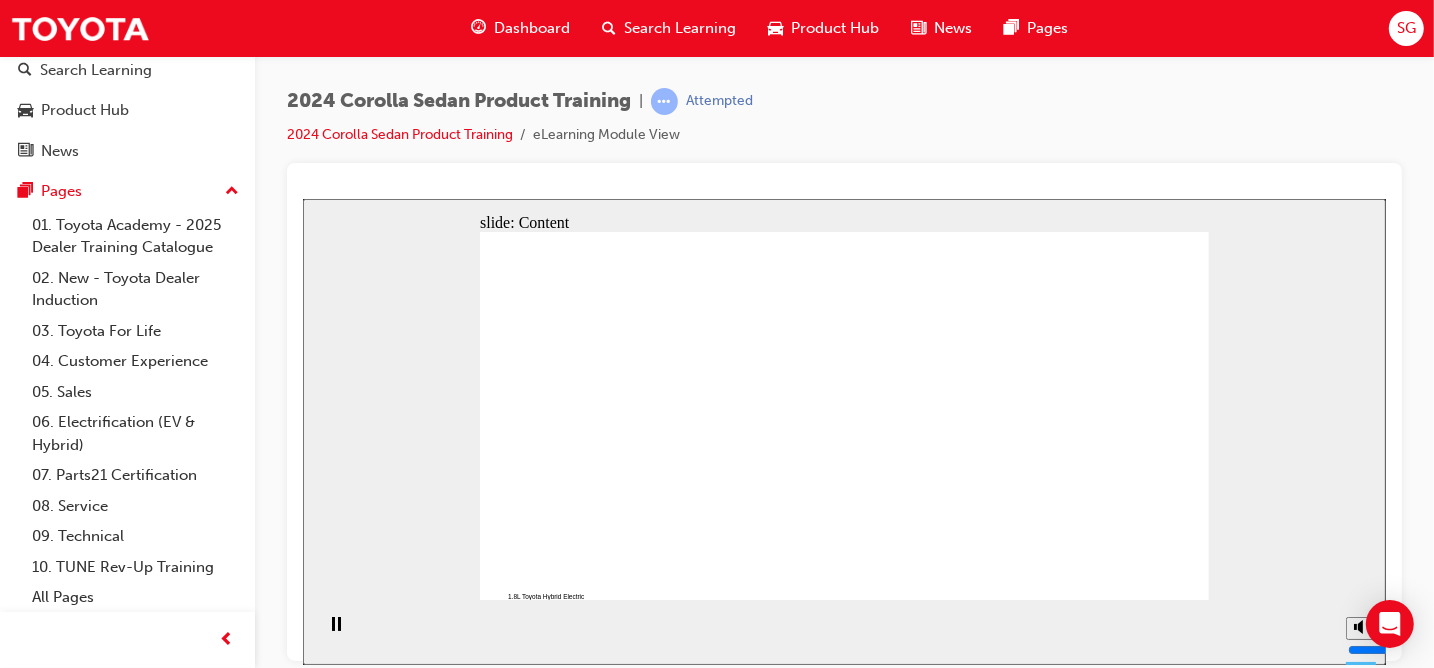 click 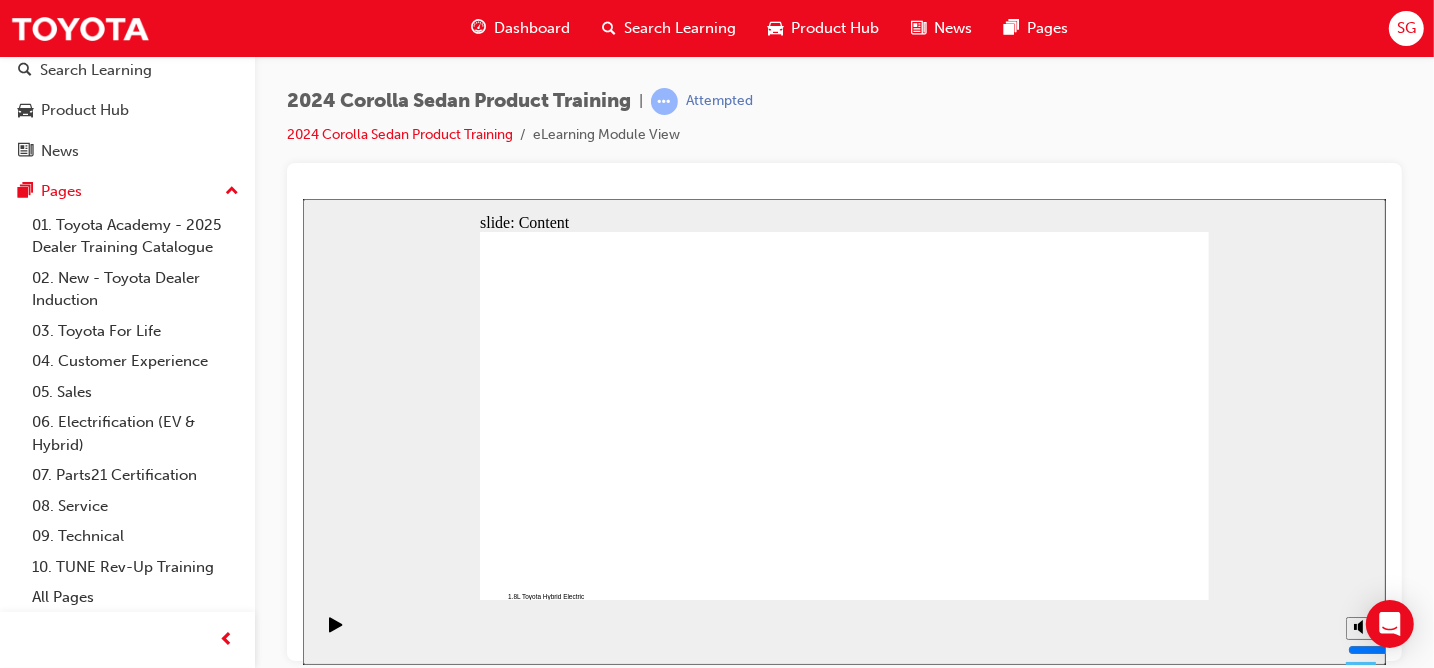 click 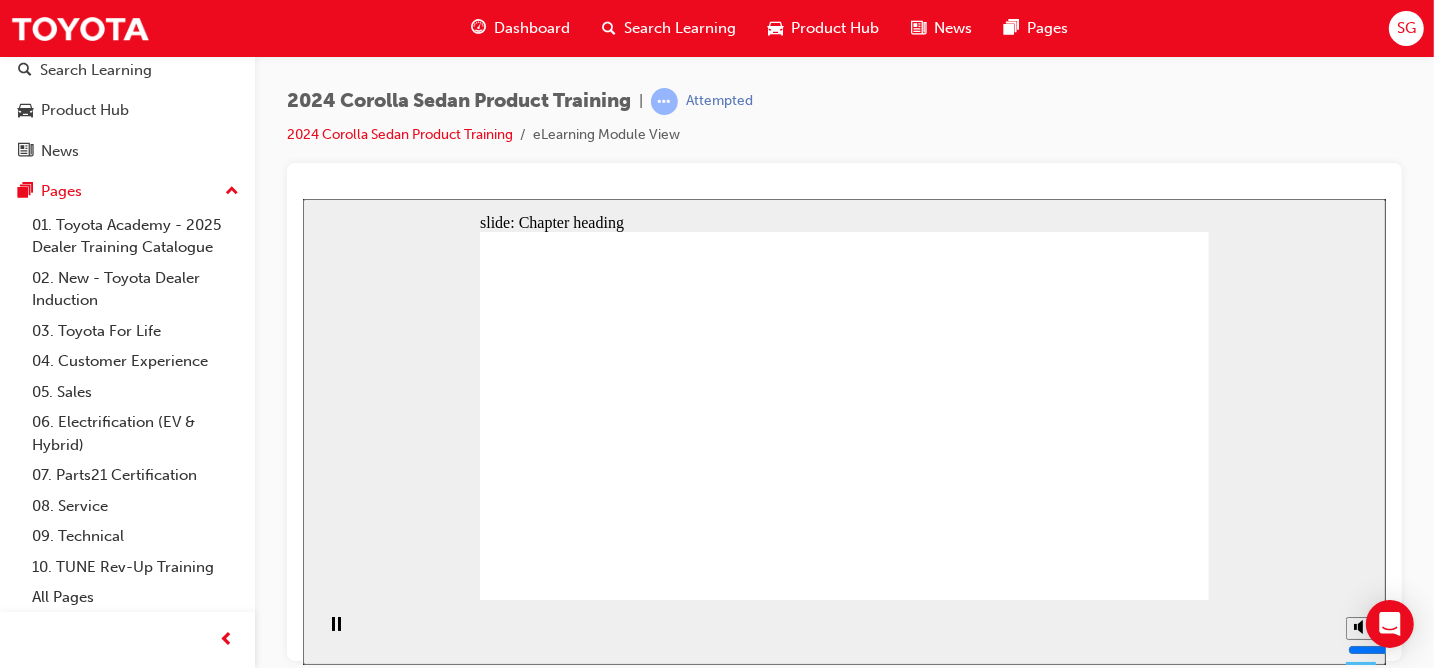 click 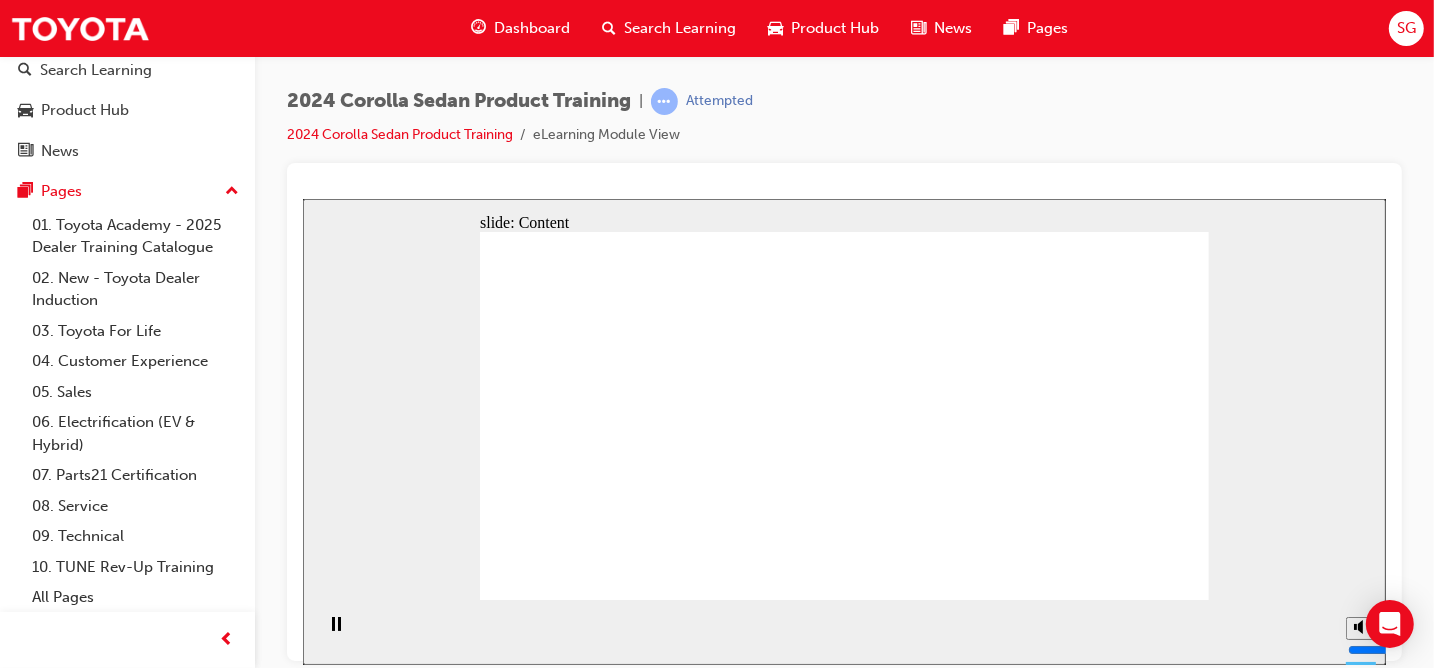 click 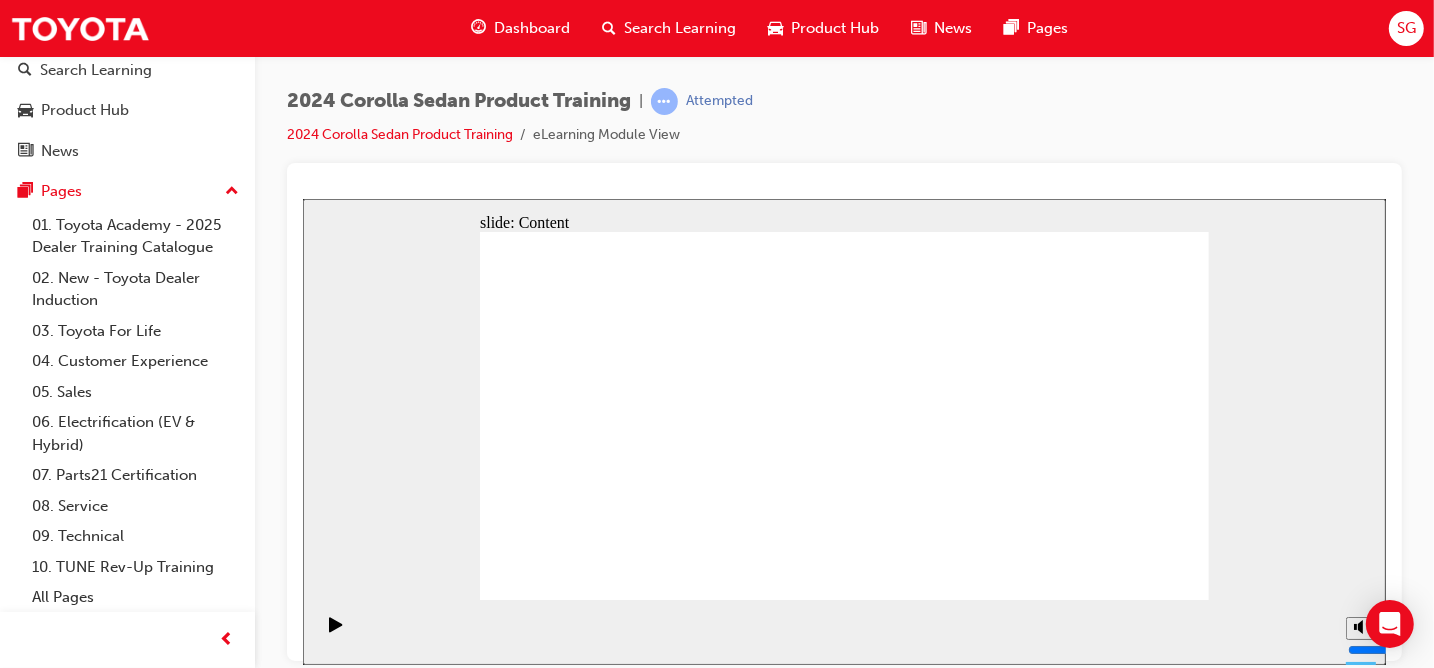 click 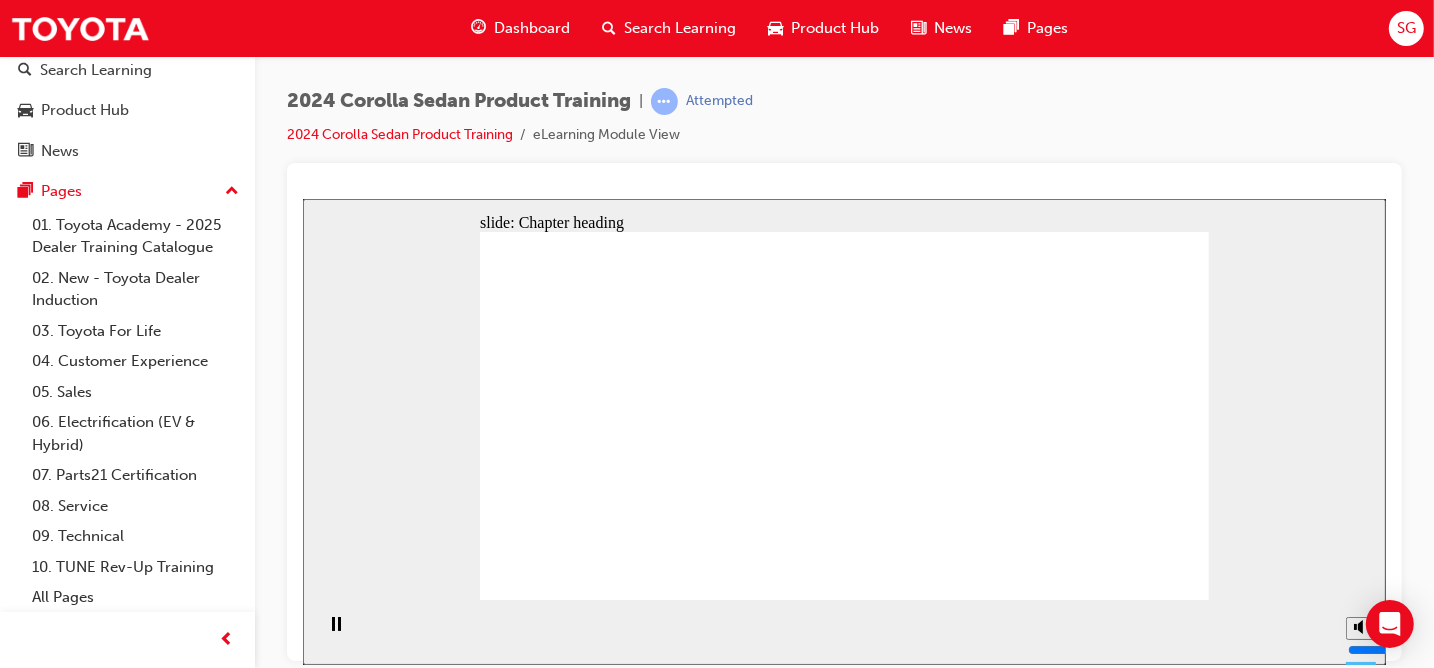 click 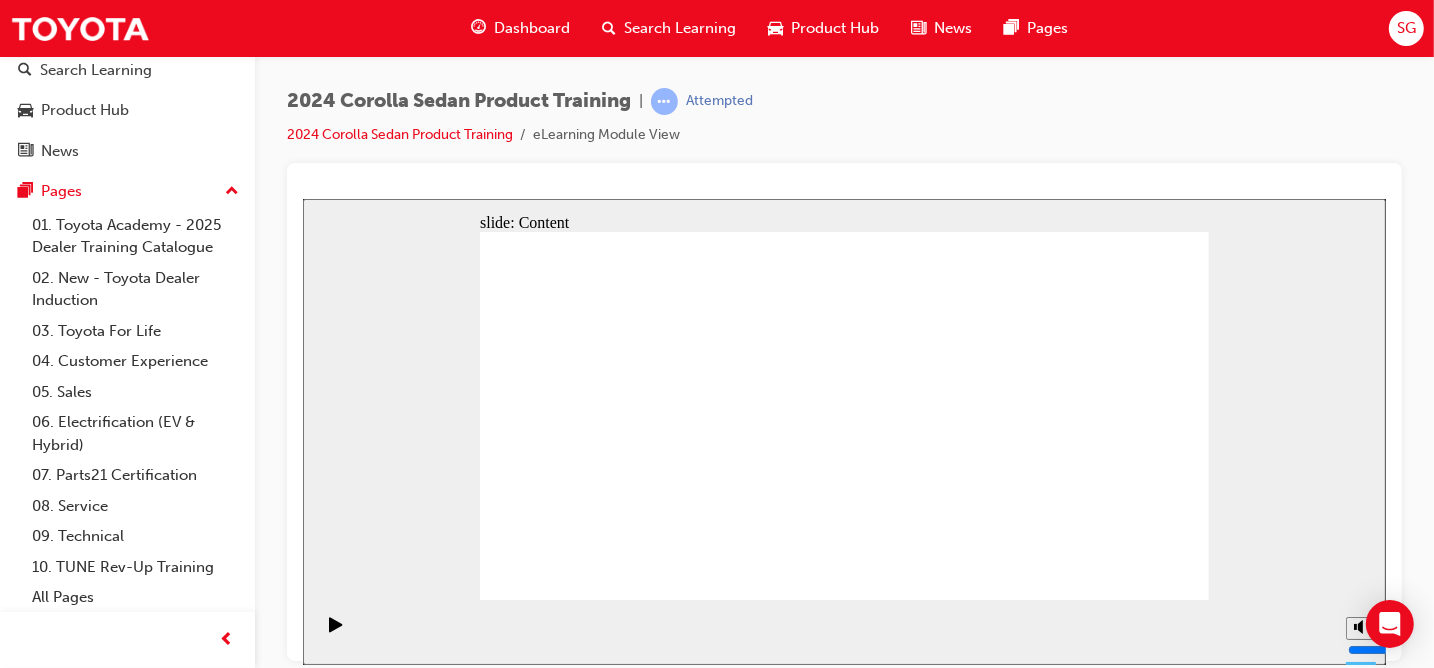 click 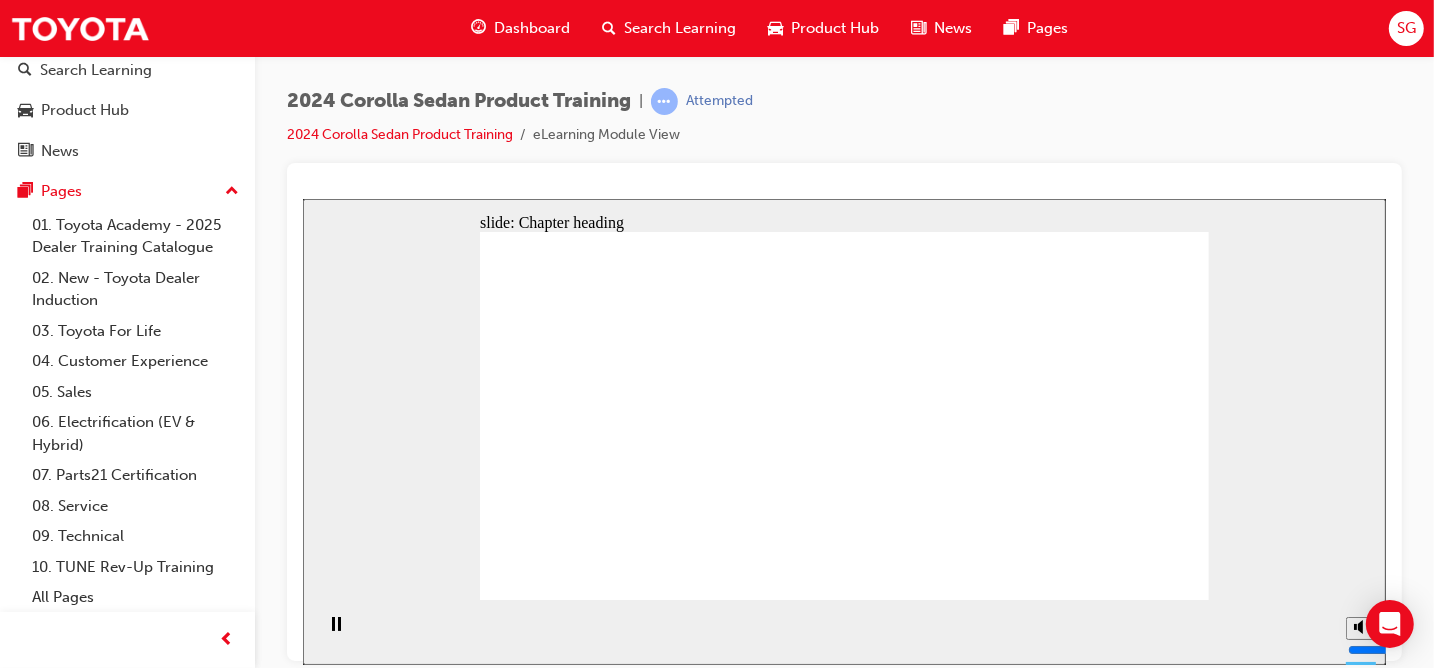 click 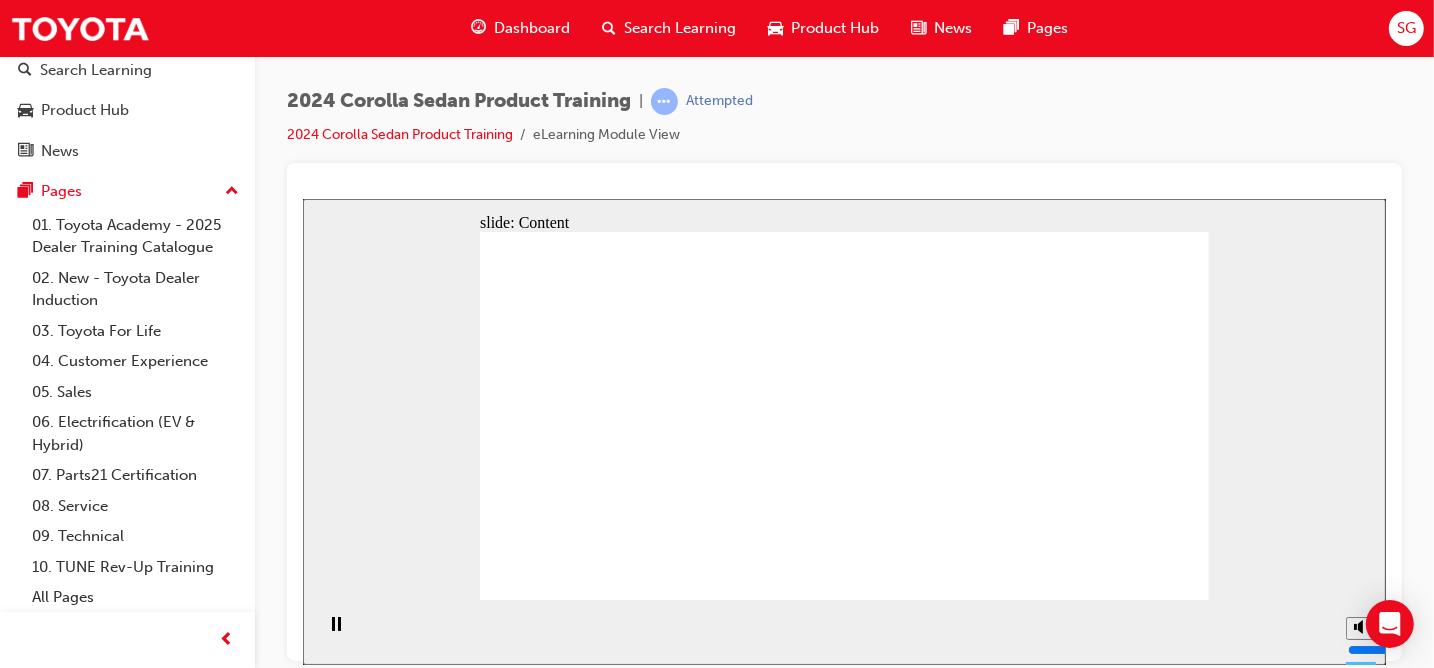 click 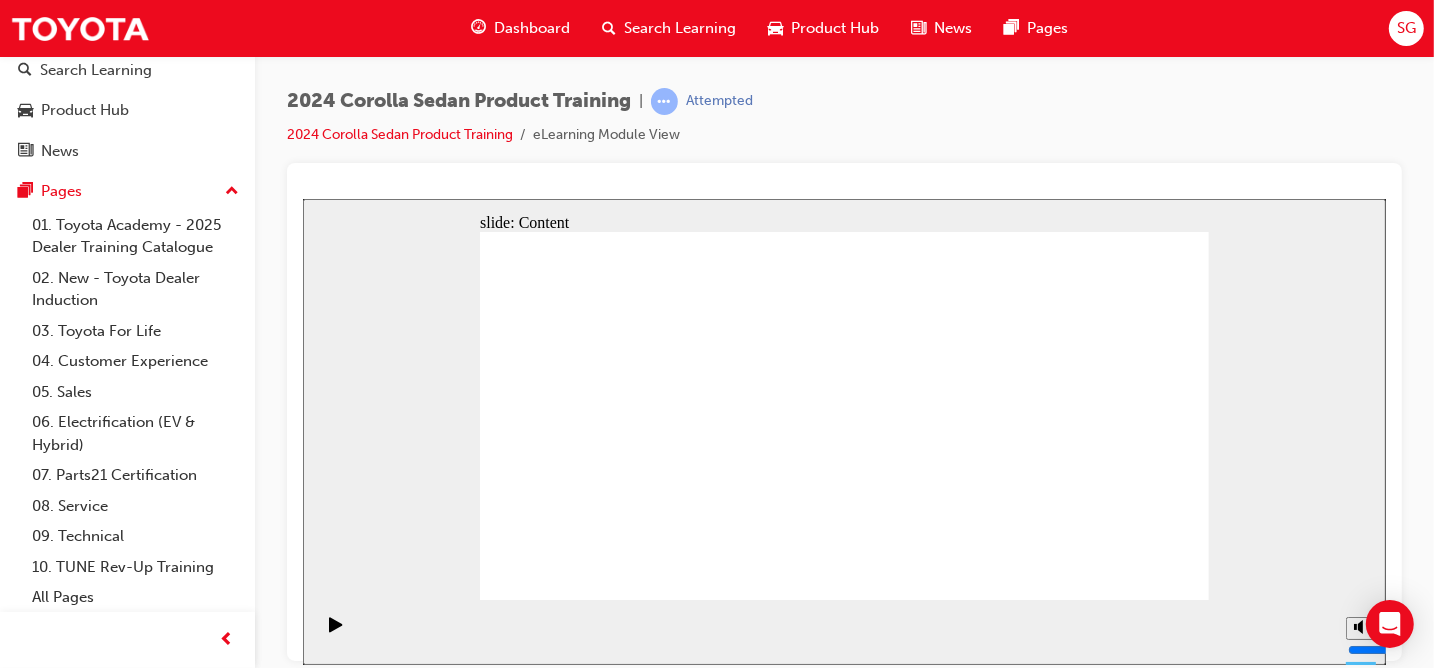 click 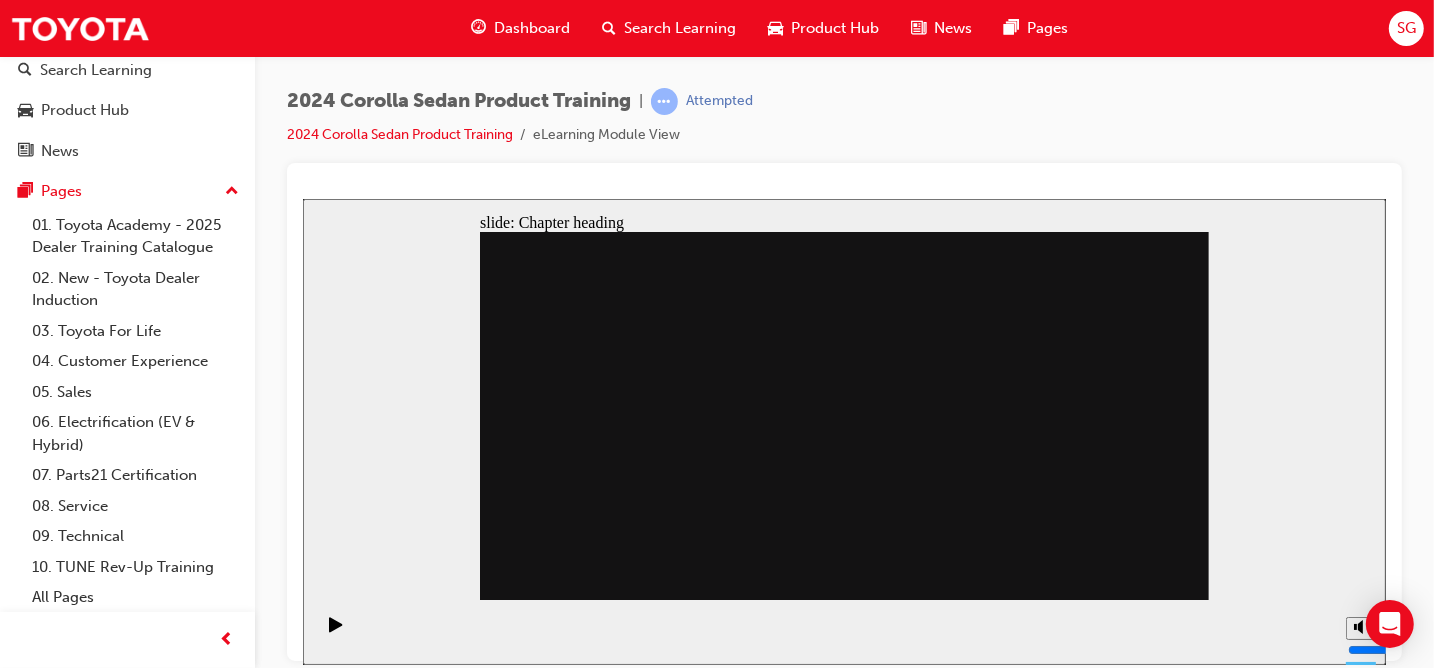 click 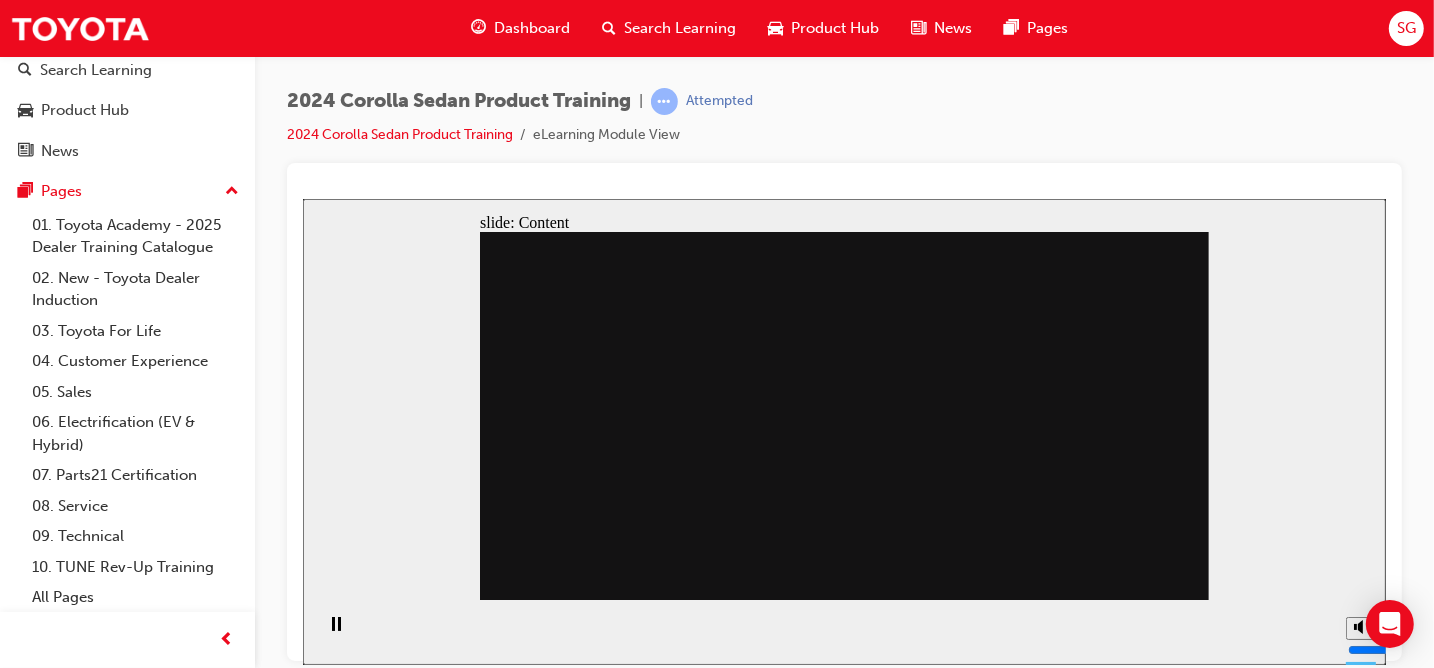 click 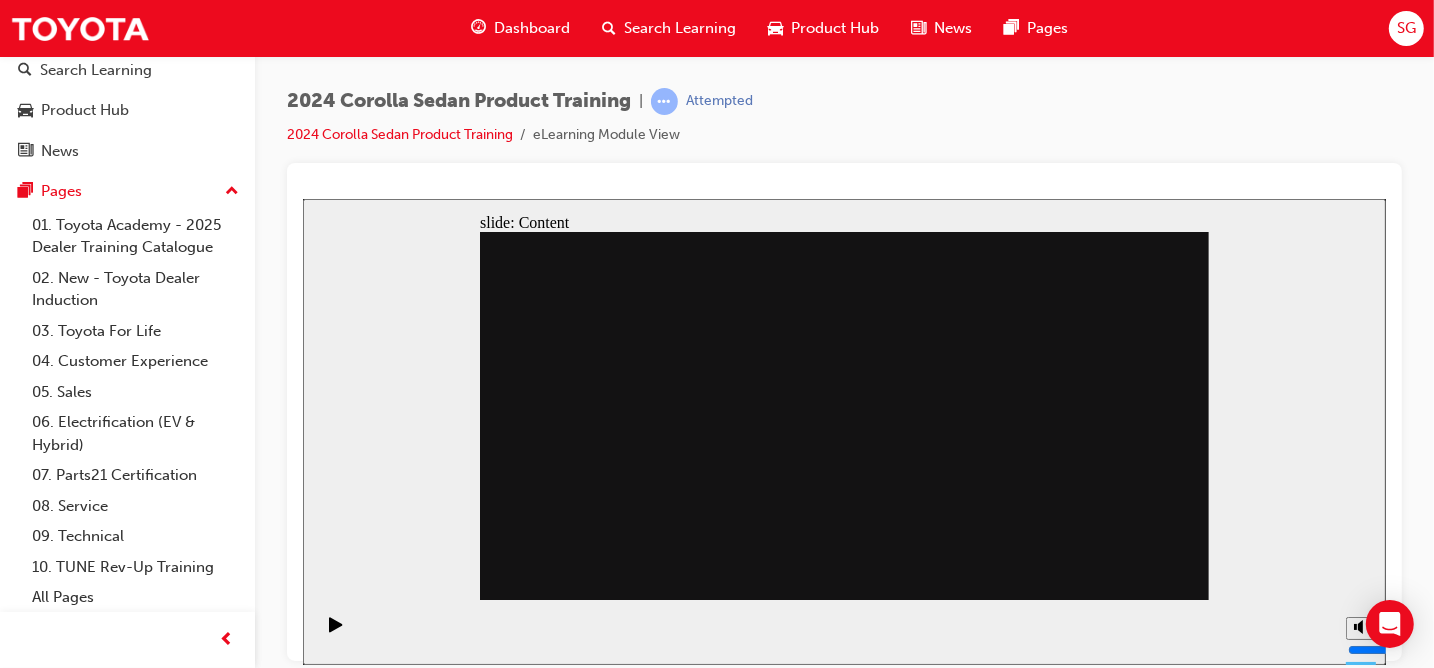 click 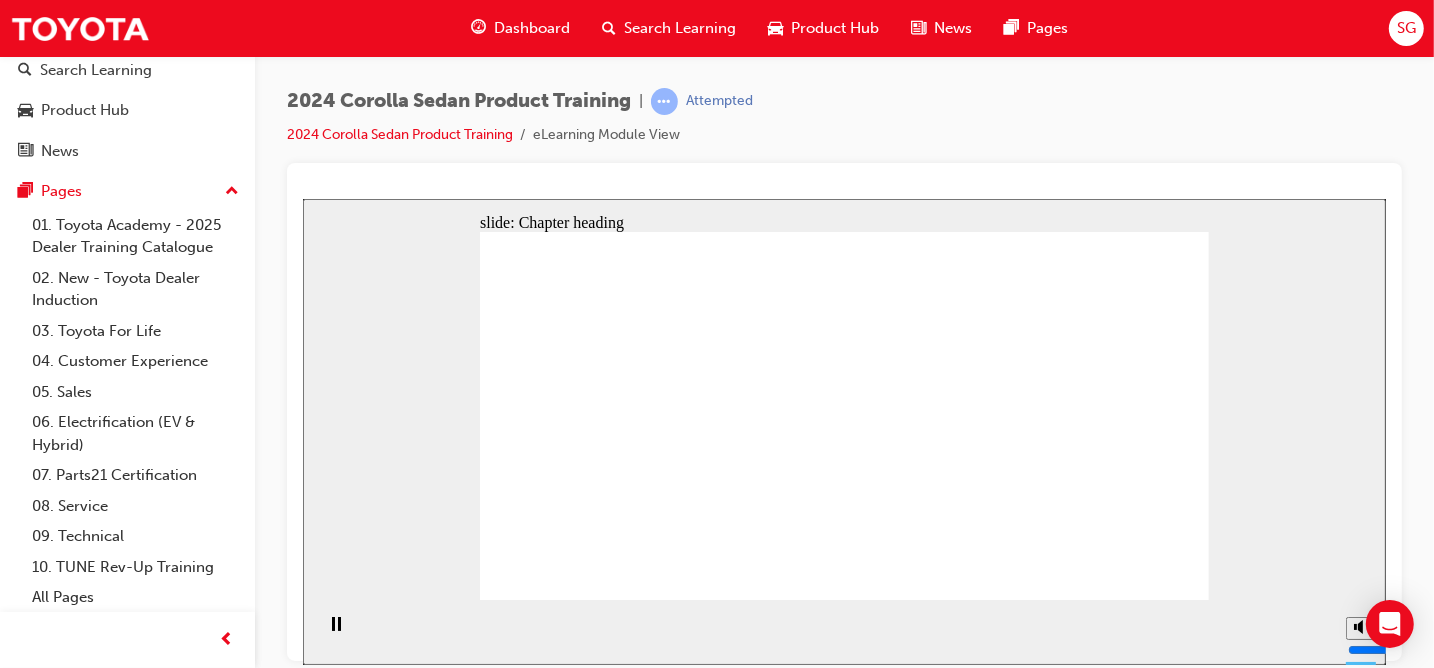 click 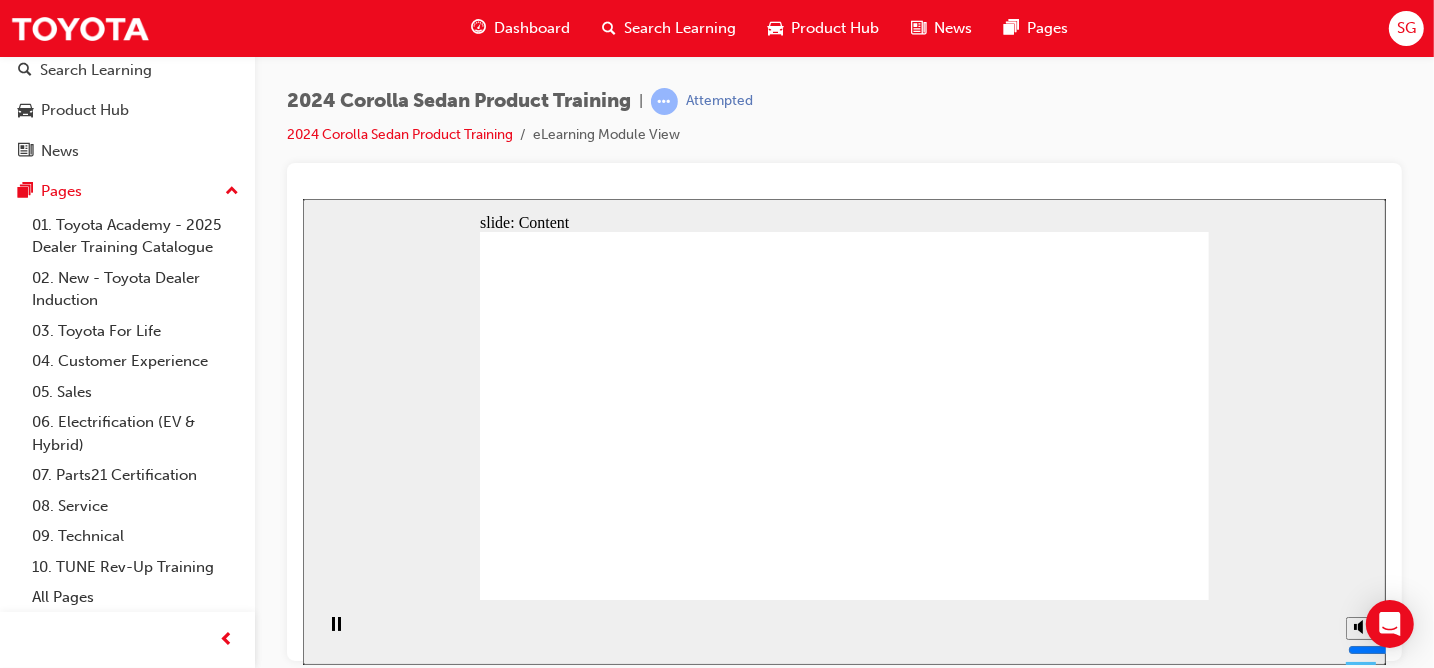 click 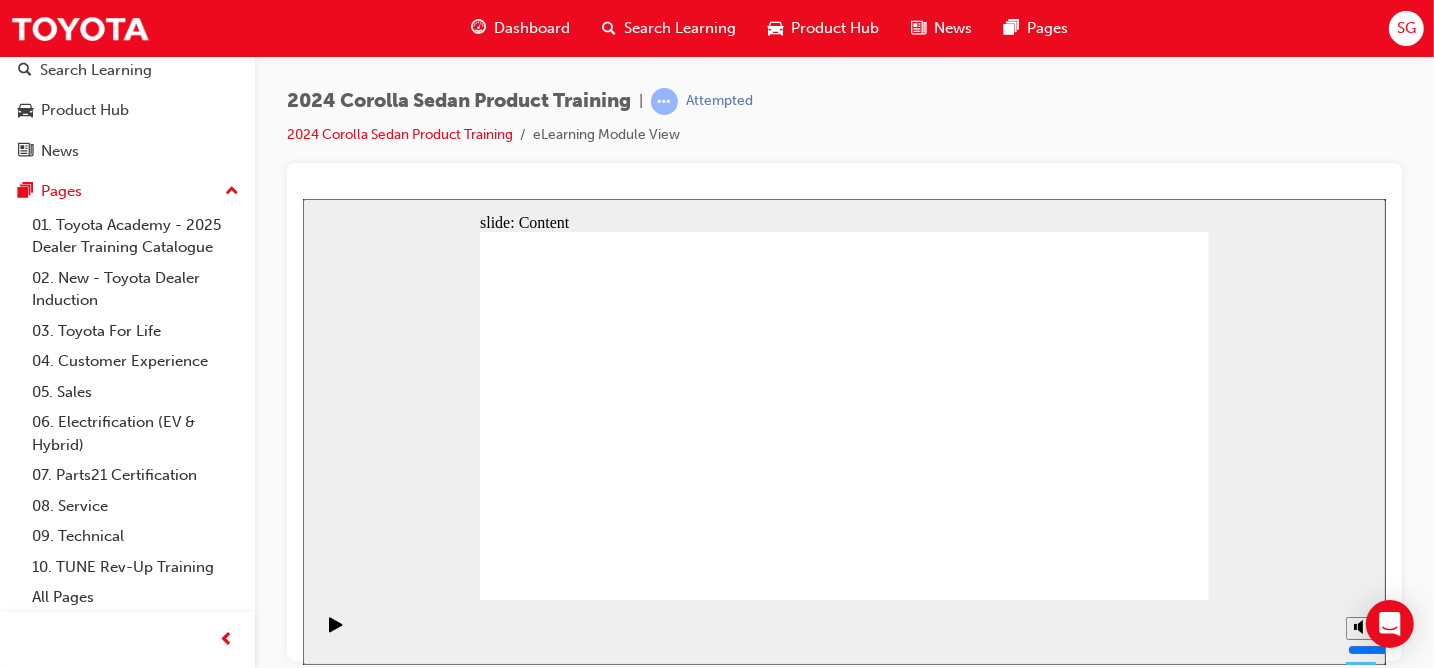 click 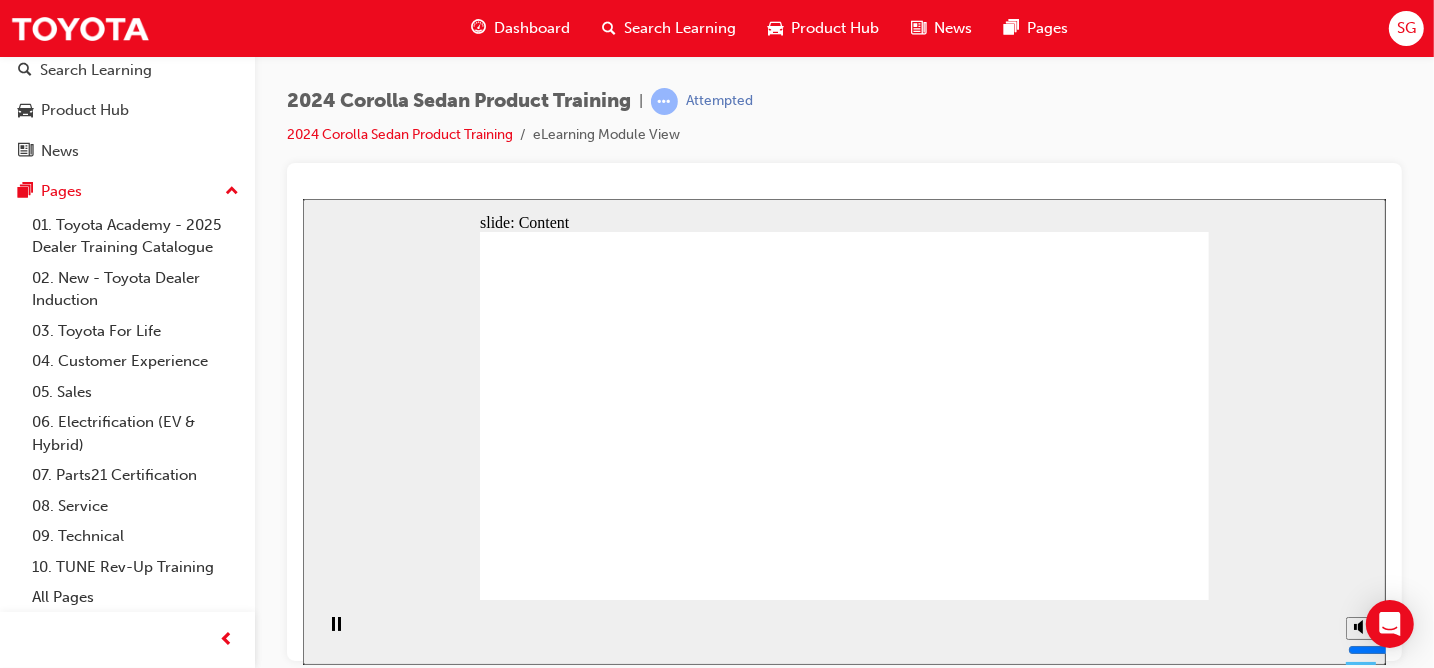 click 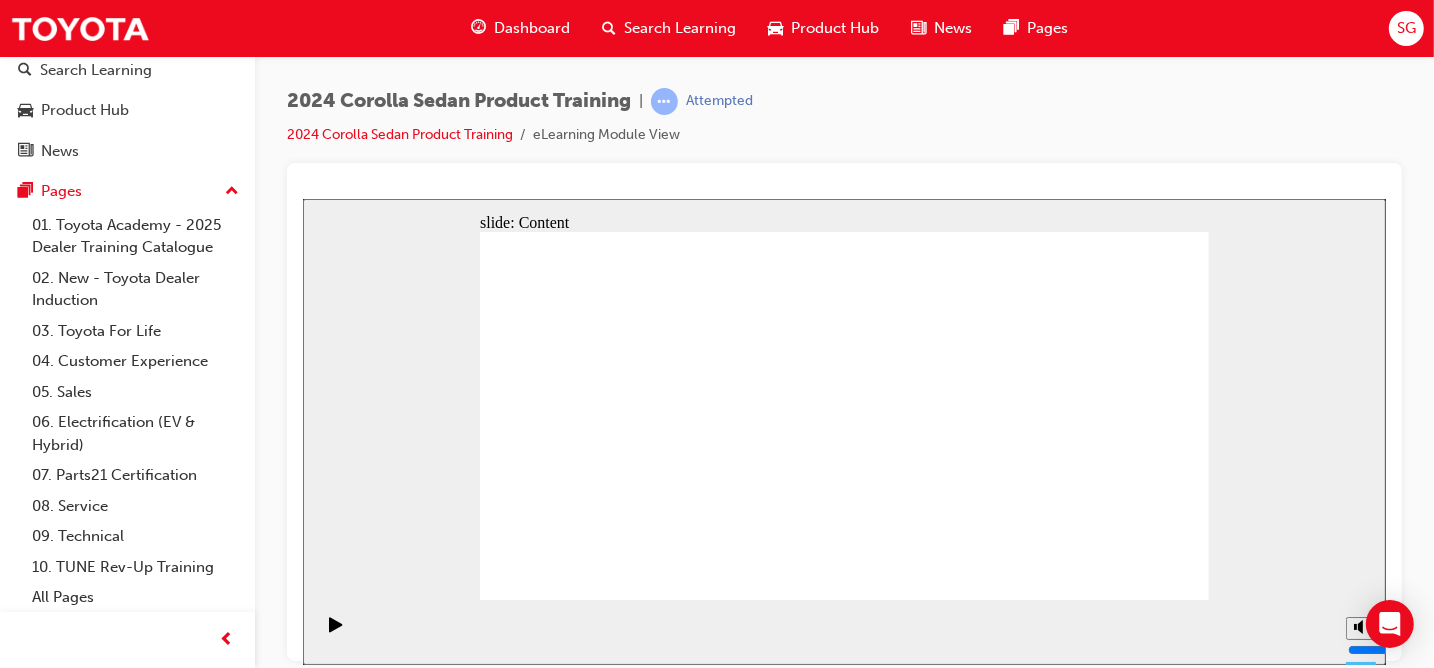 click 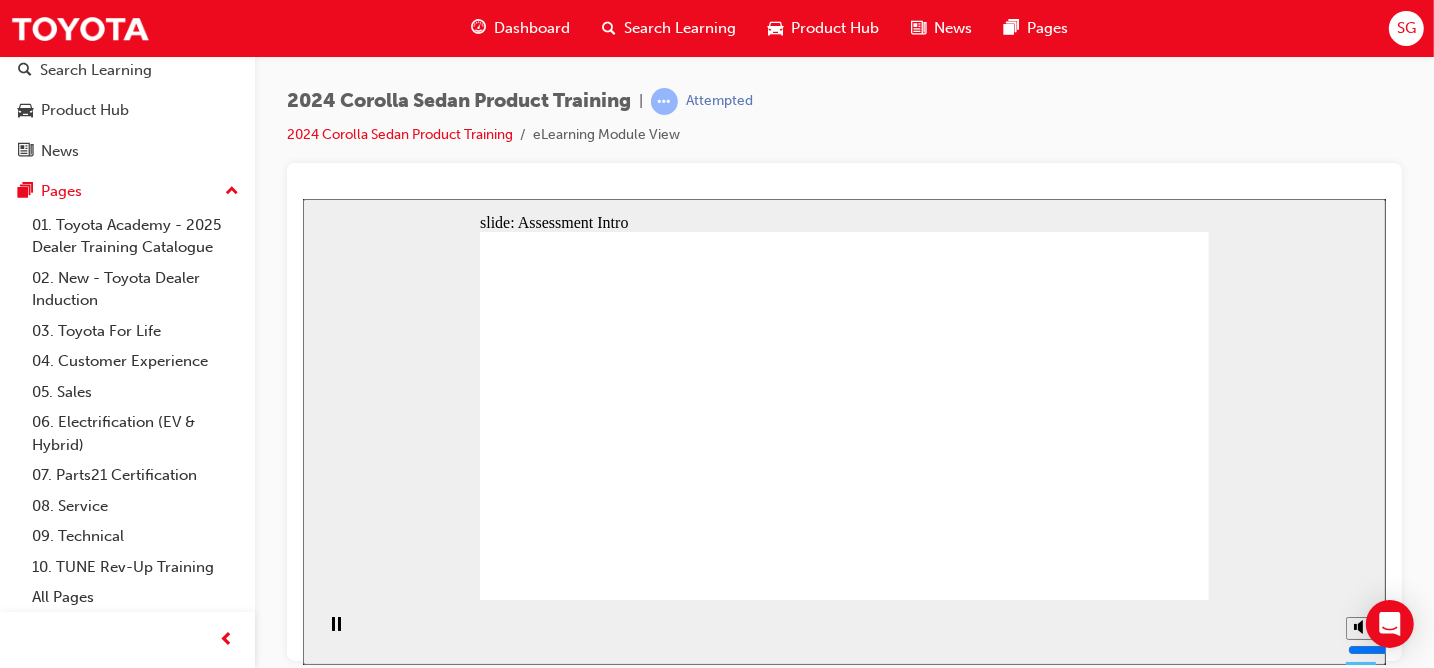 click 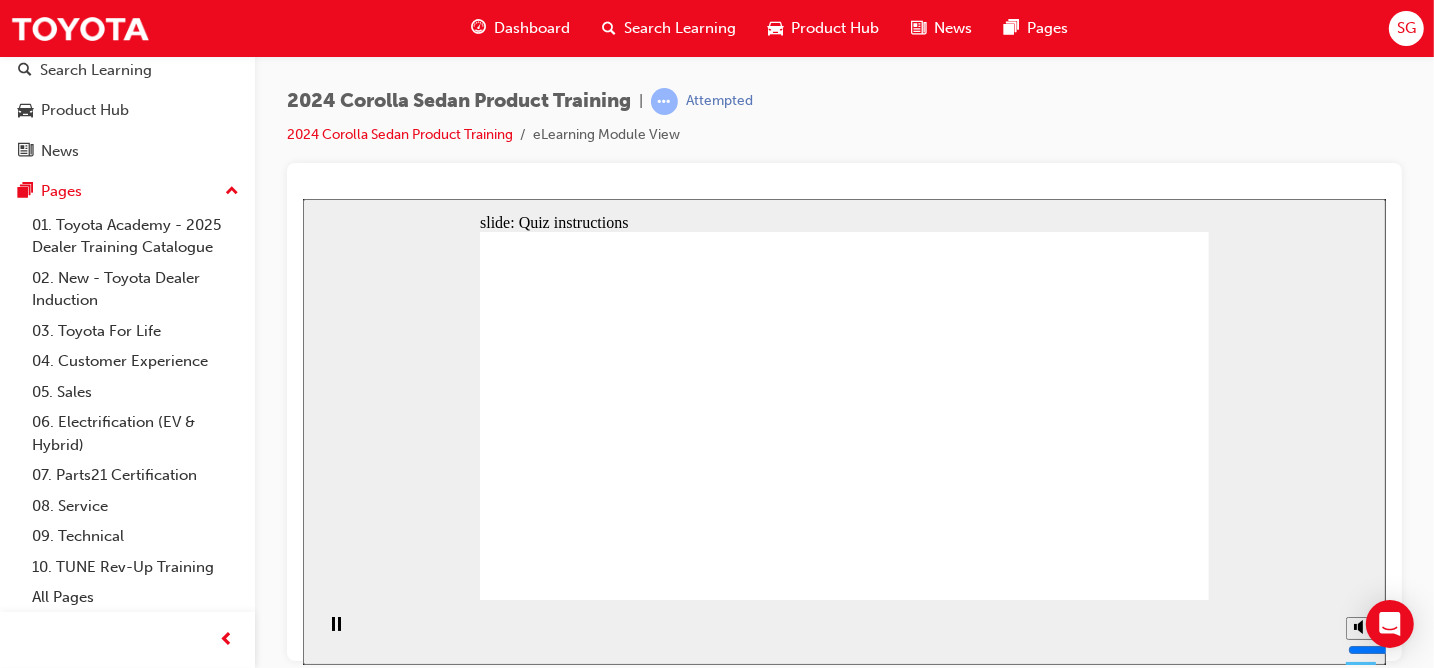 click 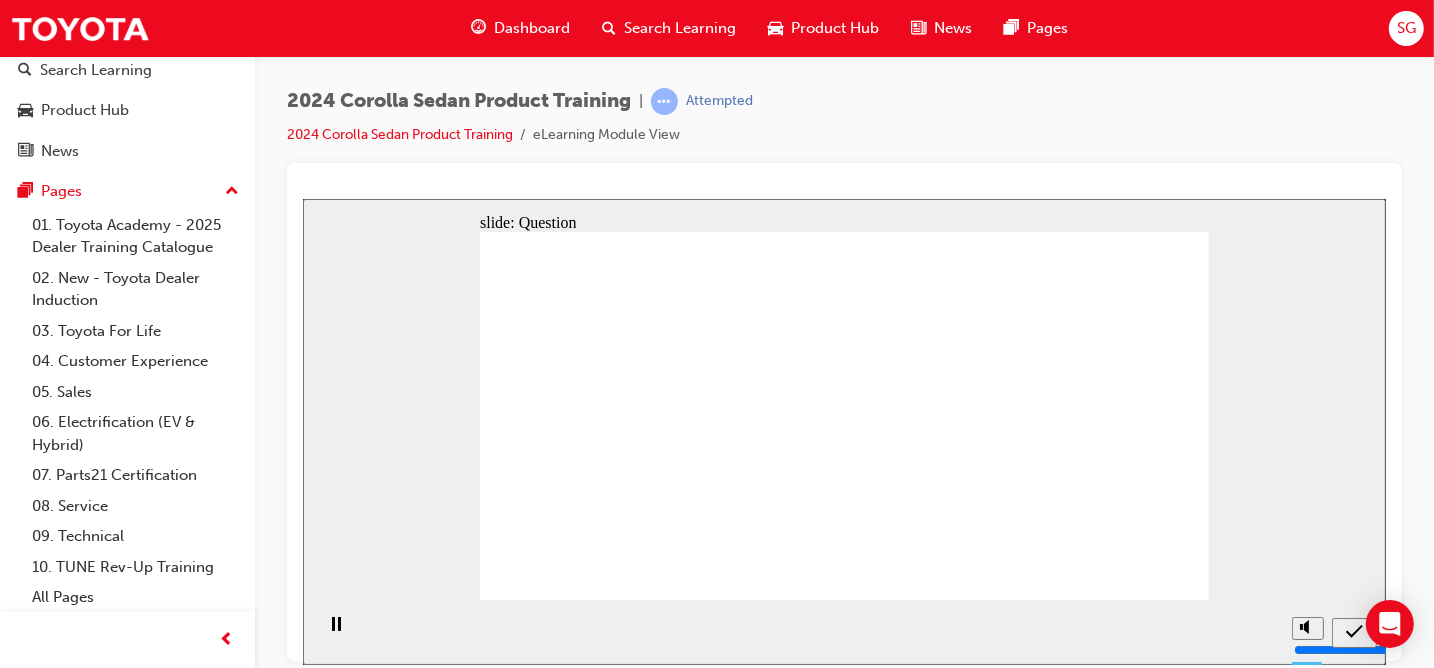 click 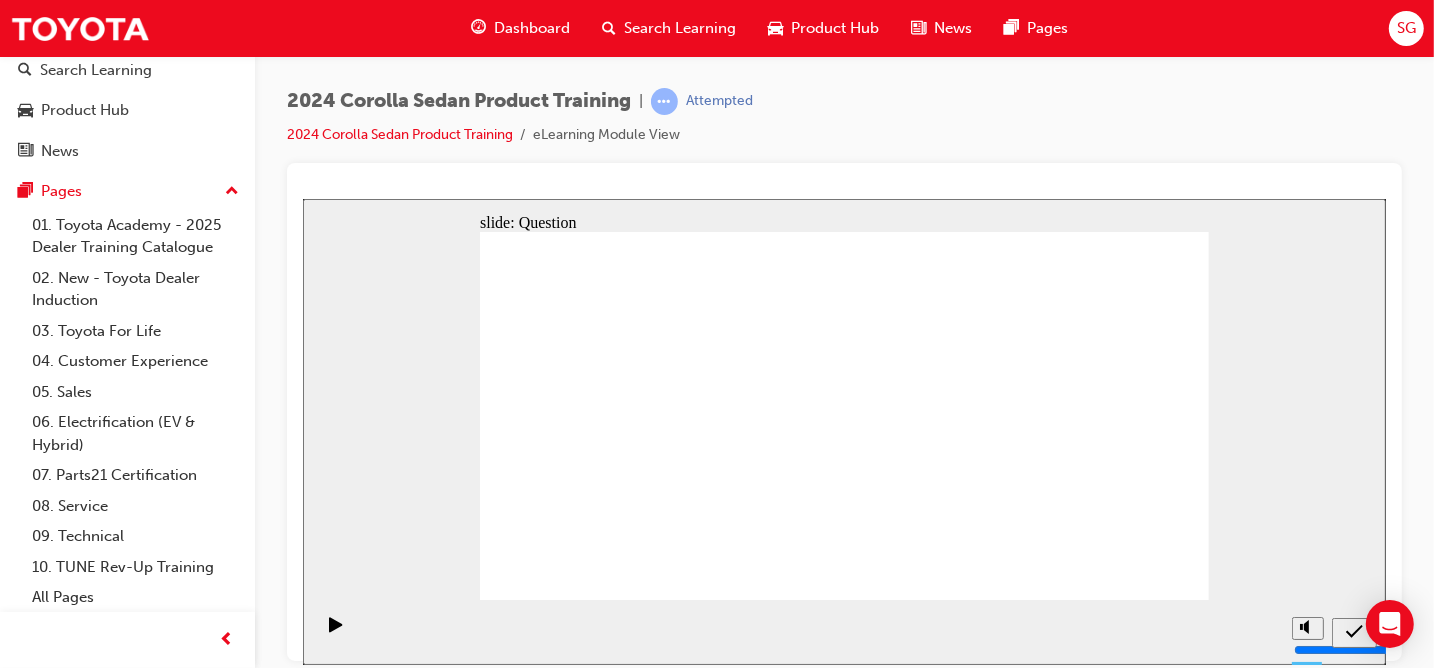 click 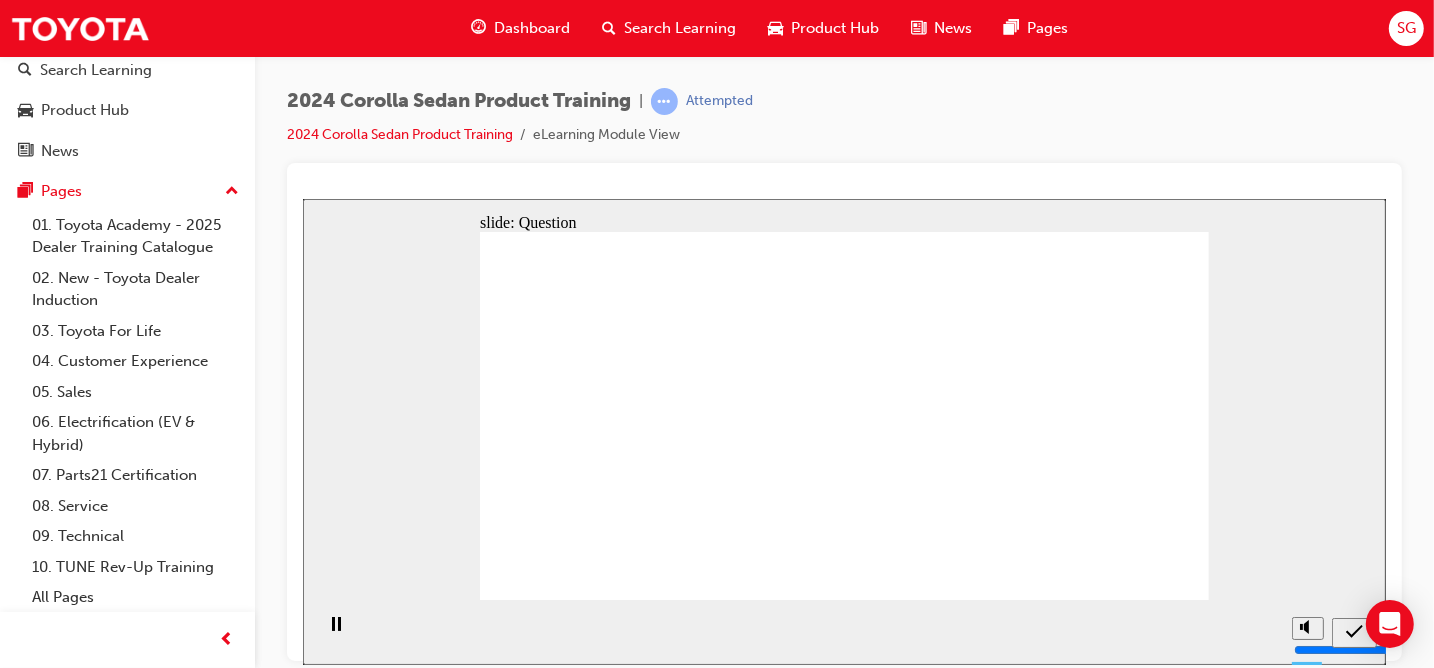 click on "Dashboard" at bounding box center [520, 28] 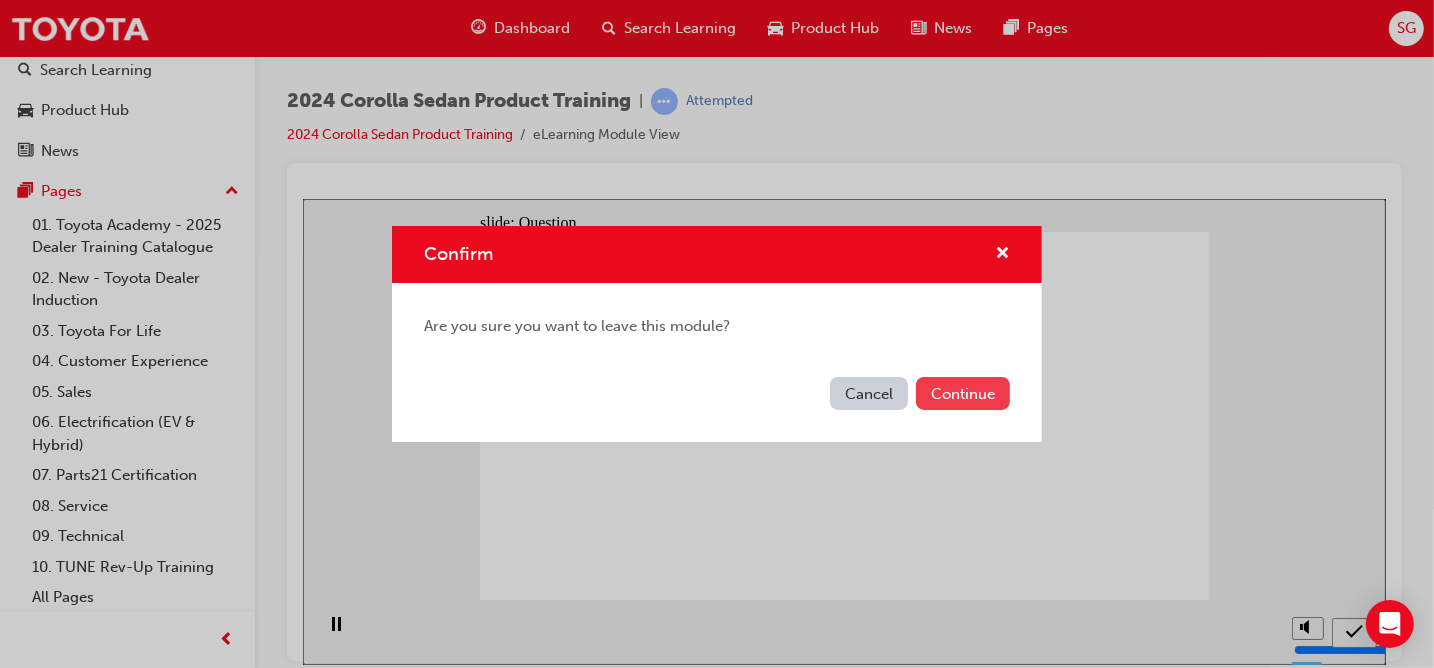 click on "Continue" at bounding box center (963, 393) 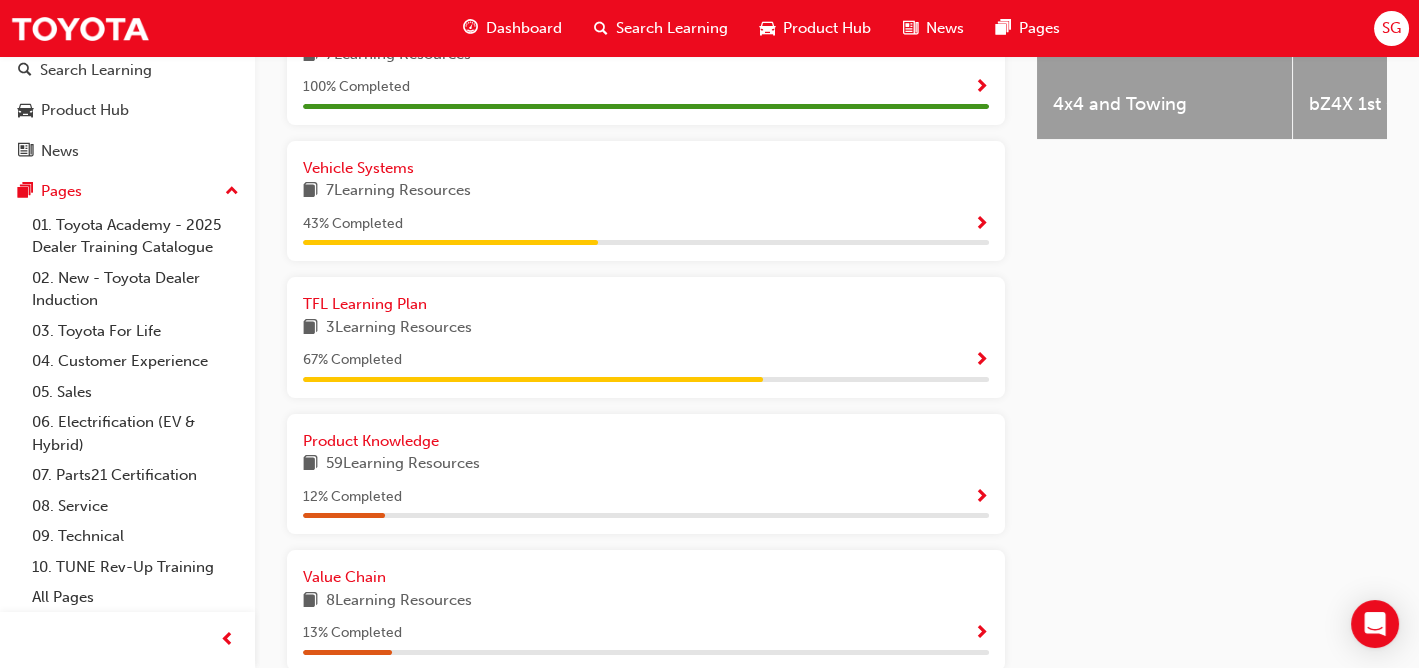 scroll, scrollTop: 1200, scrollLeft: 0, axis: vertical 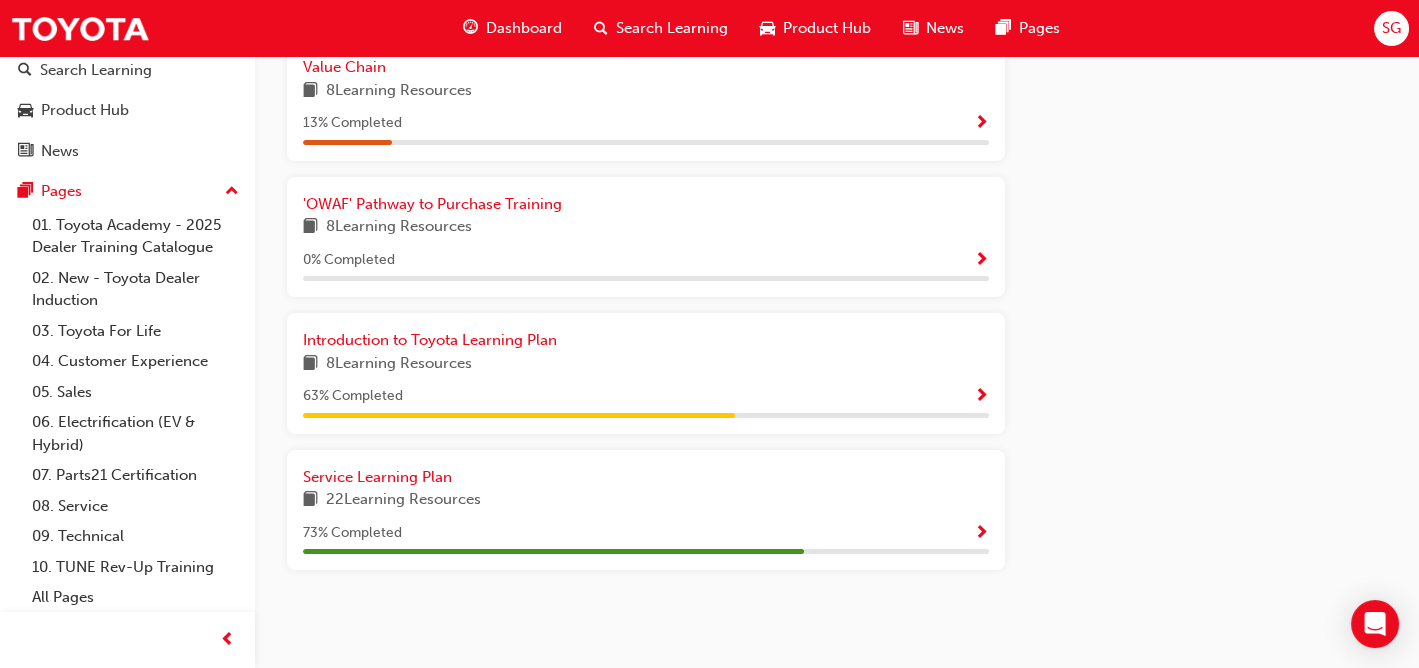 click at bounding box center [981, 534] 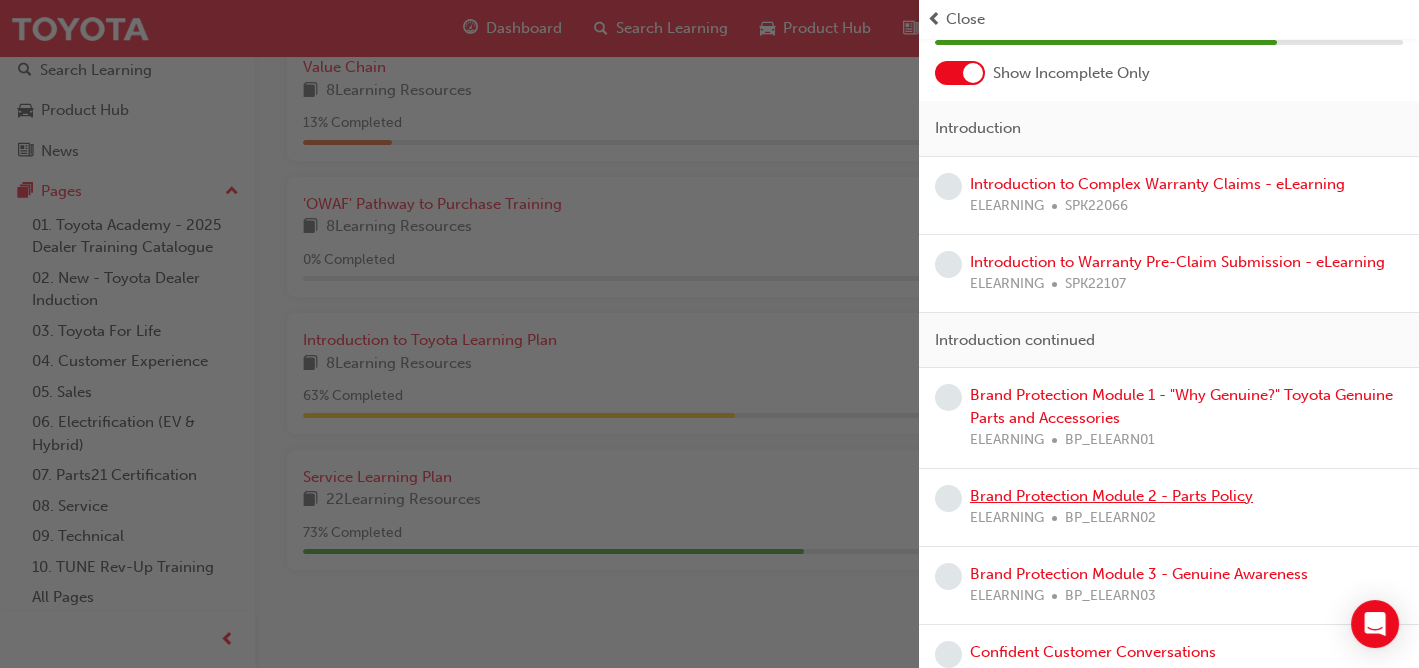 scroll, scrollTop: 133, scrollLeft: 0, axis: vertical 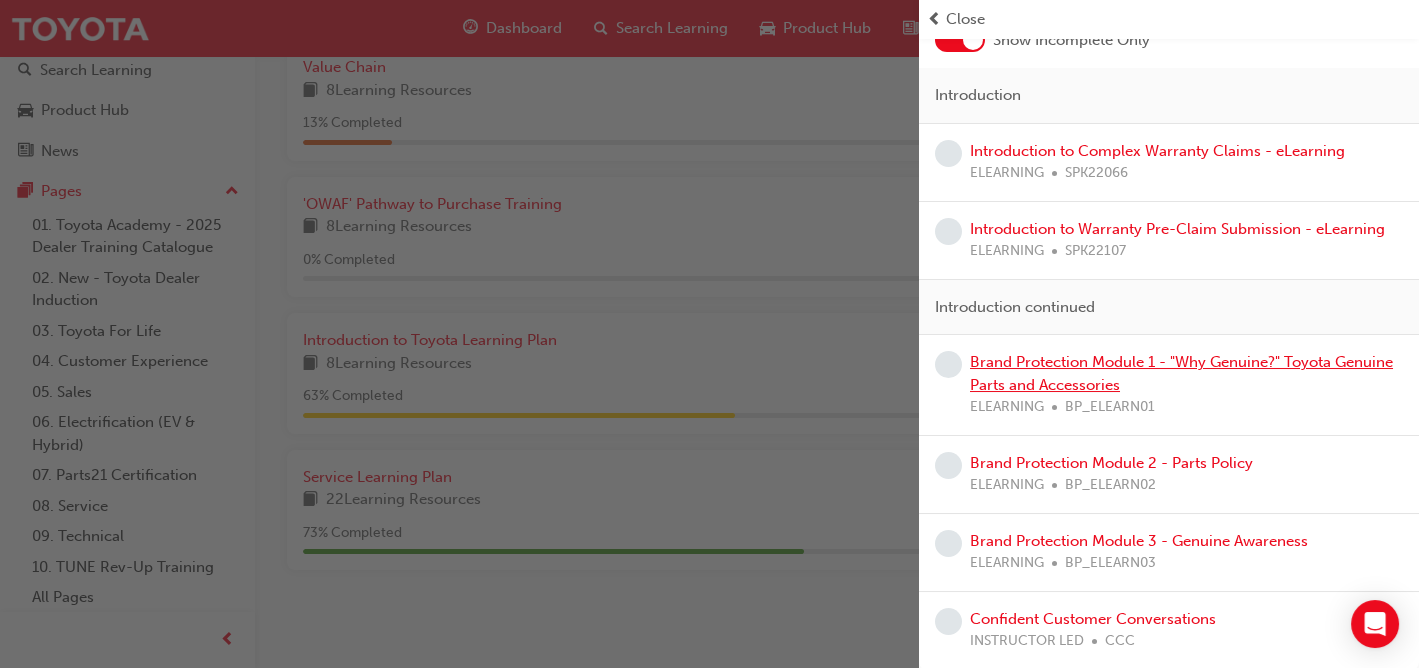 click on "Brand Protection Module 1 - "Why Genuine?" Toyota Genuine Parts and Accessories" at bounding box center [1181, 373] 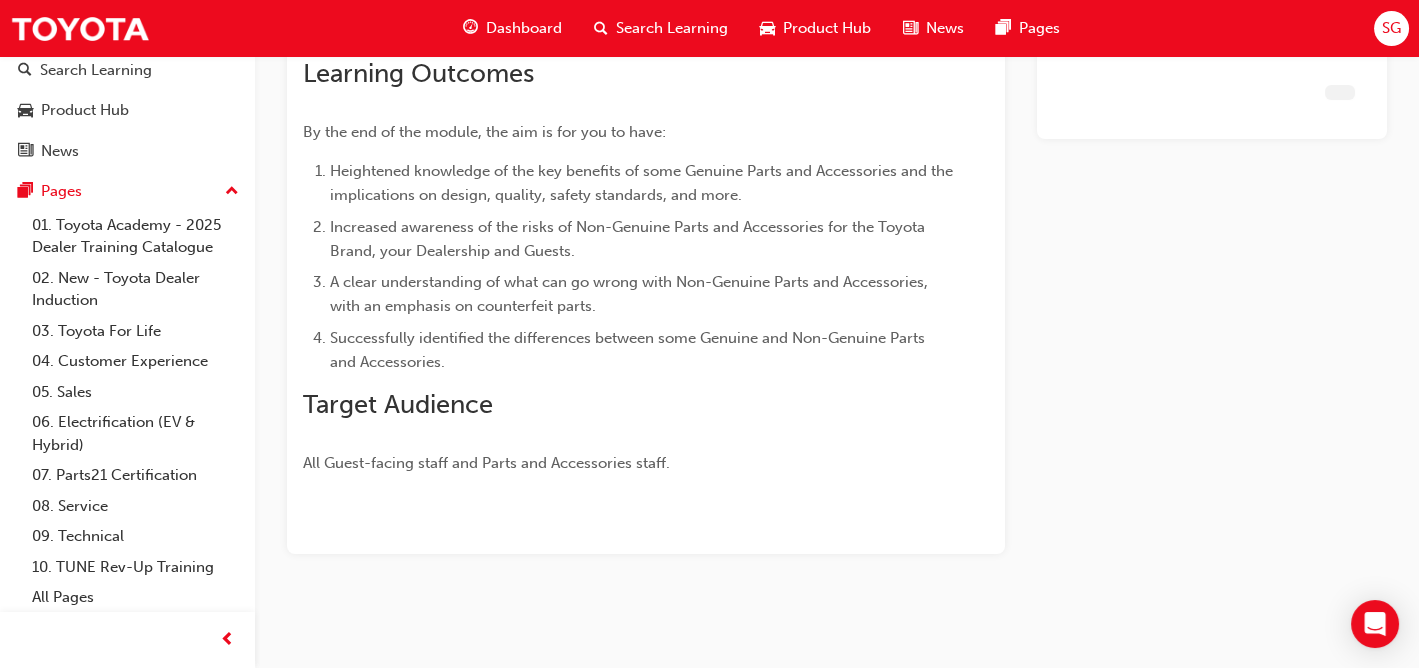 scroll, scrollTop: 0, scrollLeft: 0, axis: both 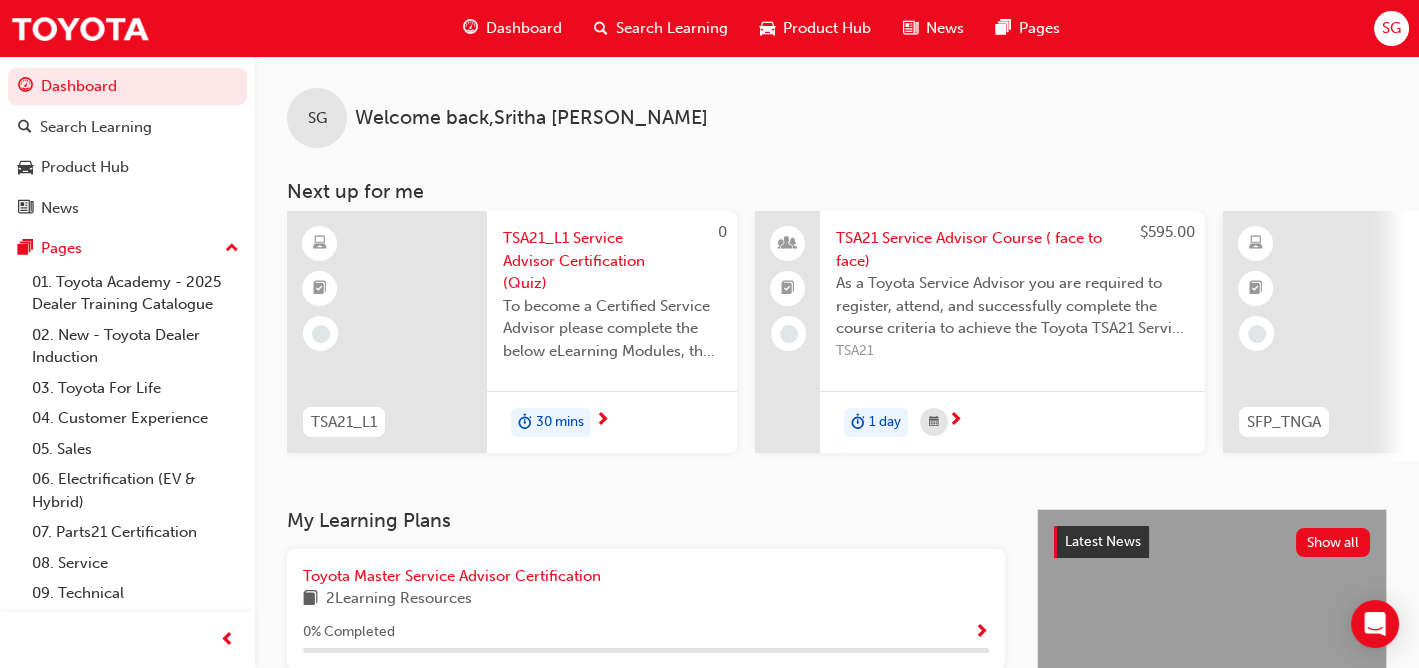 click on "Toyota Master Service Advisor Certification 2  Learning Resources 0 % Completed" at bounding box center (646, 609) 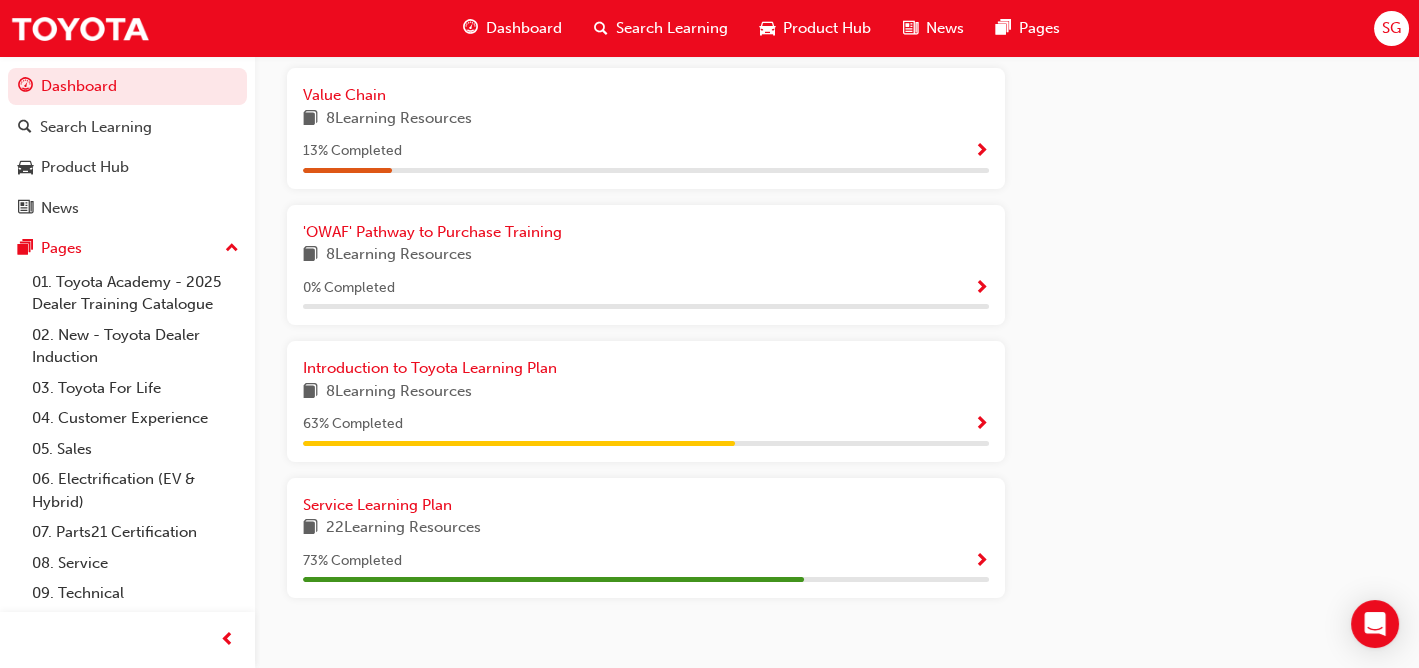 scroll, scrollTop: 1465, scrollLeft: 0, axis: vertical 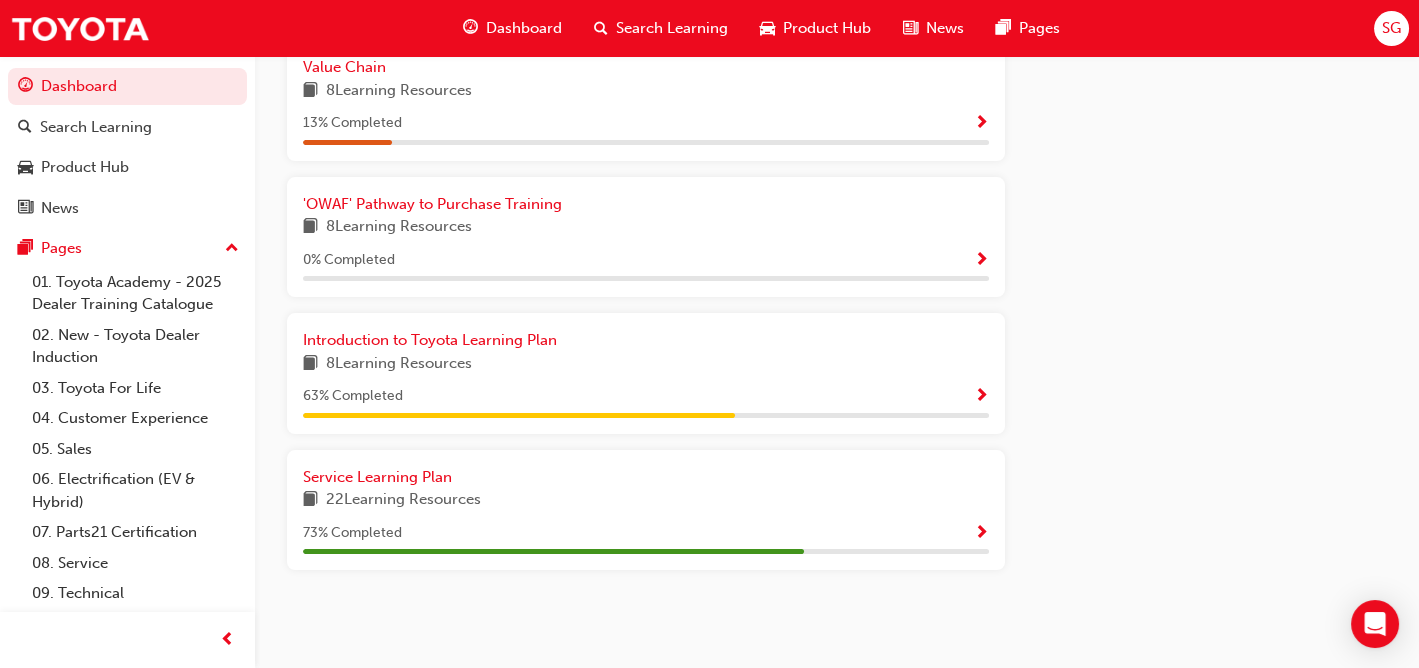 click at bounding box center (981, 534) 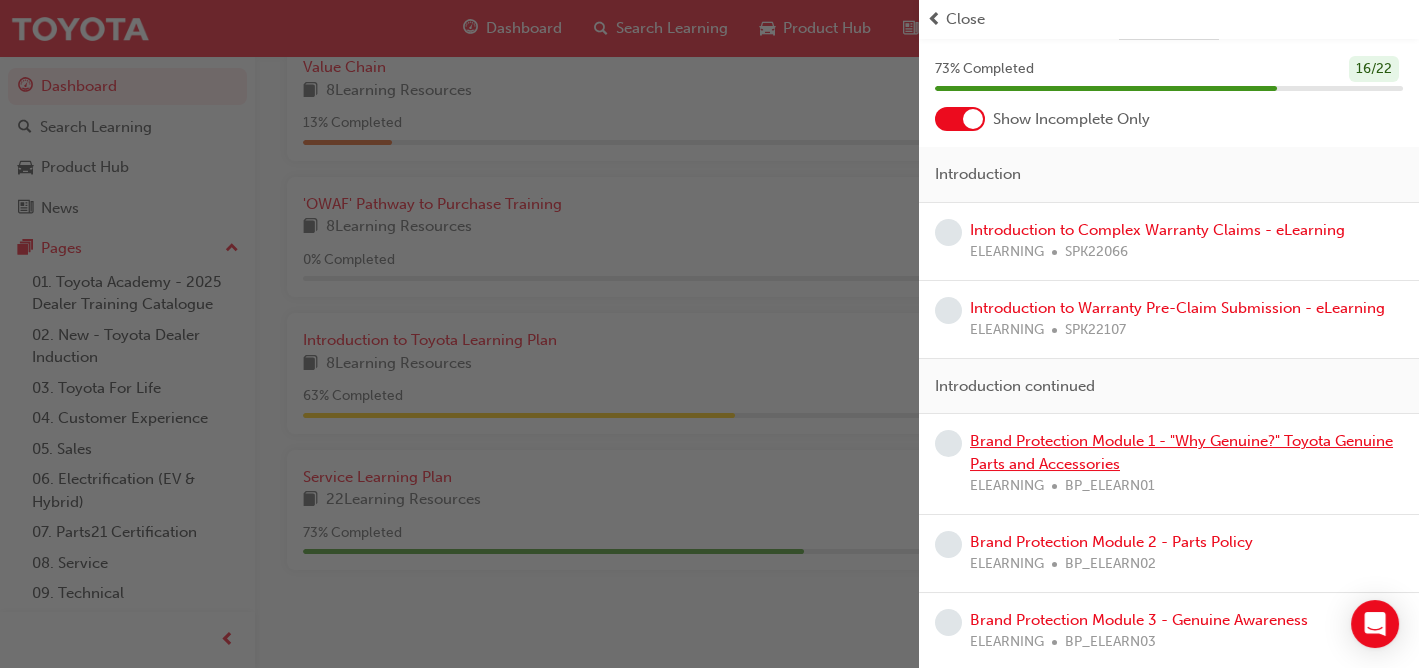 scroll, scrollTop: 133, scrollLeft: 0, axis: vertical 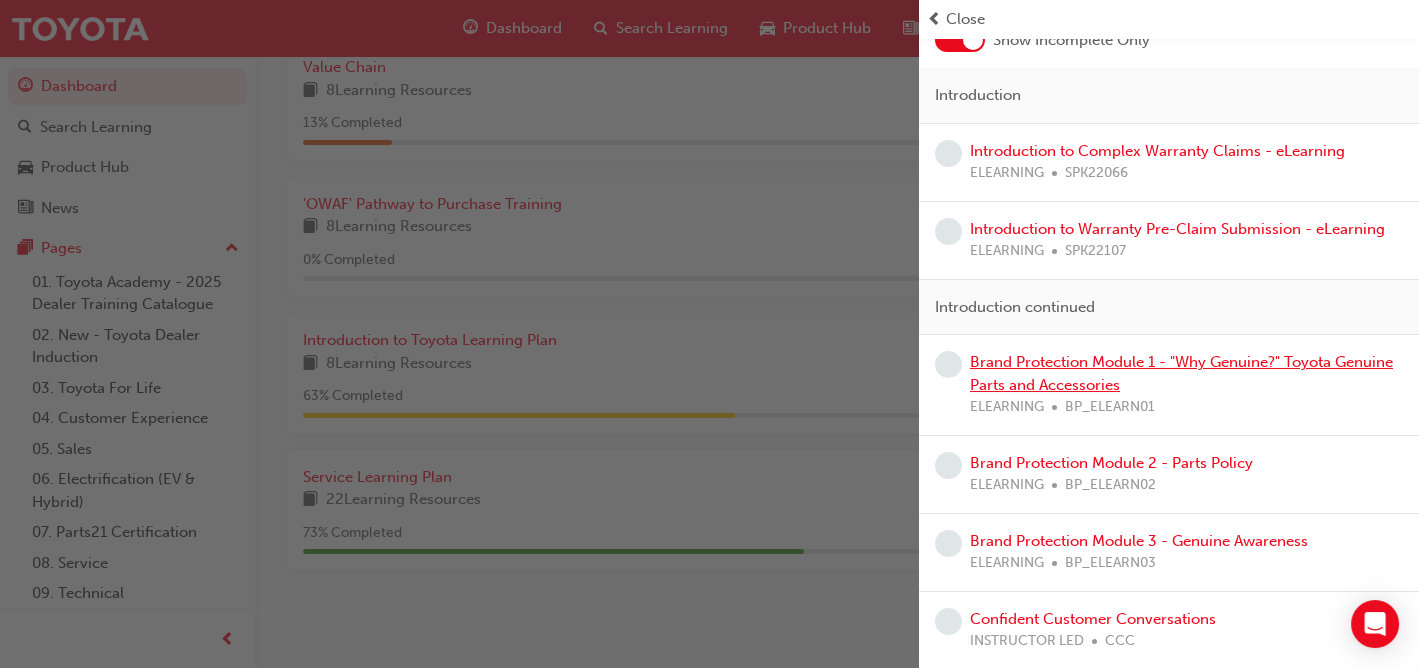 click on "Brand Protection Module 1 - "Why Genuine?" Toyota Genuine Parts and Accessories" at bounding box center [1181, 373] 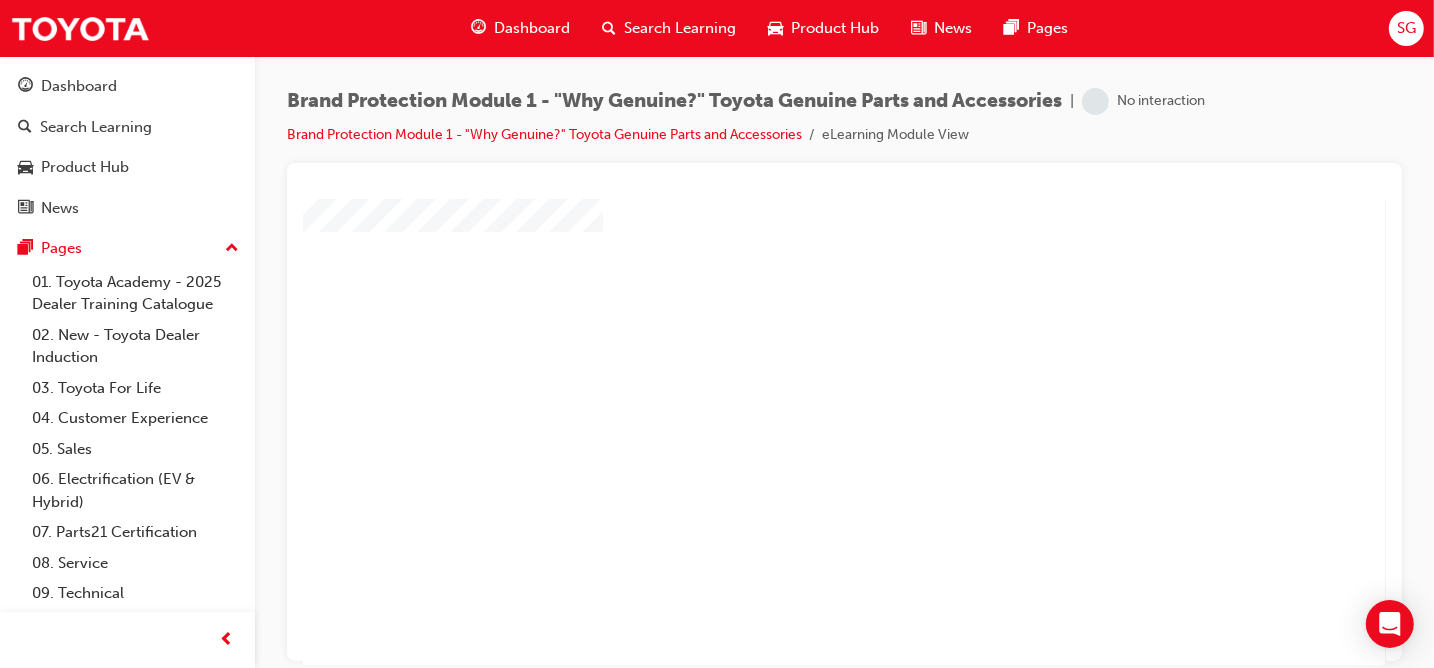 scroll, scrollTop: 184, scrollLeft: 0, axis: vertical 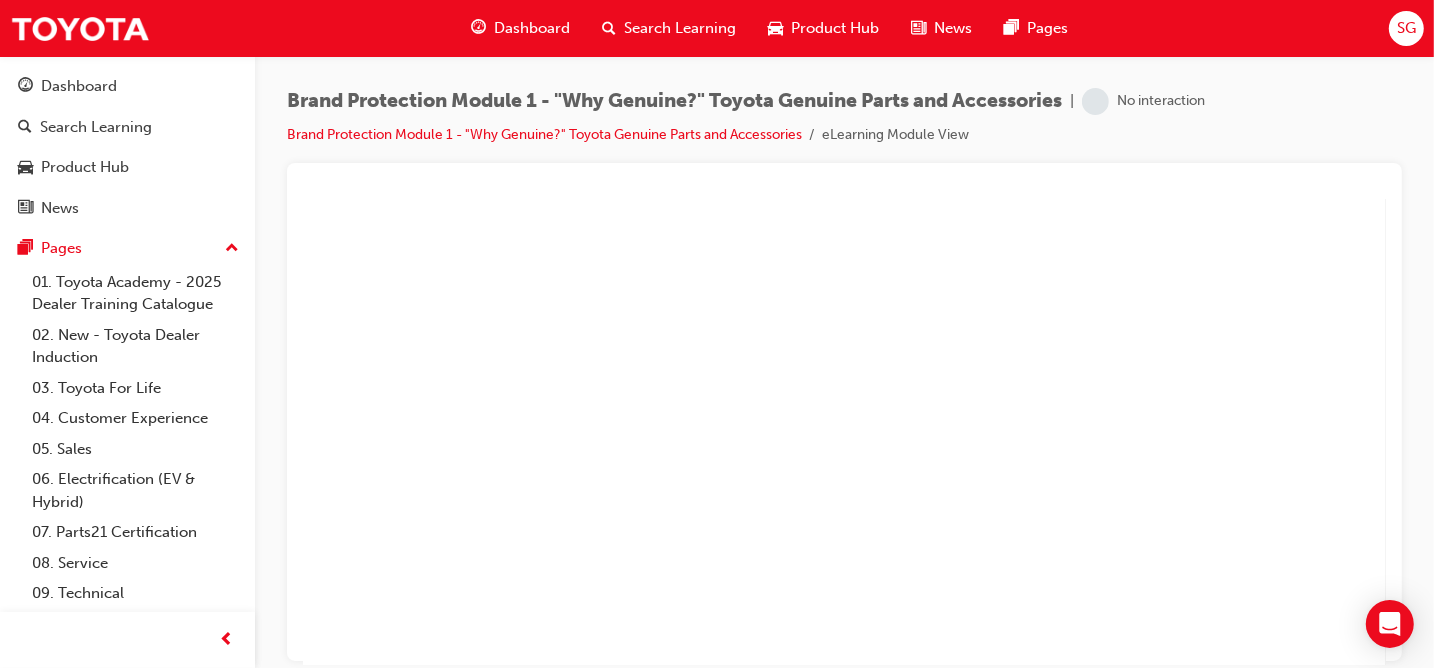 click at bounding box center (786, 189) 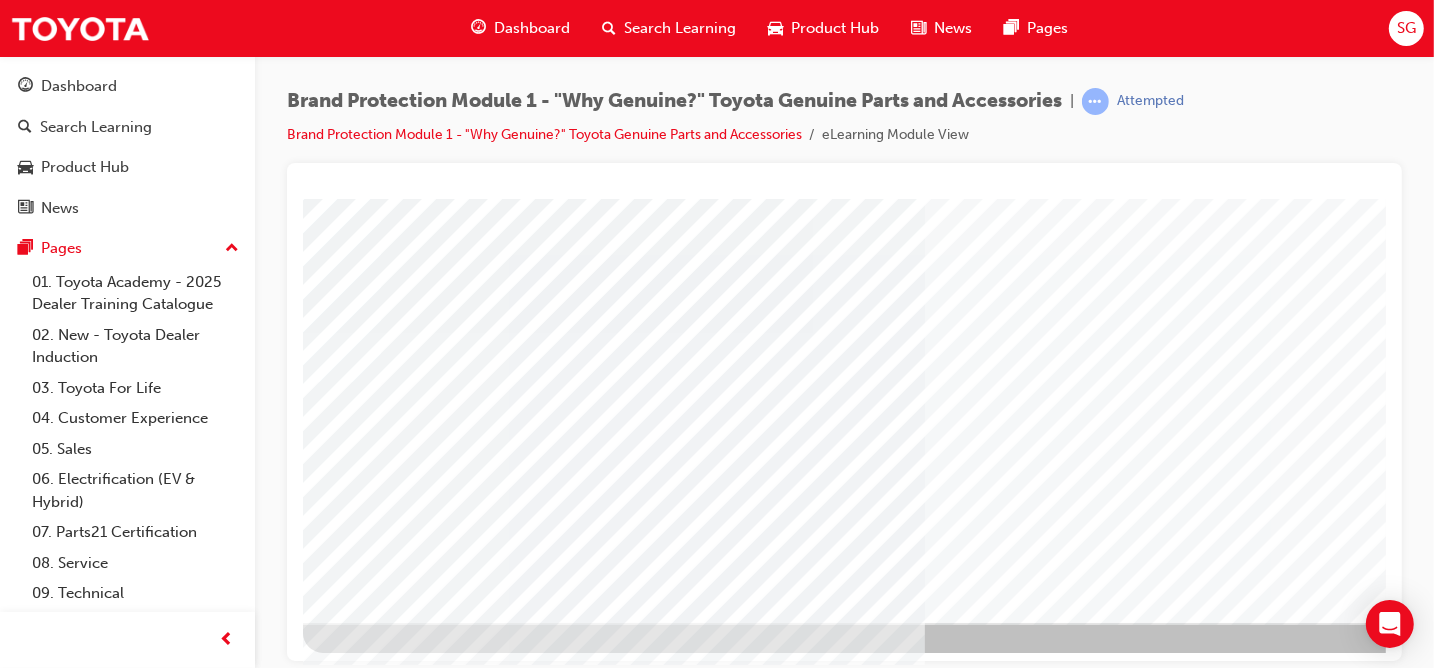 scroll, scrollTop: 300, scrollLeft: 0, axis: vertical 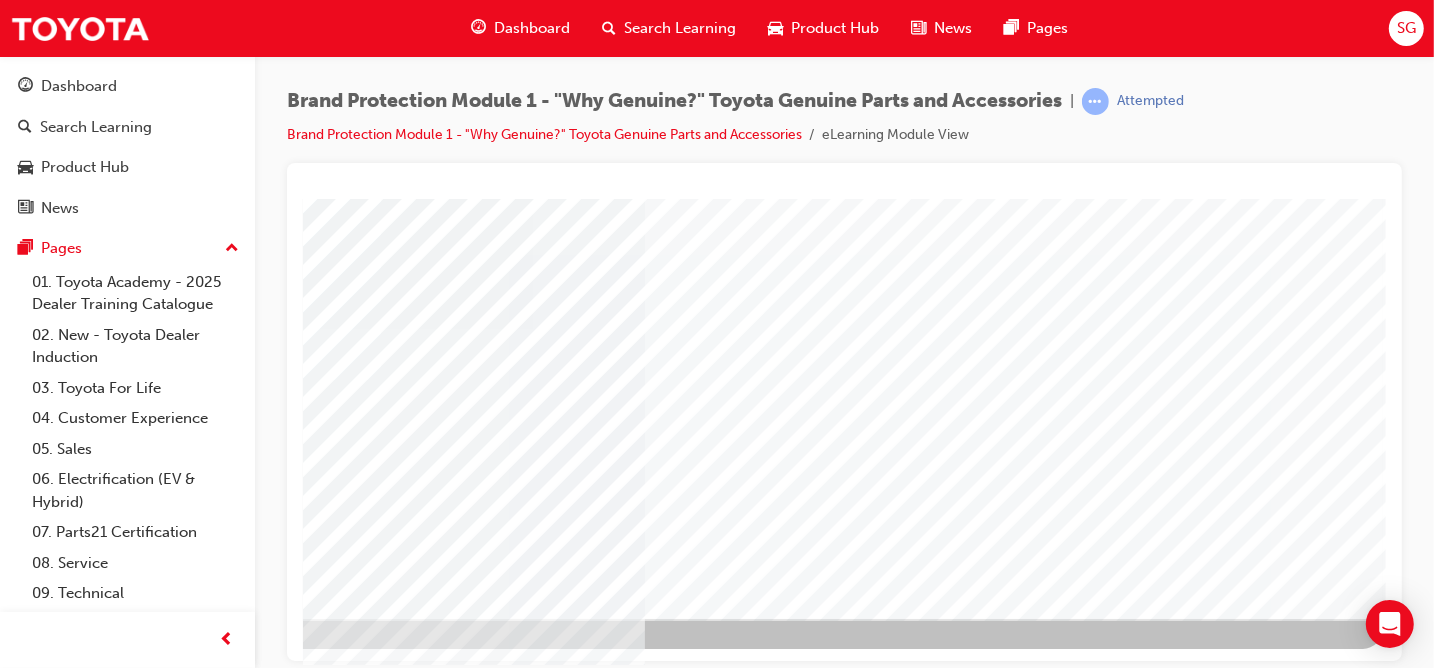 click at bounding box center [85, 2948] 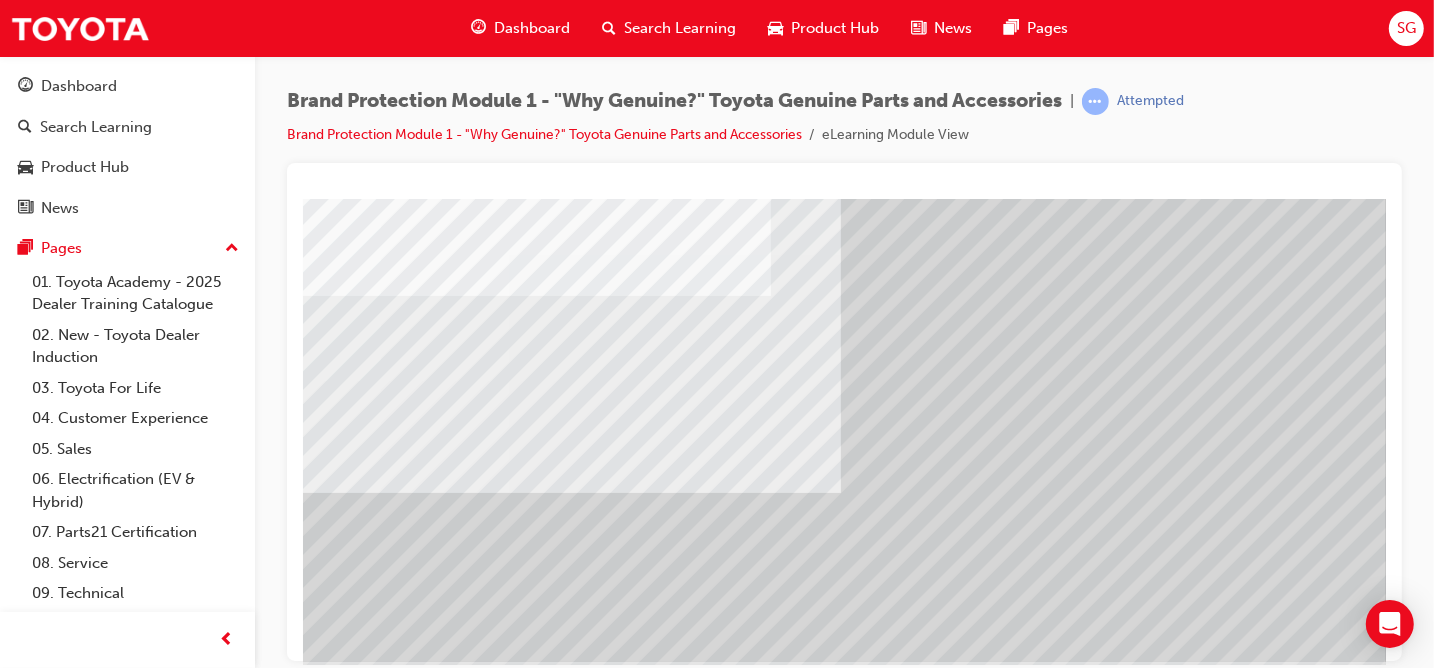 scroll, scrollTop: 300, scrollLeft: 0, axis: vertical 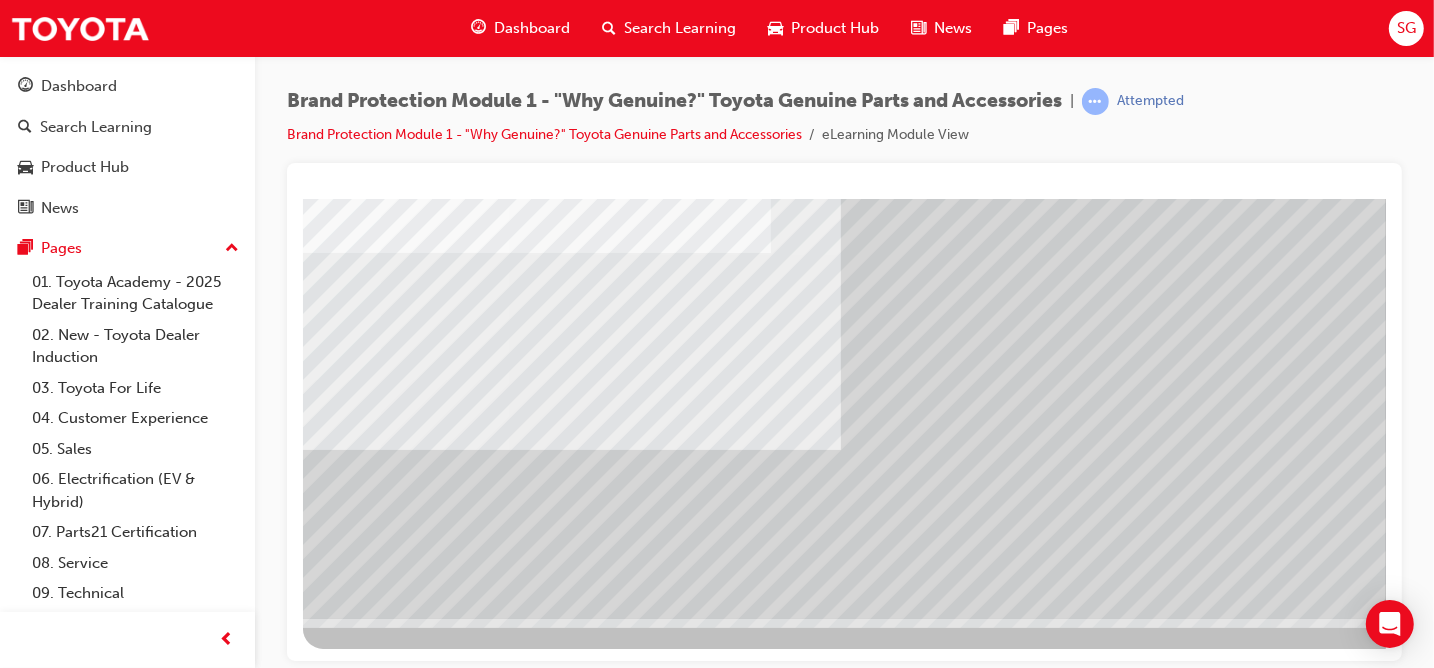 click at bounding box center (365, 2983) 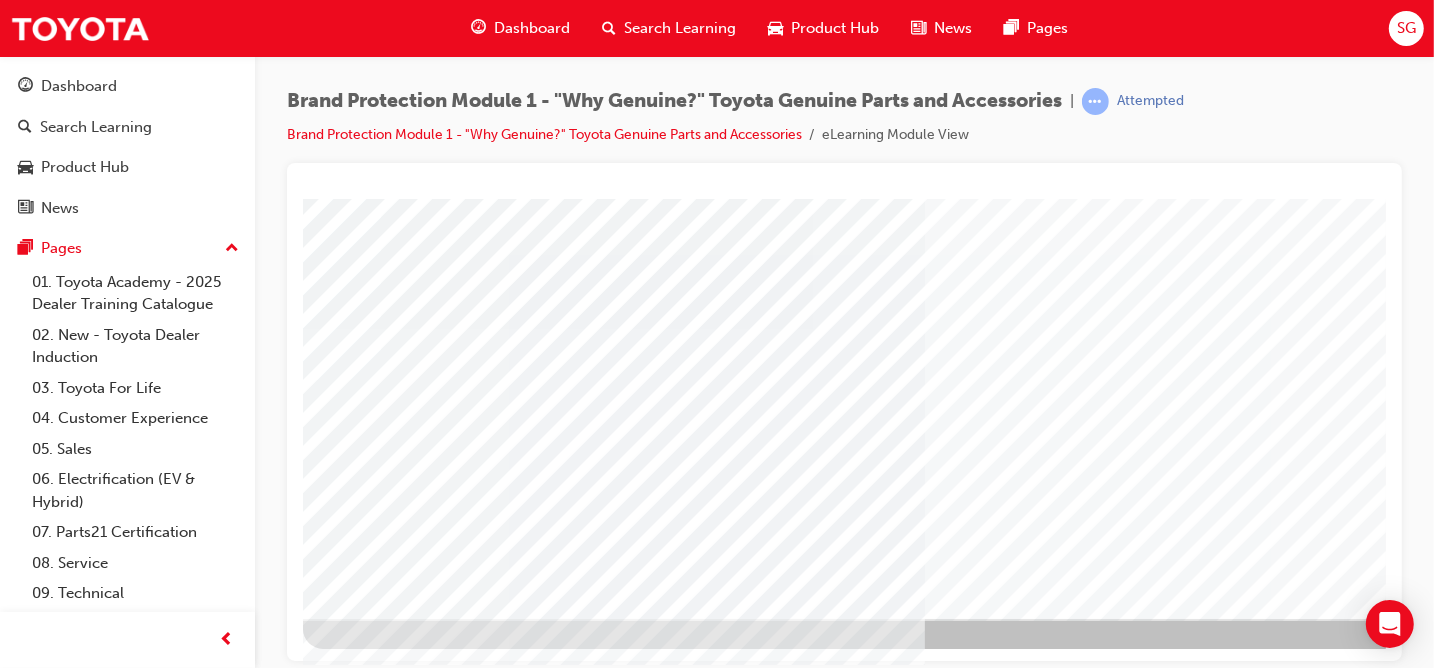 scroll, scrollTop: 0, scrollLeft: 0, axis: both 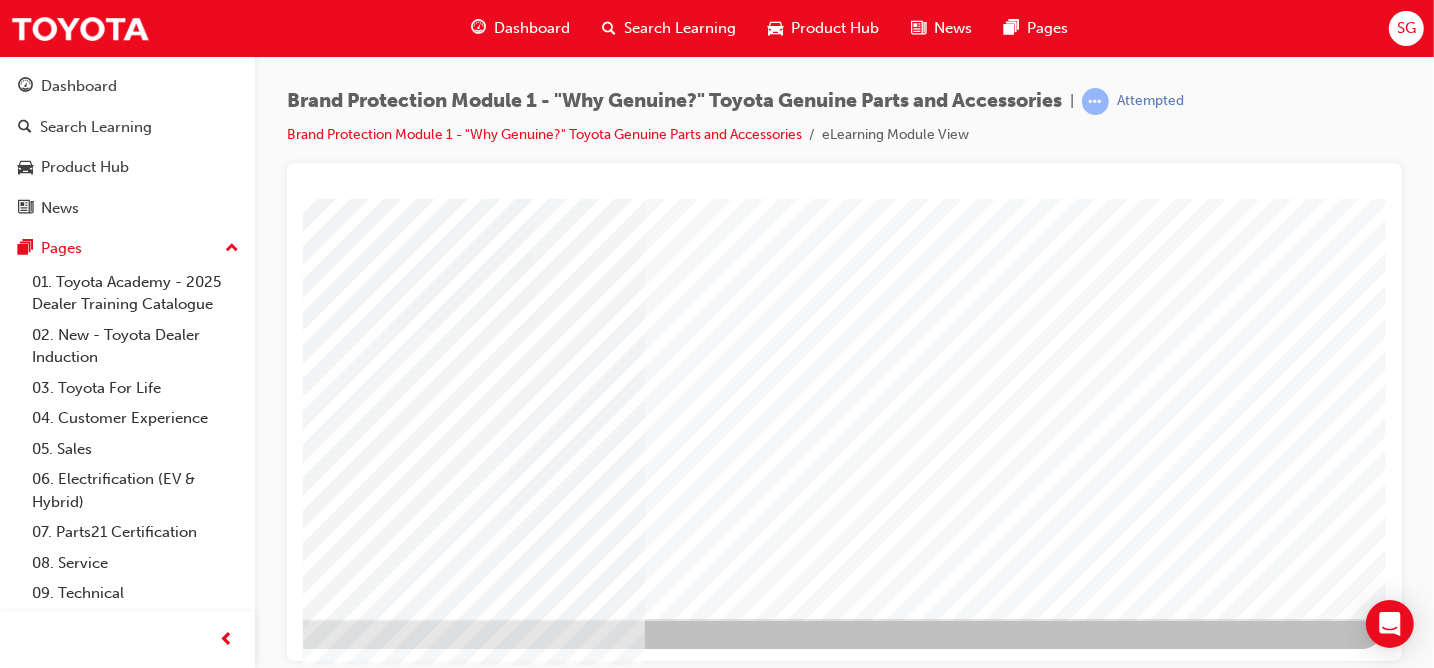 click at bounding box center (85, 2948) 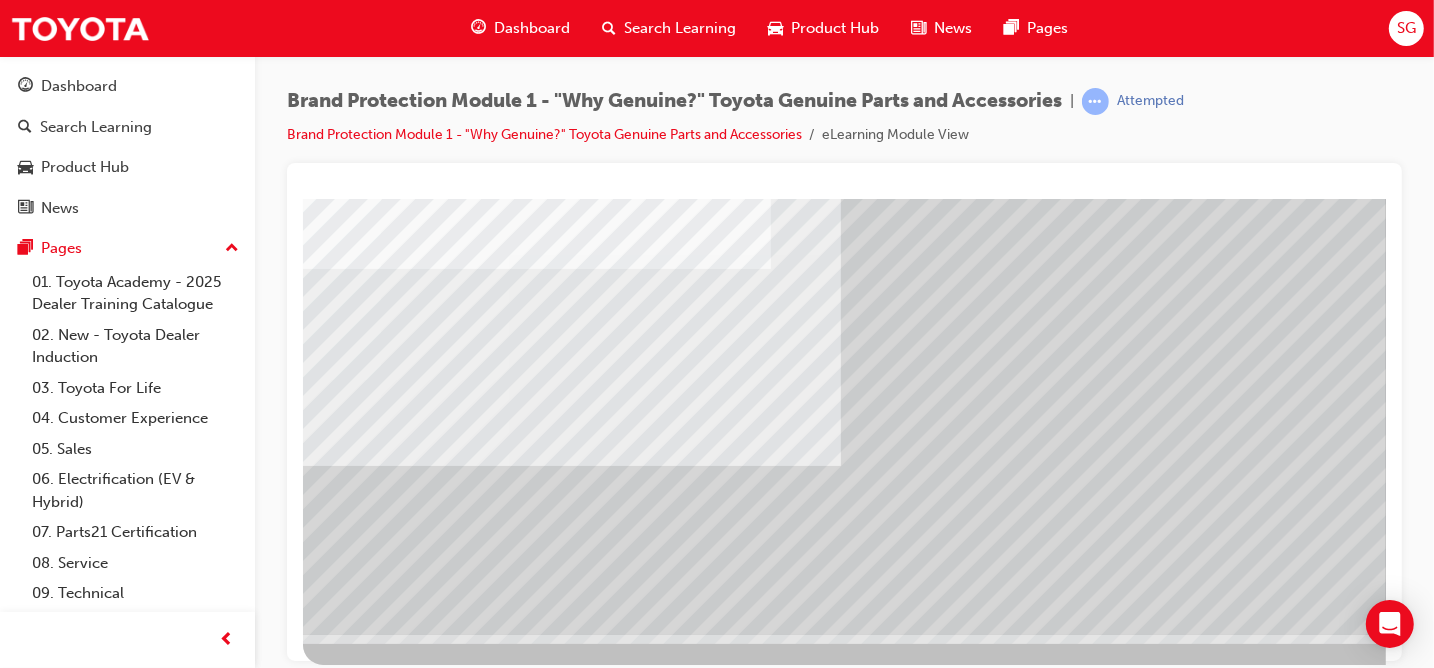 scroll, scrollTop: 300, scrollLeft: 0, axis: vertical 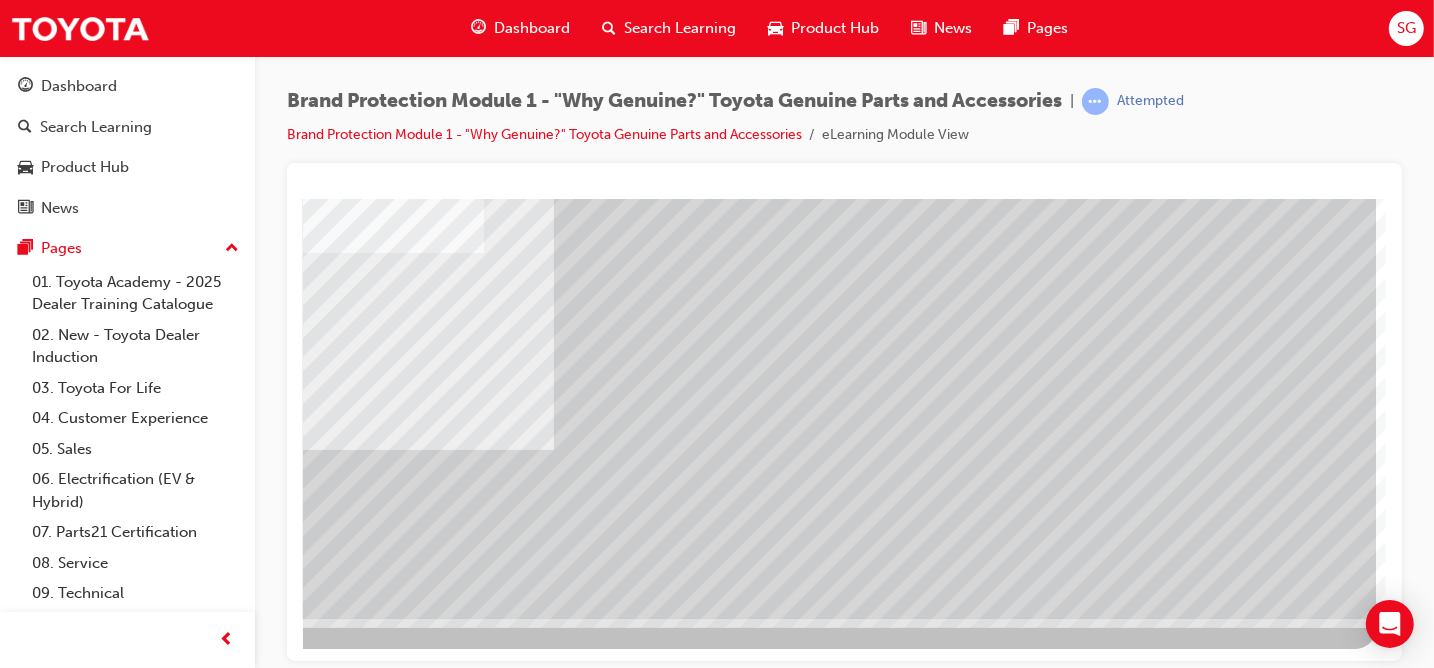 click at bounding box center (78, 4303) 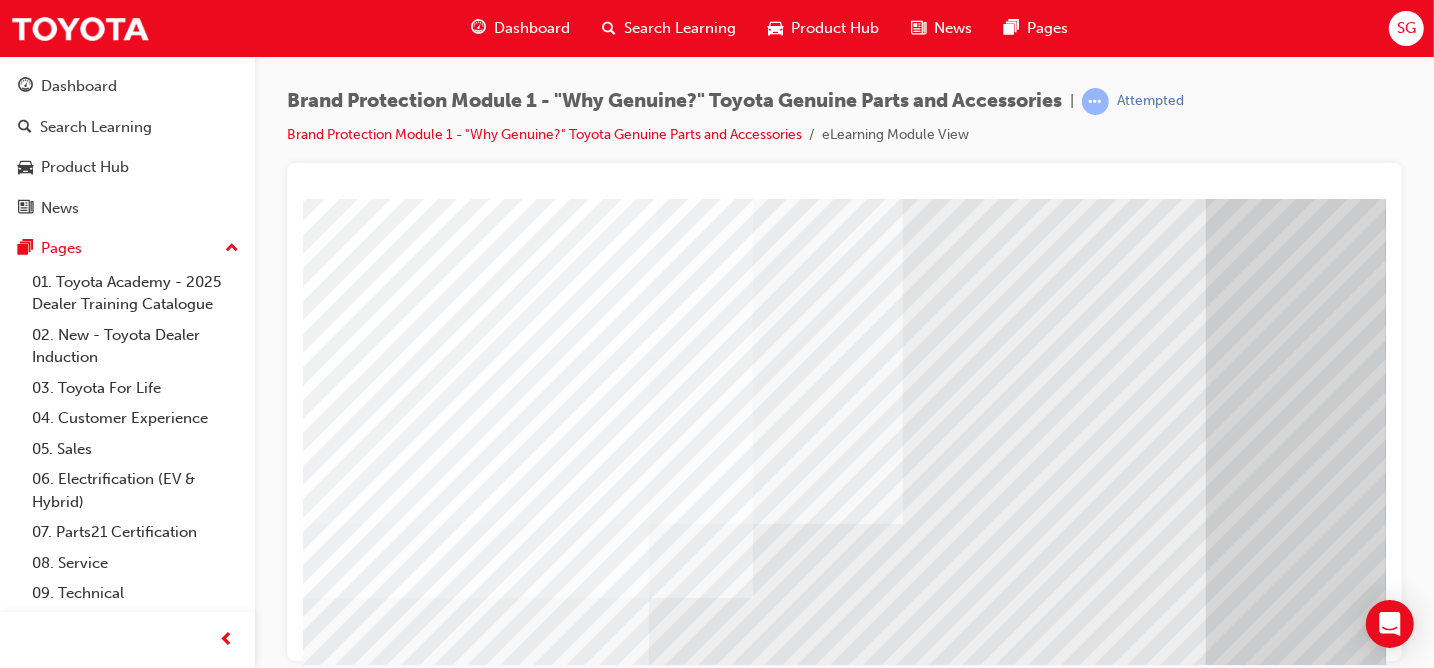 scroll, scrollTop: 300, scrollLeft: 0, axis: vertical 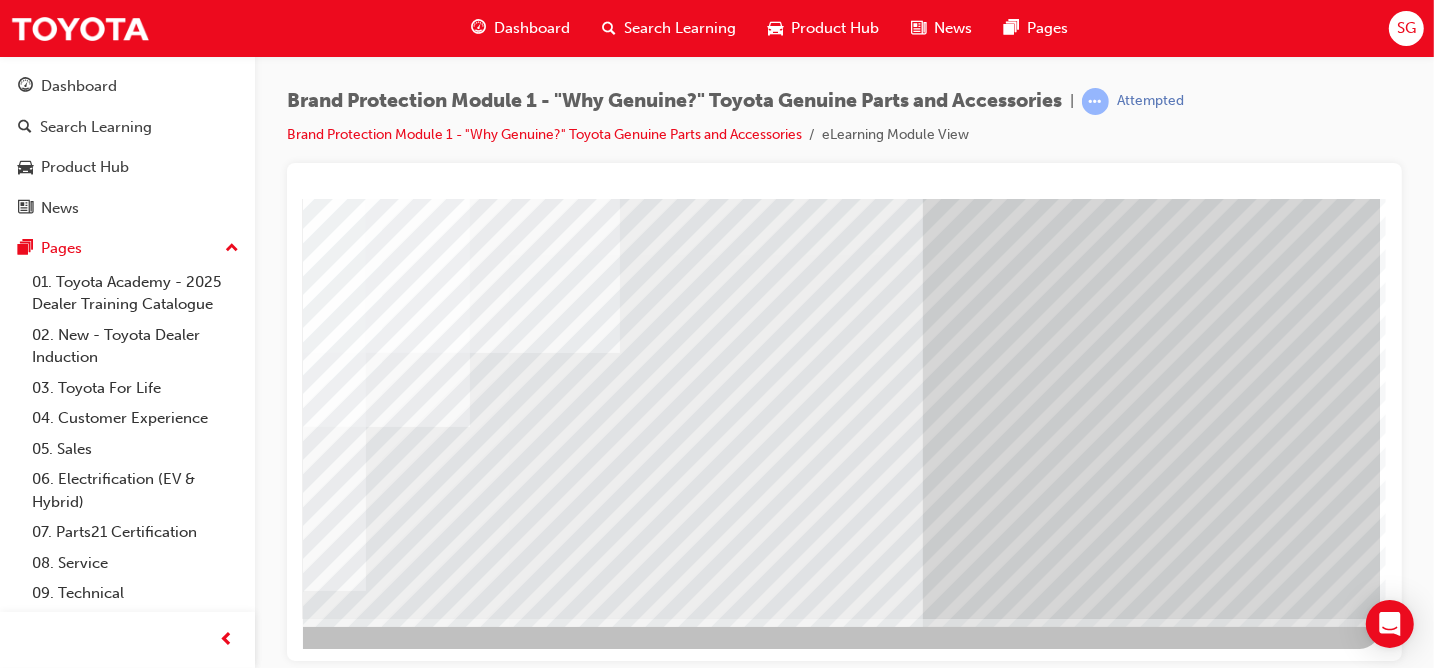click at bounding box center [41, 5175] 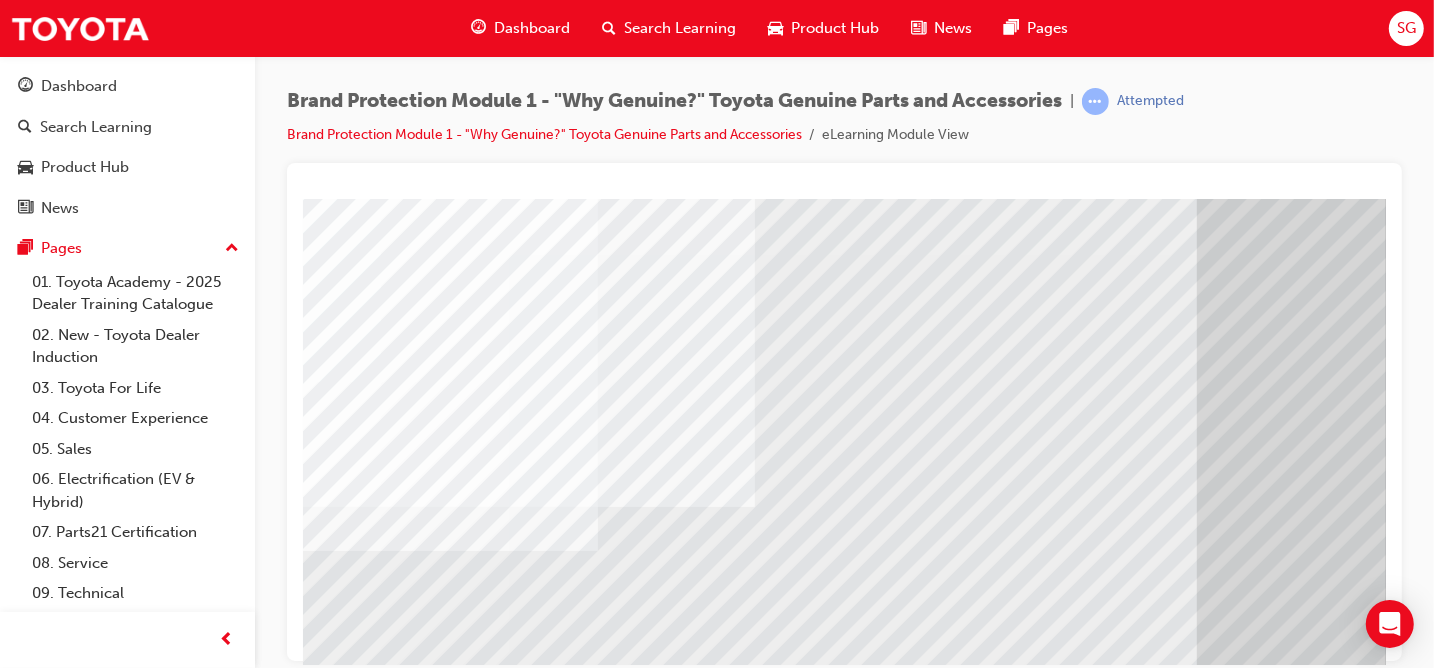 scroll, scrollTop: 300, scrollLeft: 0, axis: vertical 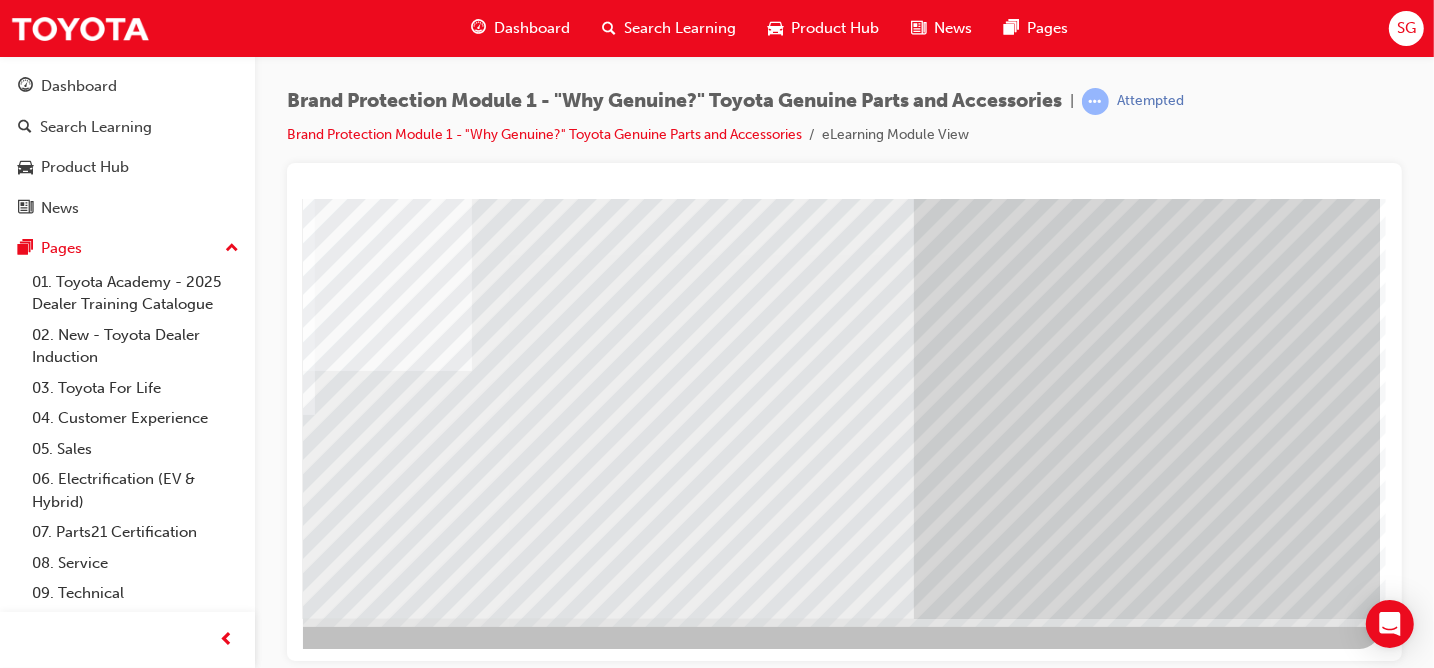 click at bounding box center (82, 3992) 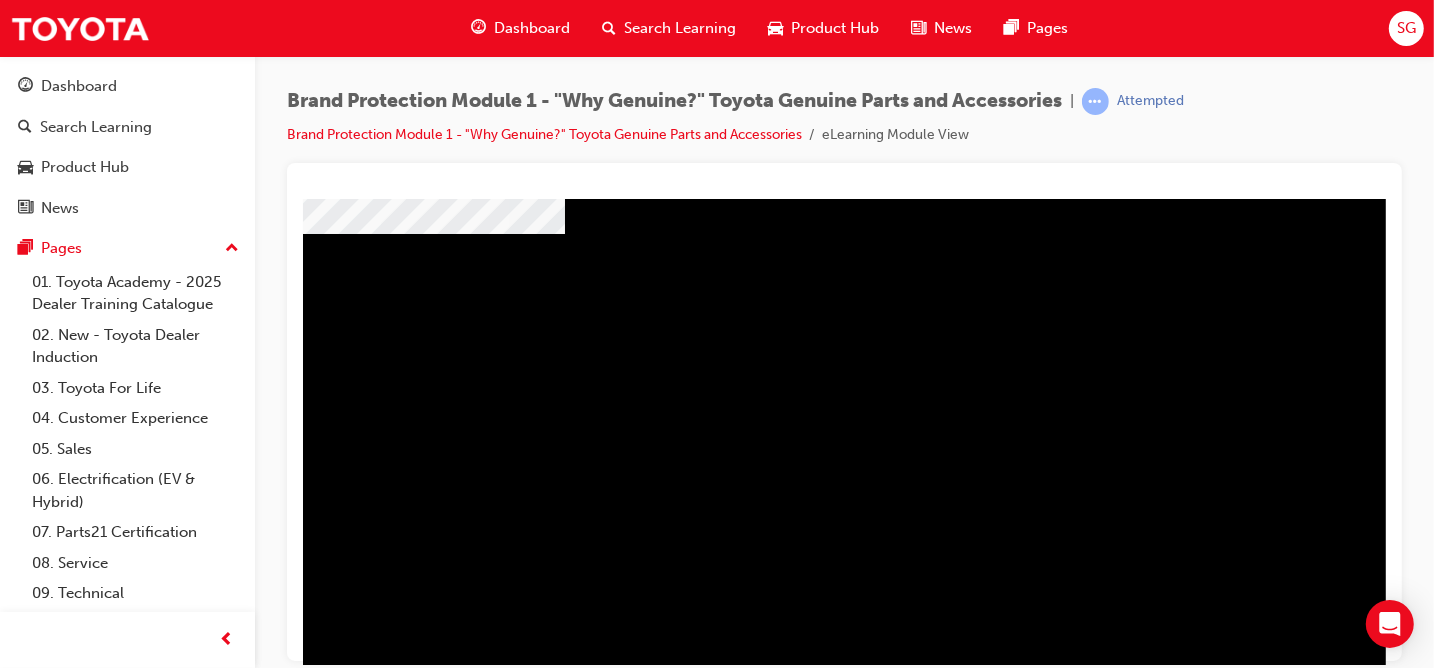 scroll, scrollTop: 100, scrollLeft: 0, axis: vertical 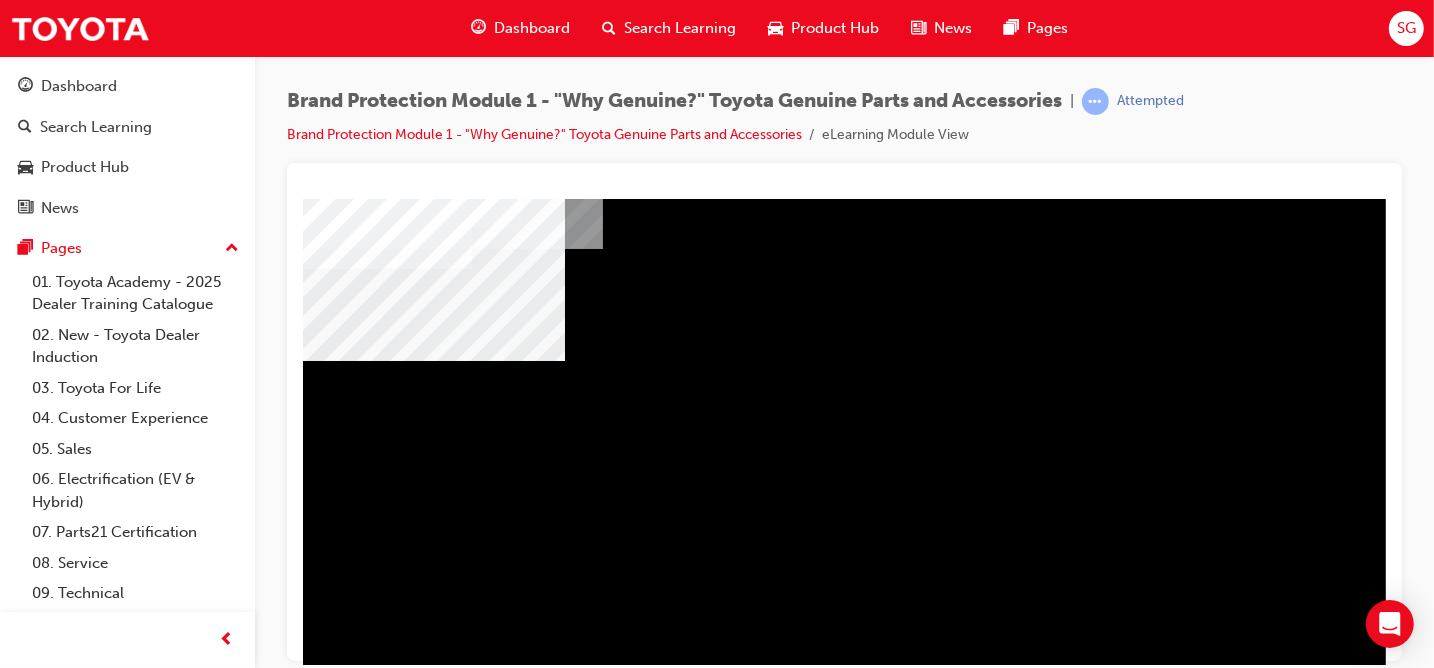 click at bounding box center (412, 1180) 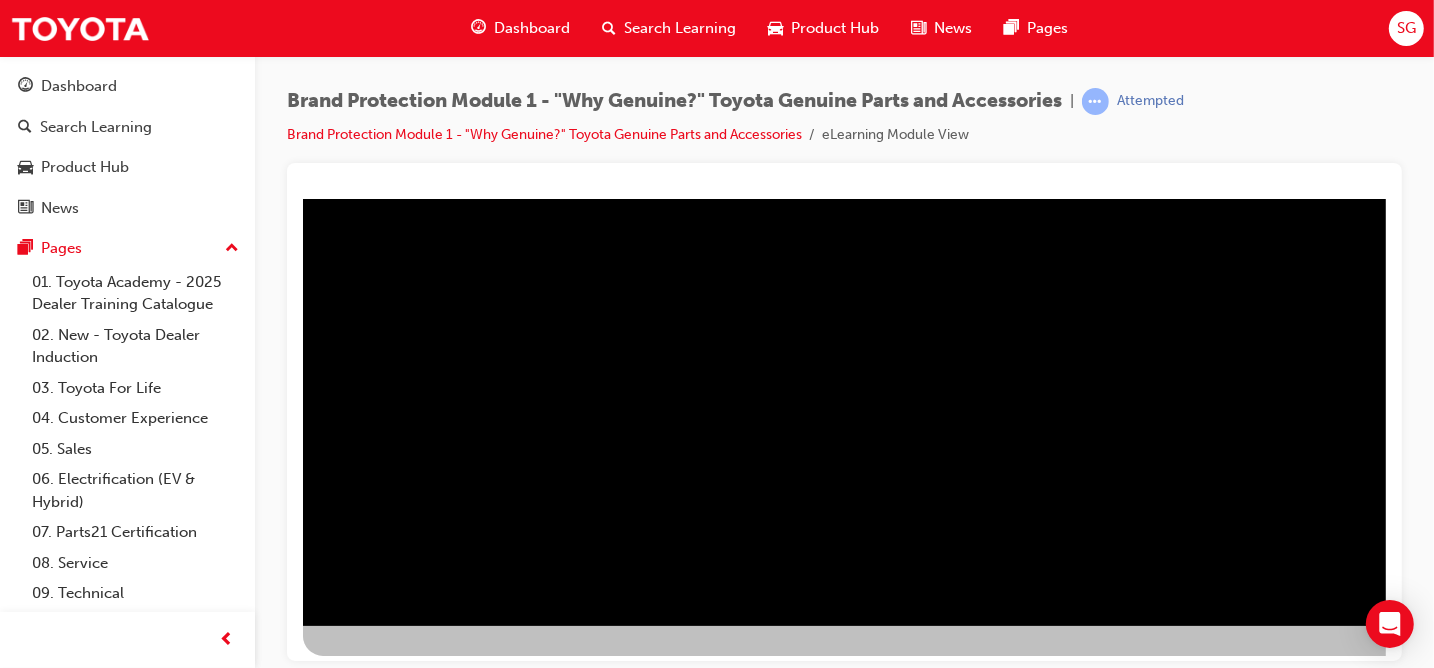 scroll, scrollTop: 300, scrollLeft: 0, axis: vertical 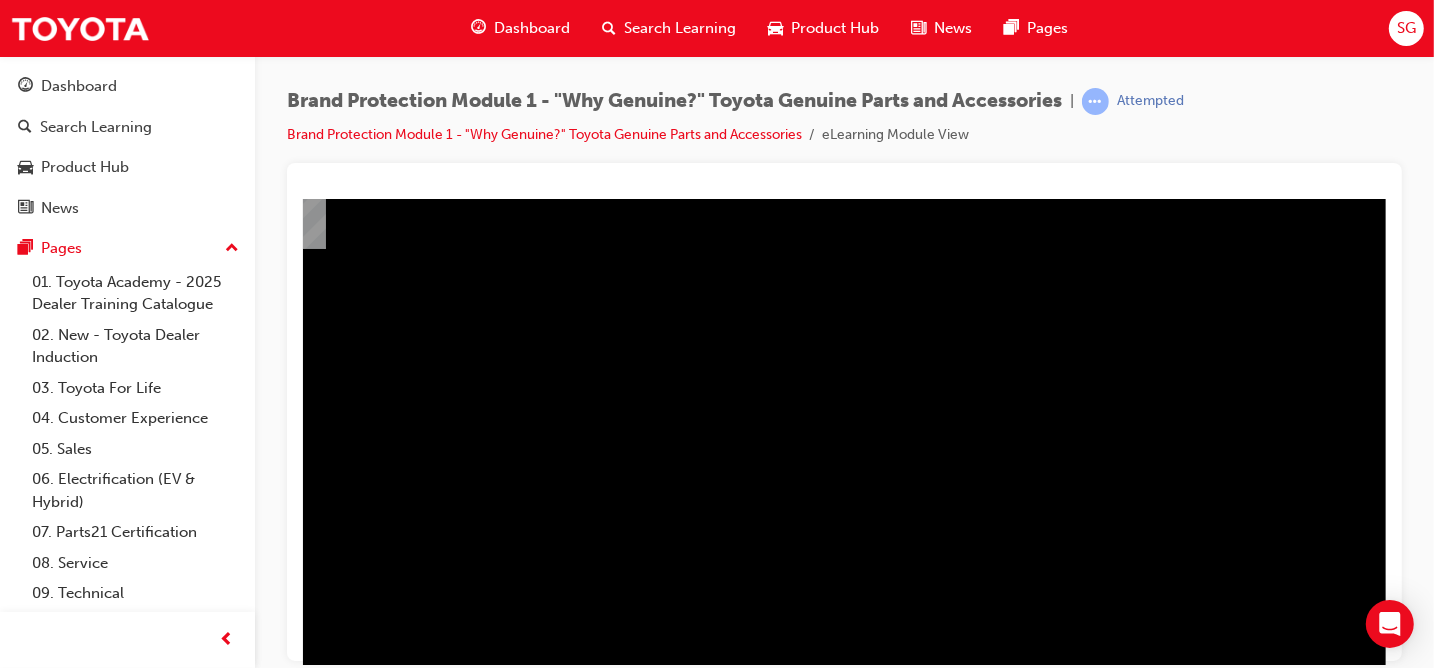 click at bounding box center [109, 1592] 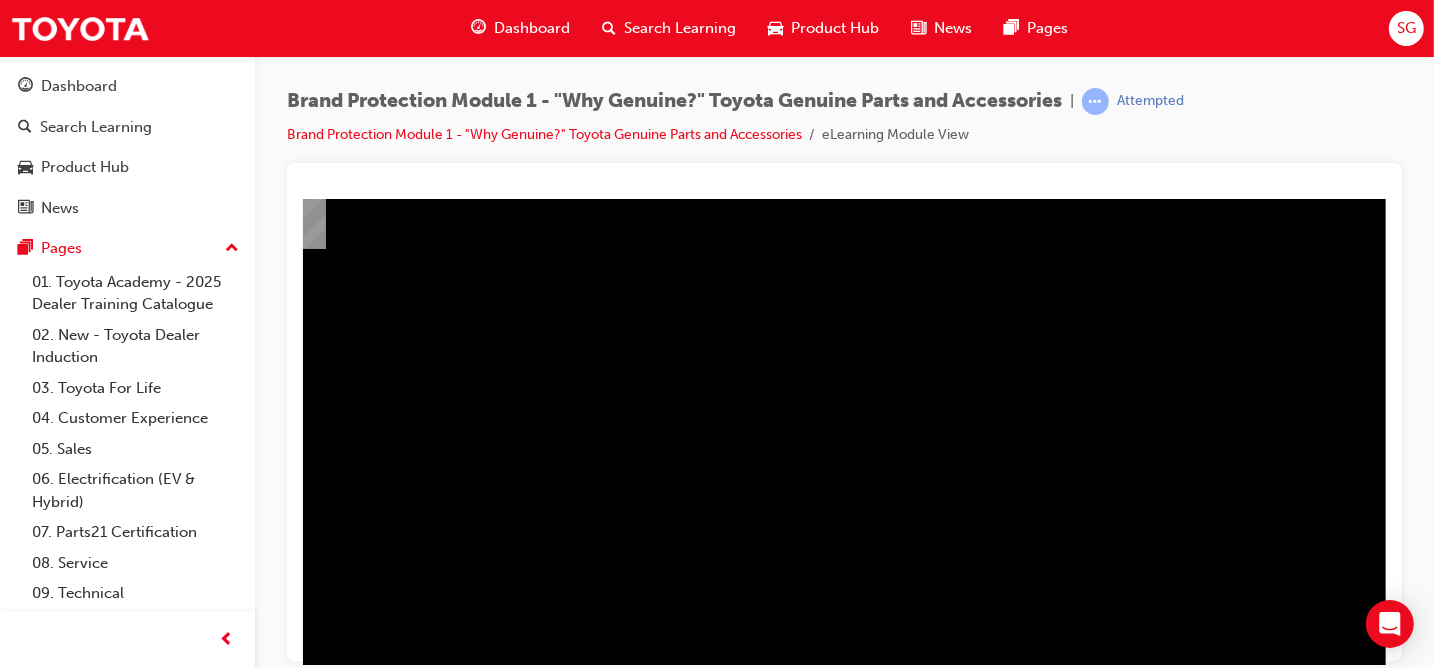 scroll, scrollTop: 200, scrollLeft: 292, axis: both 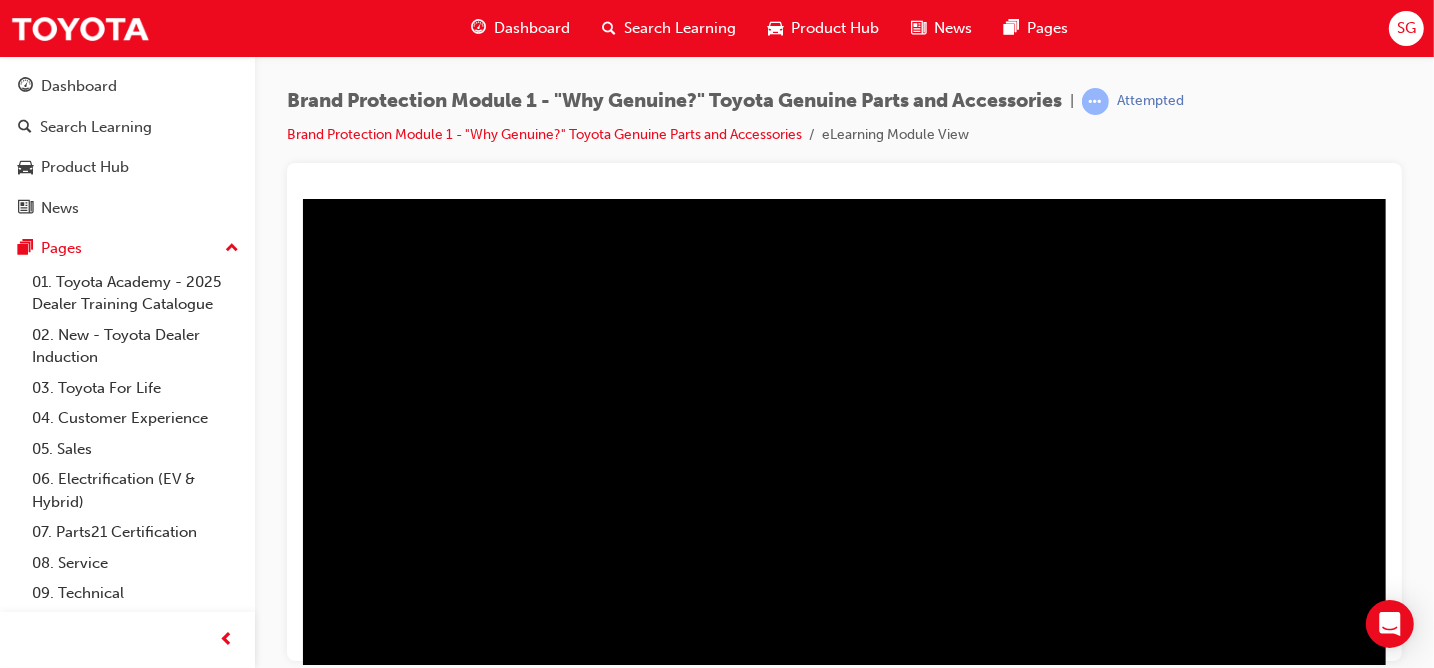 click at bounding box center (133, 1894) 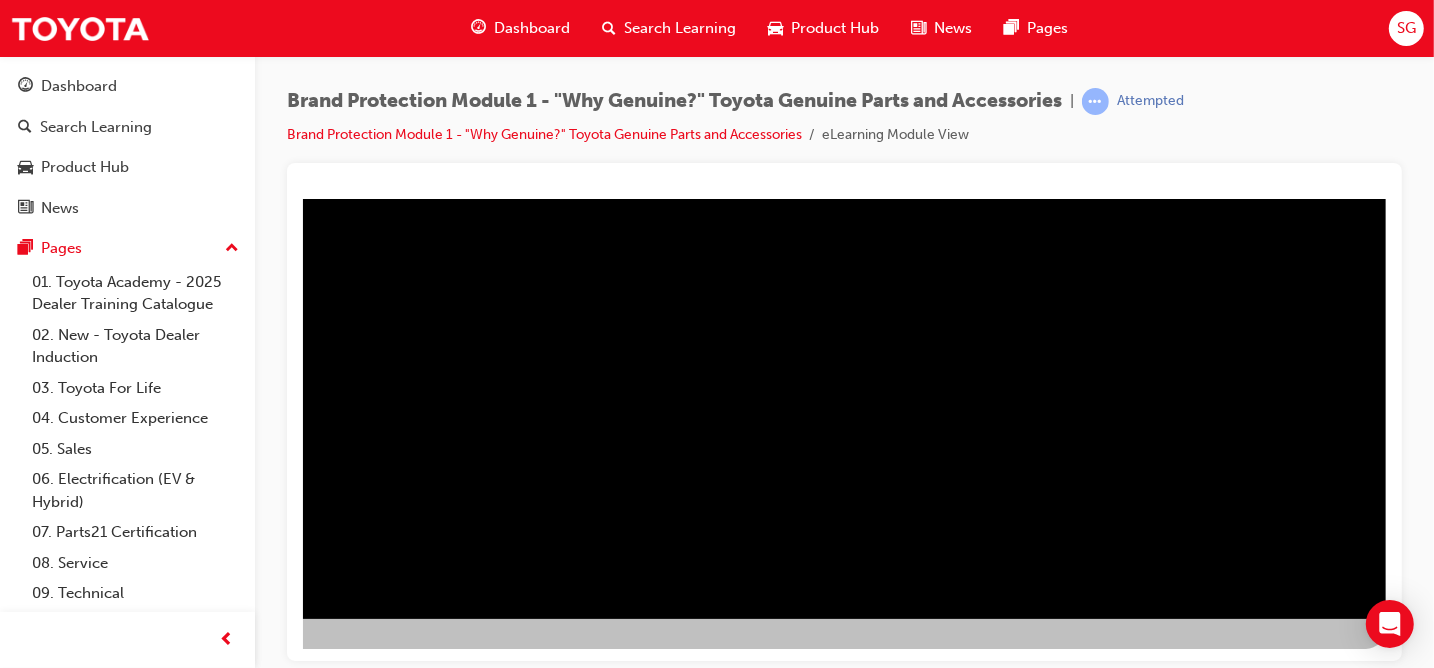 click at bounding box center (88, 2862) 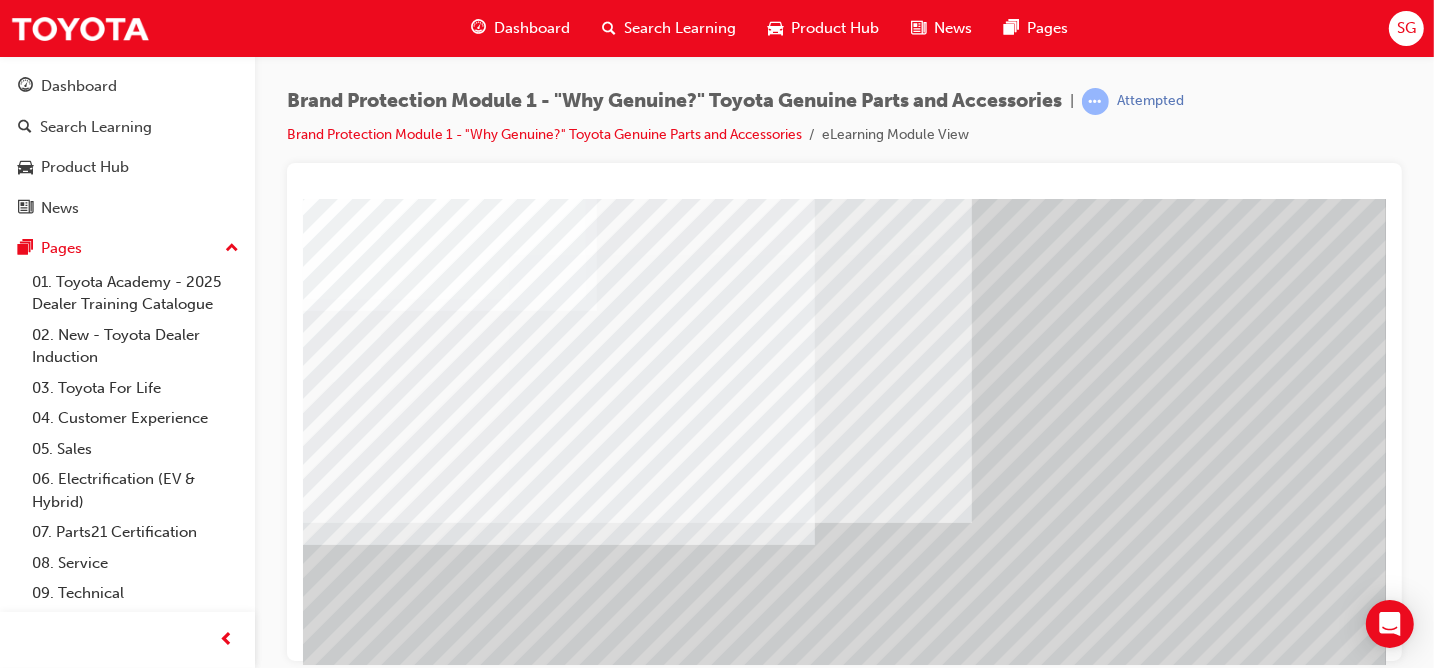 scroll, scrollTop: 300, scrollLeft: 0, axis: vertical 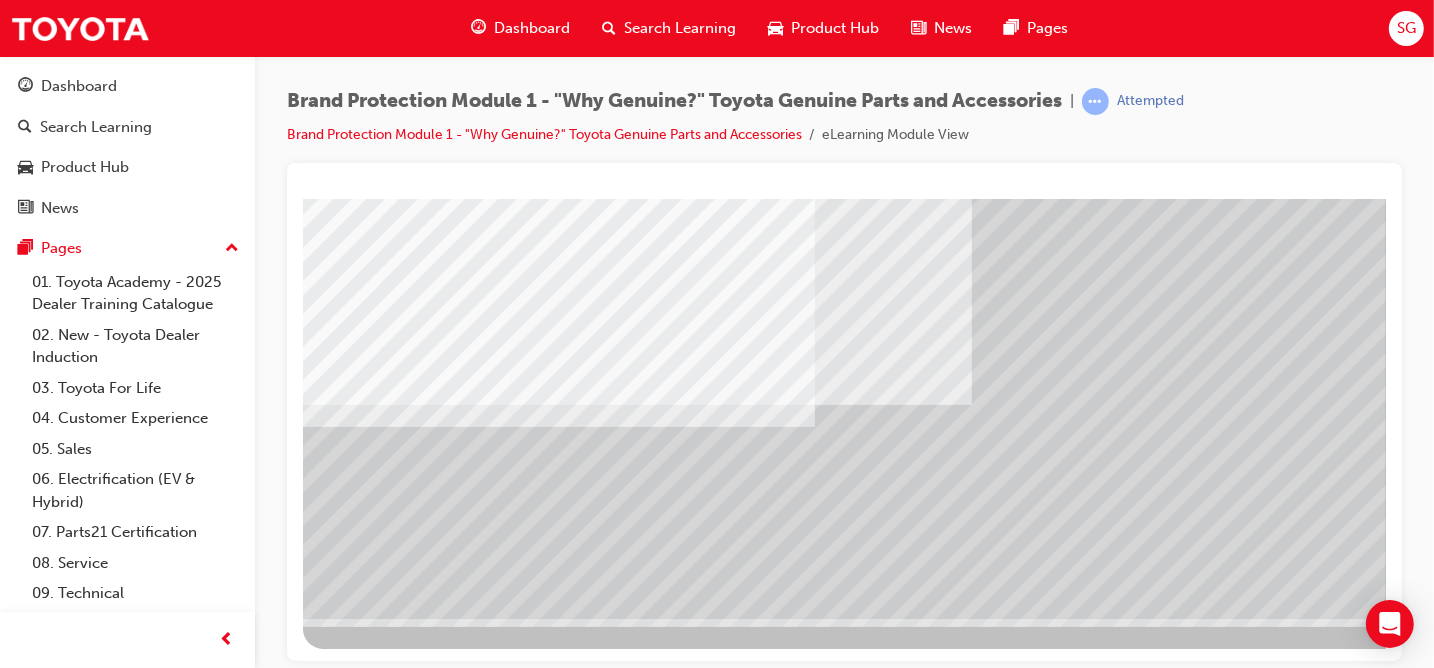 click at bounding box center (324, 5089) 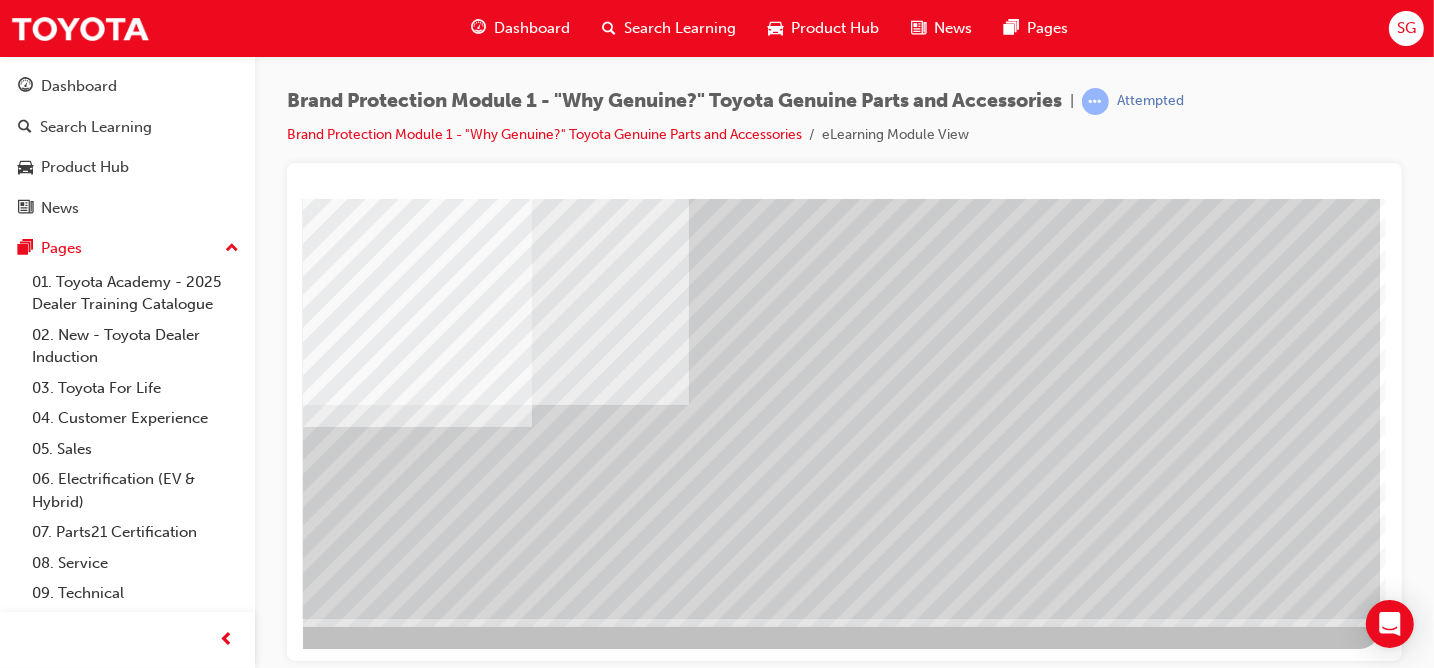 click at bounding box center [82, 5049] 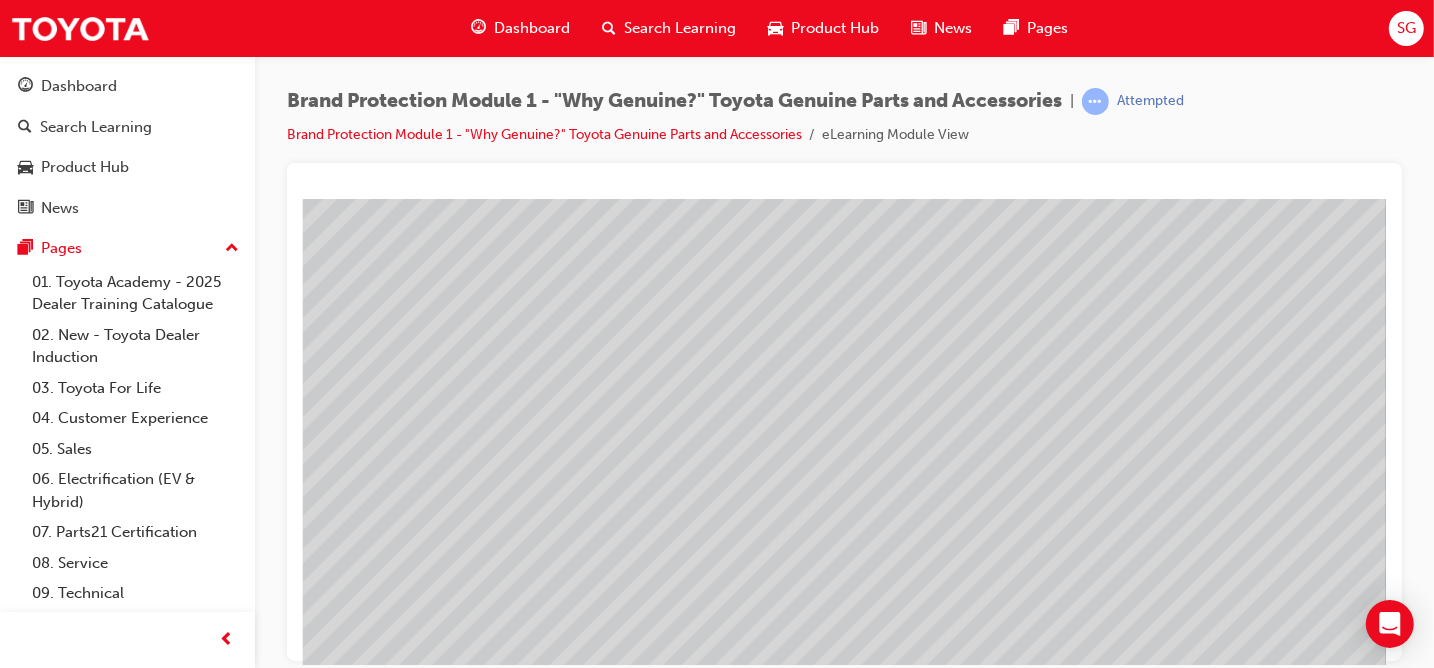 scroll, scrollTop: 300, scrollLeft: 292, axis: both 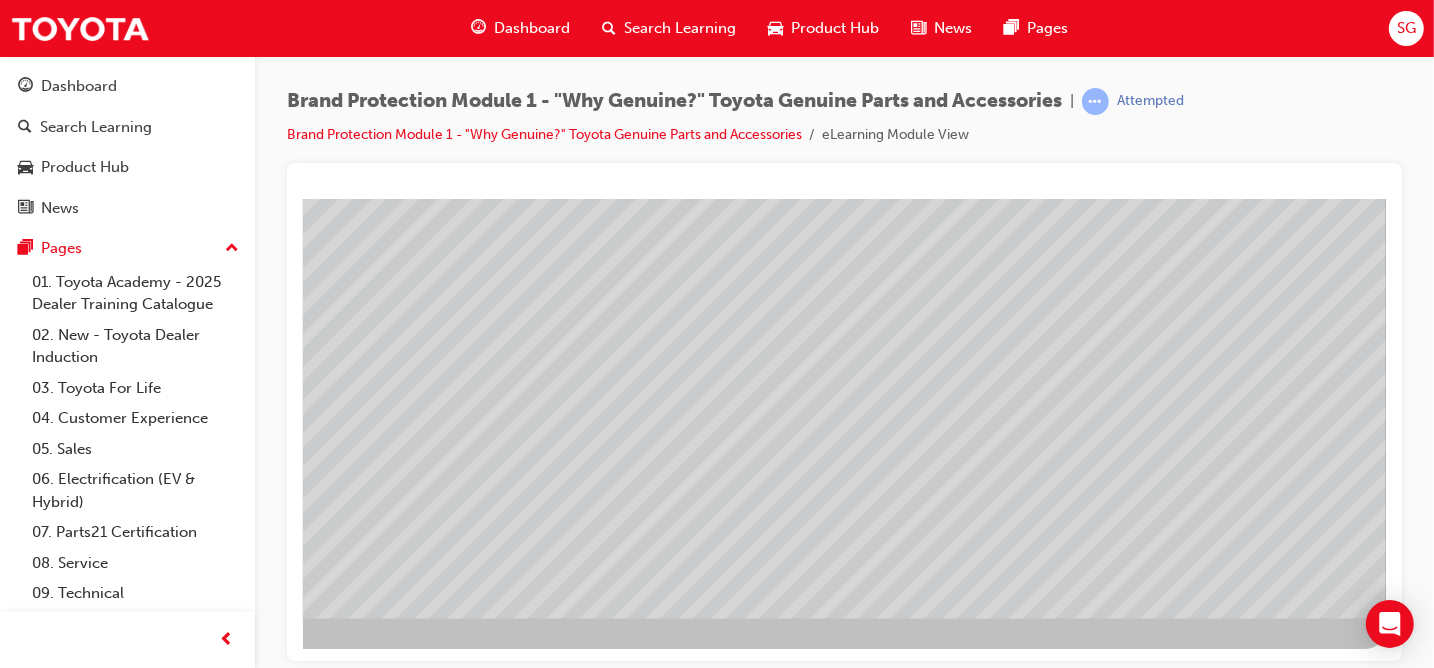 click at bounding box center (88, 2148) 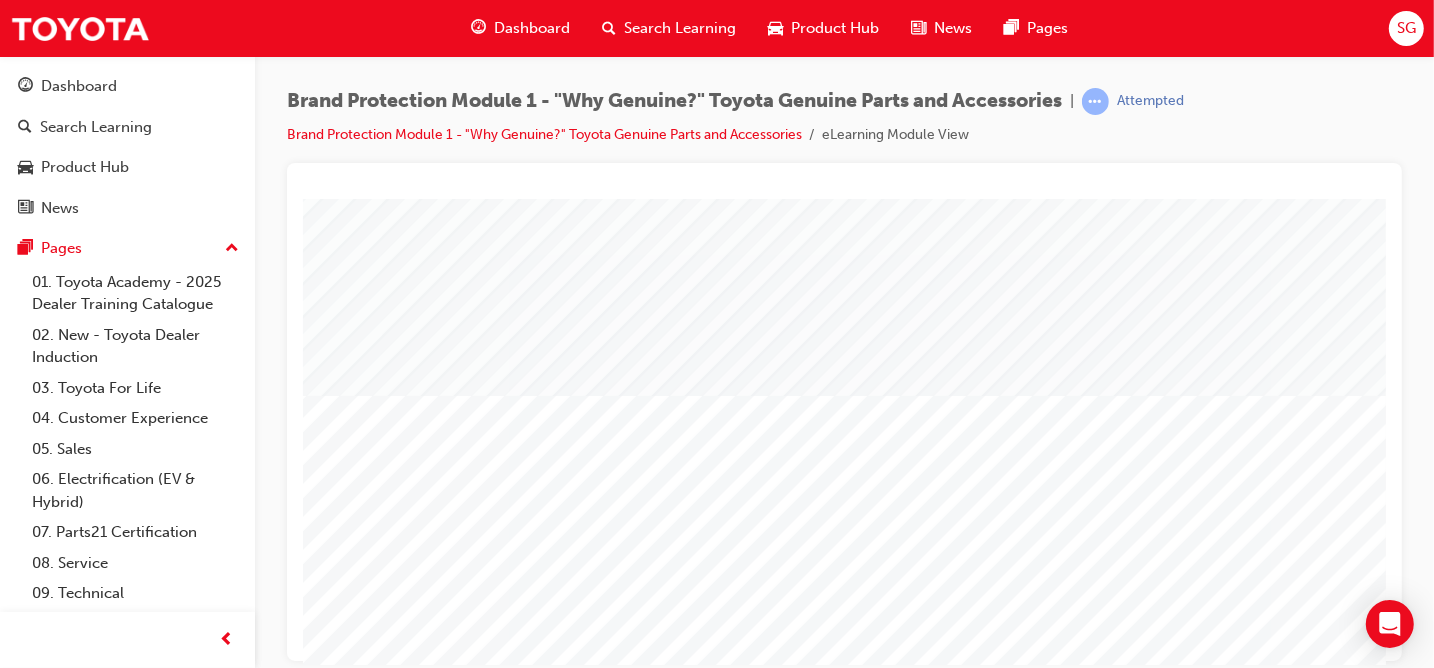 scroll, scrollTop: 300, scrollLeft: 0, axis: vertical 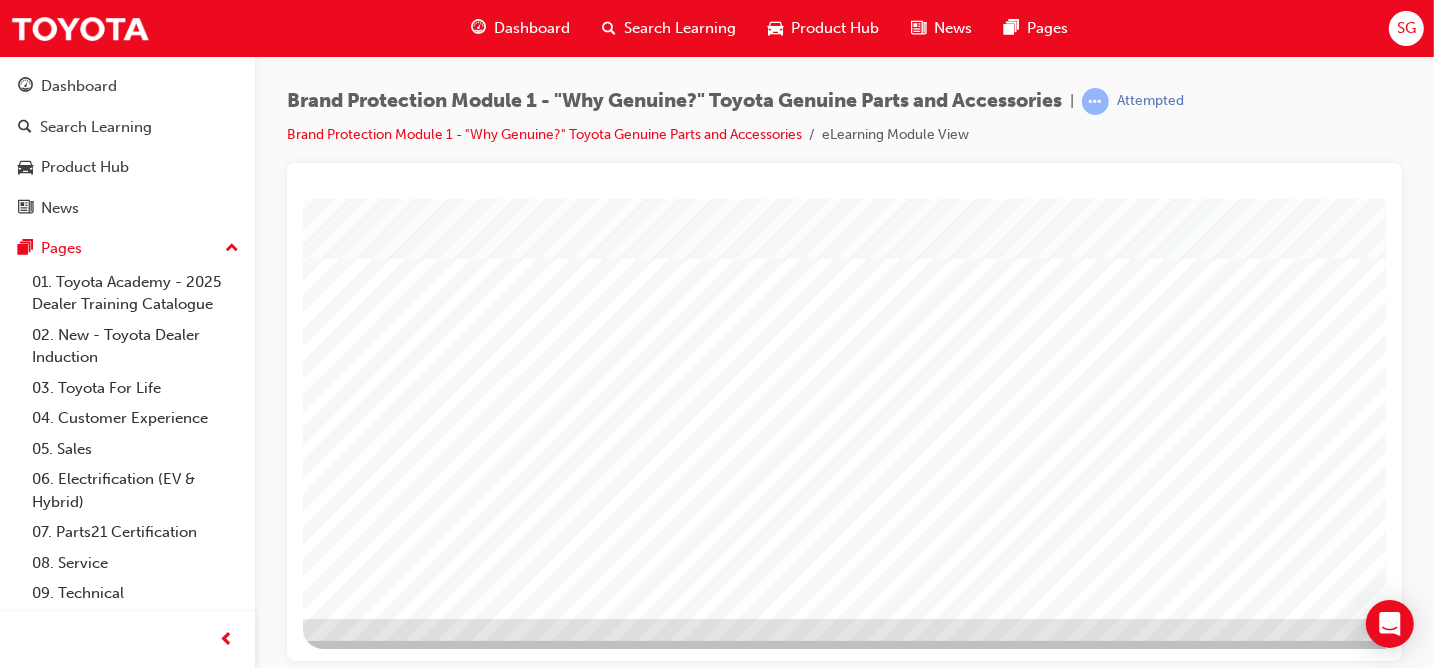 drag, startPoint x: 866, startPoint y: 645, endPoint x: 1099, endPoint y: 668, distance: 234.13245 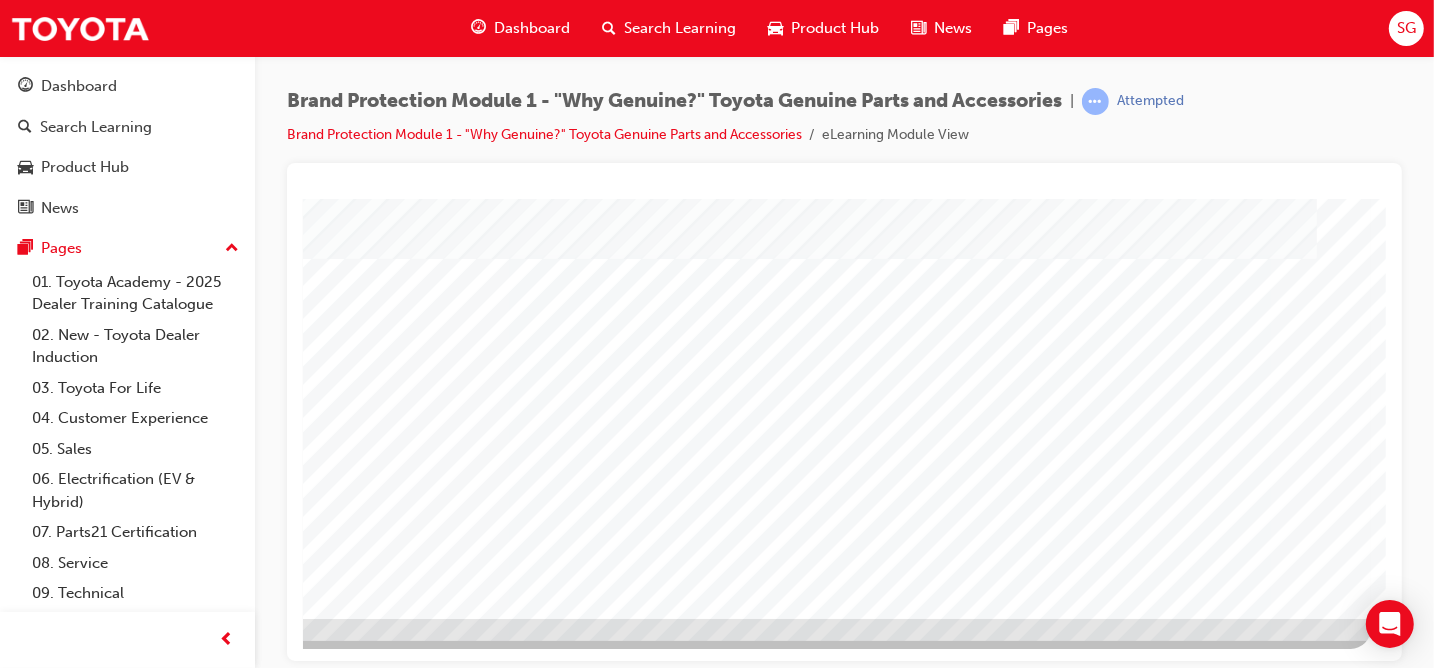 click at bounding box center (73, 1406) 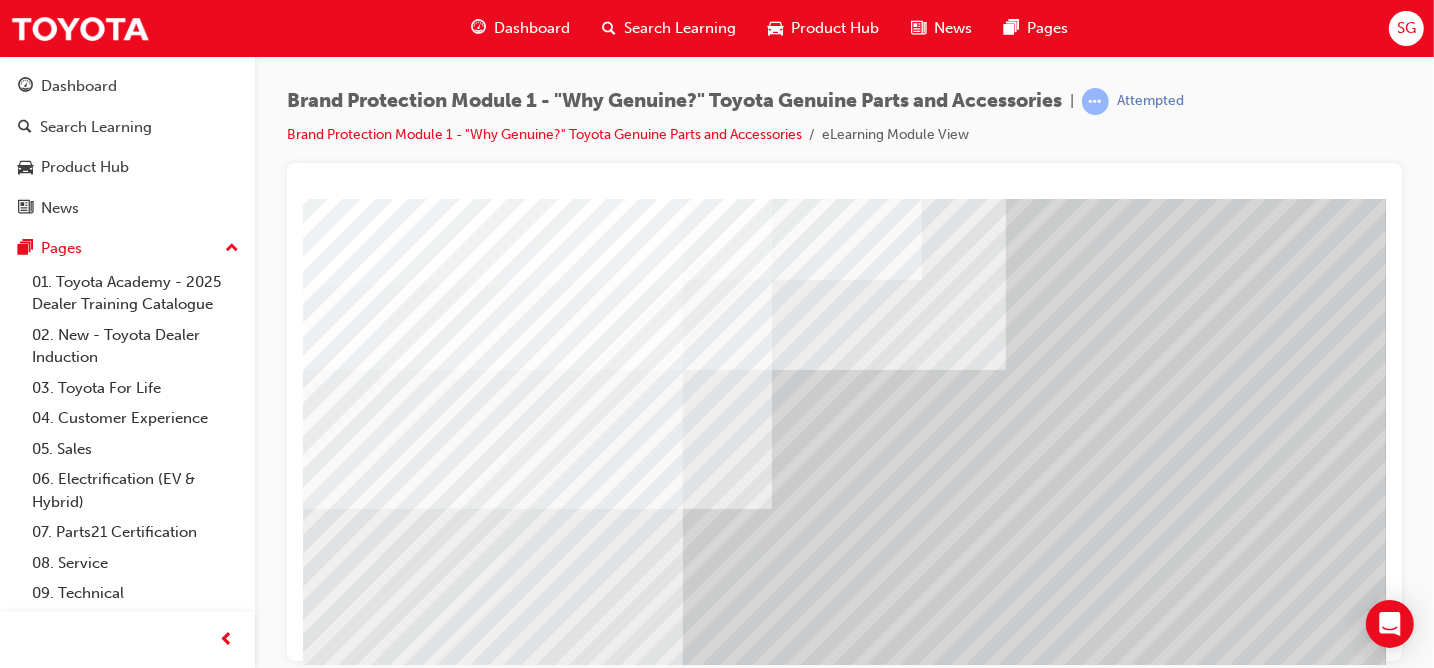 scroll, scrollTop: 300, scrollLeft: 0, axis: vertical 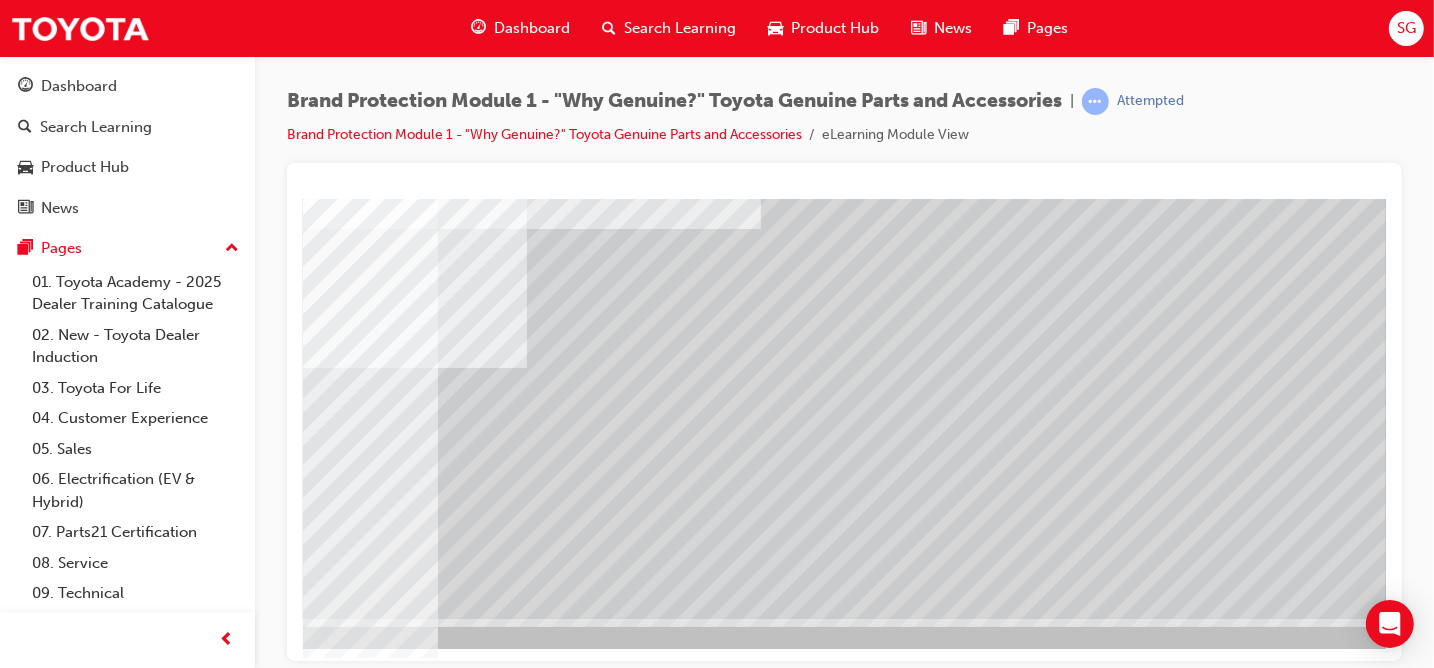 click at bounding box center [120, 4184] 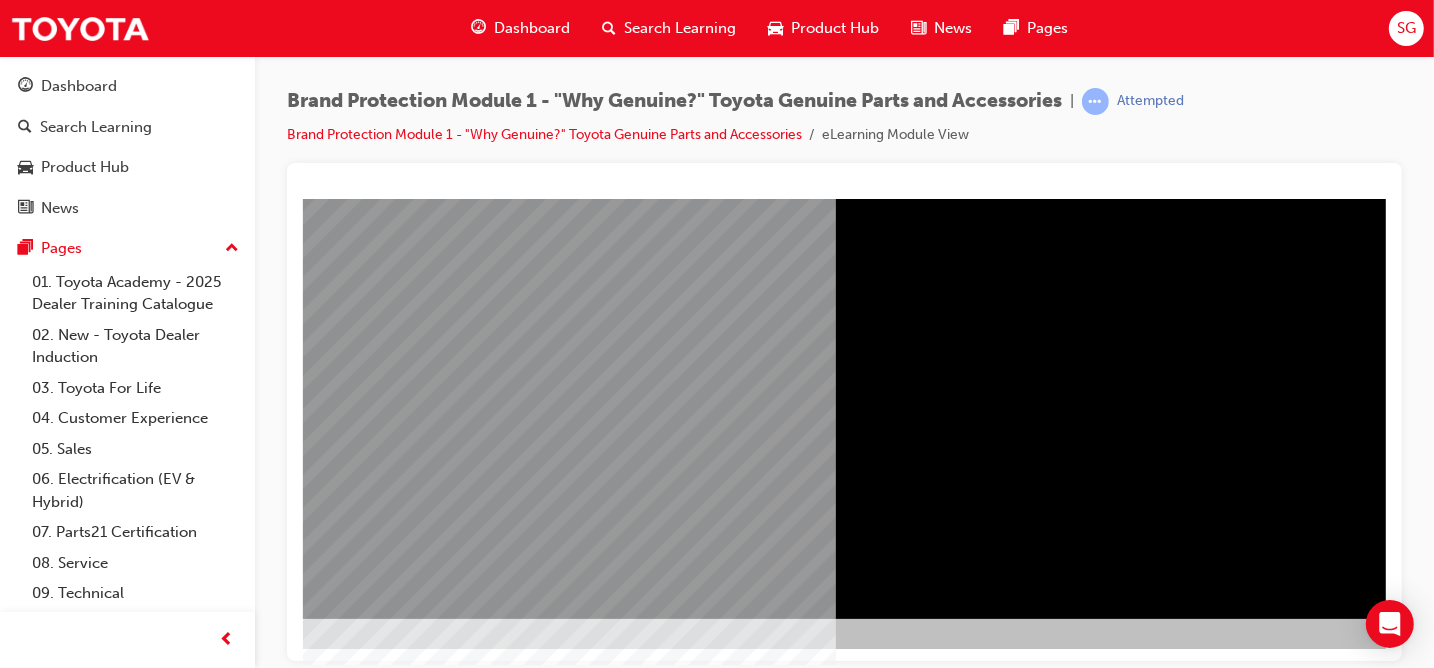 scroll, scrollTop: 300, scrollLeft: 292, axis: both 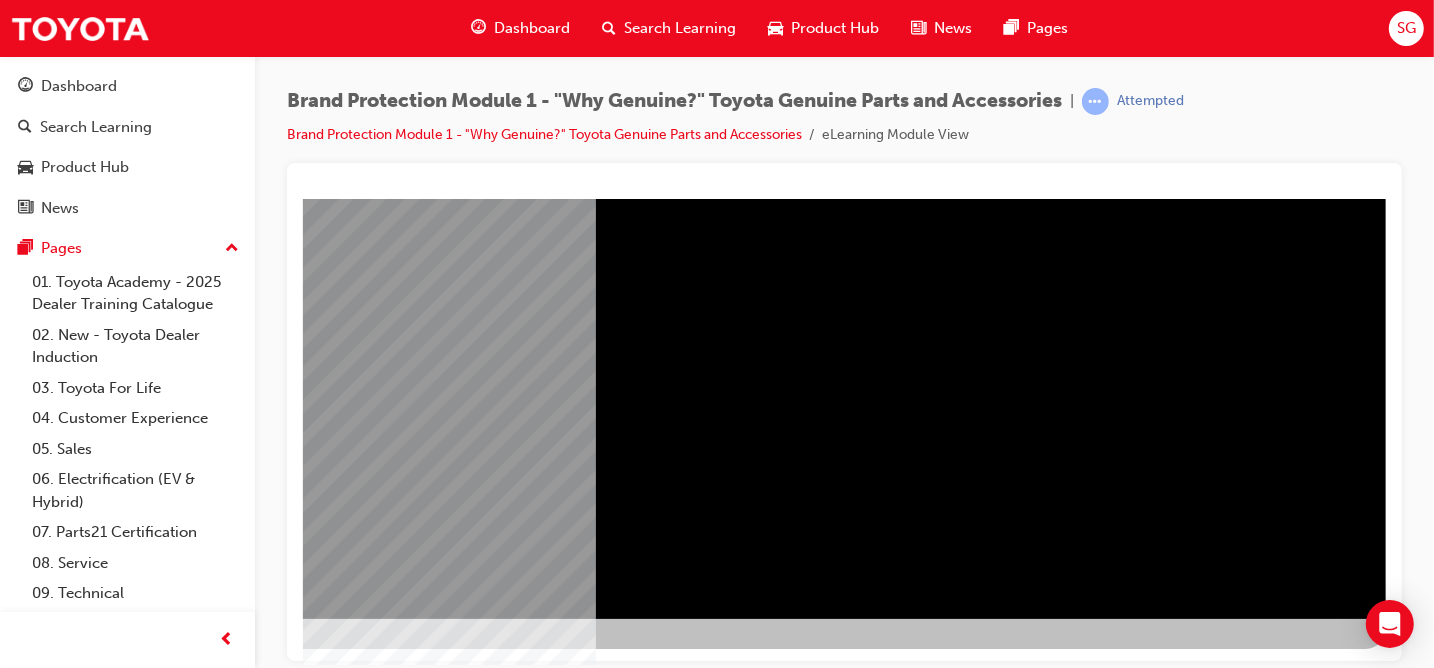 click at bounding box center (88, 1918) 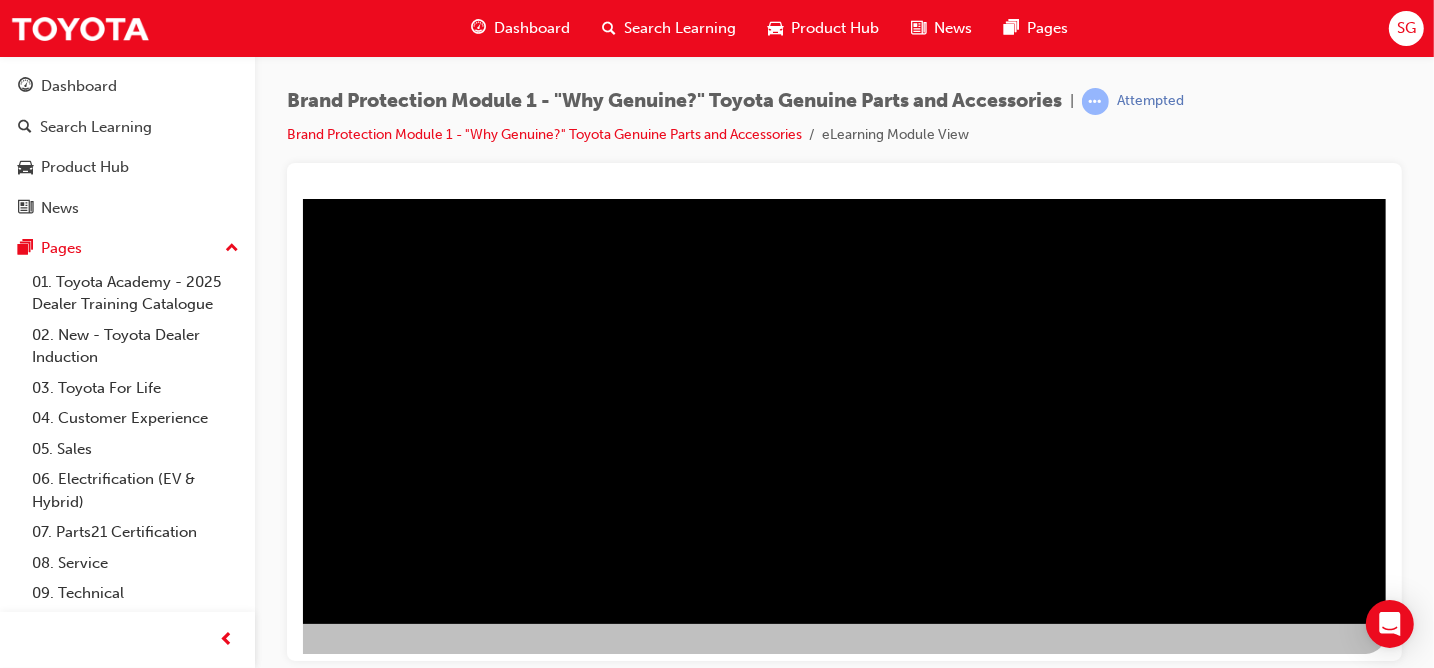 scroll, scrollTop: 300, scrollLeft: 292, axis: both 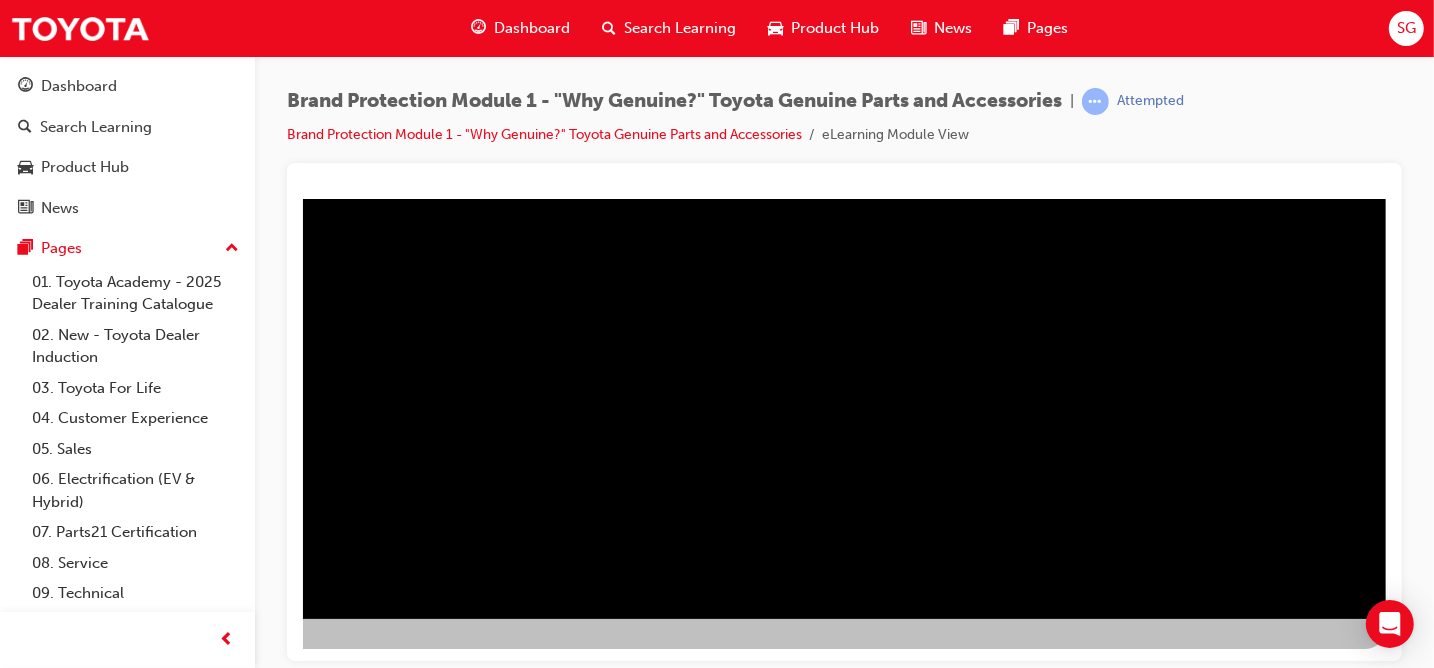 click at bounding box center [354, 793] 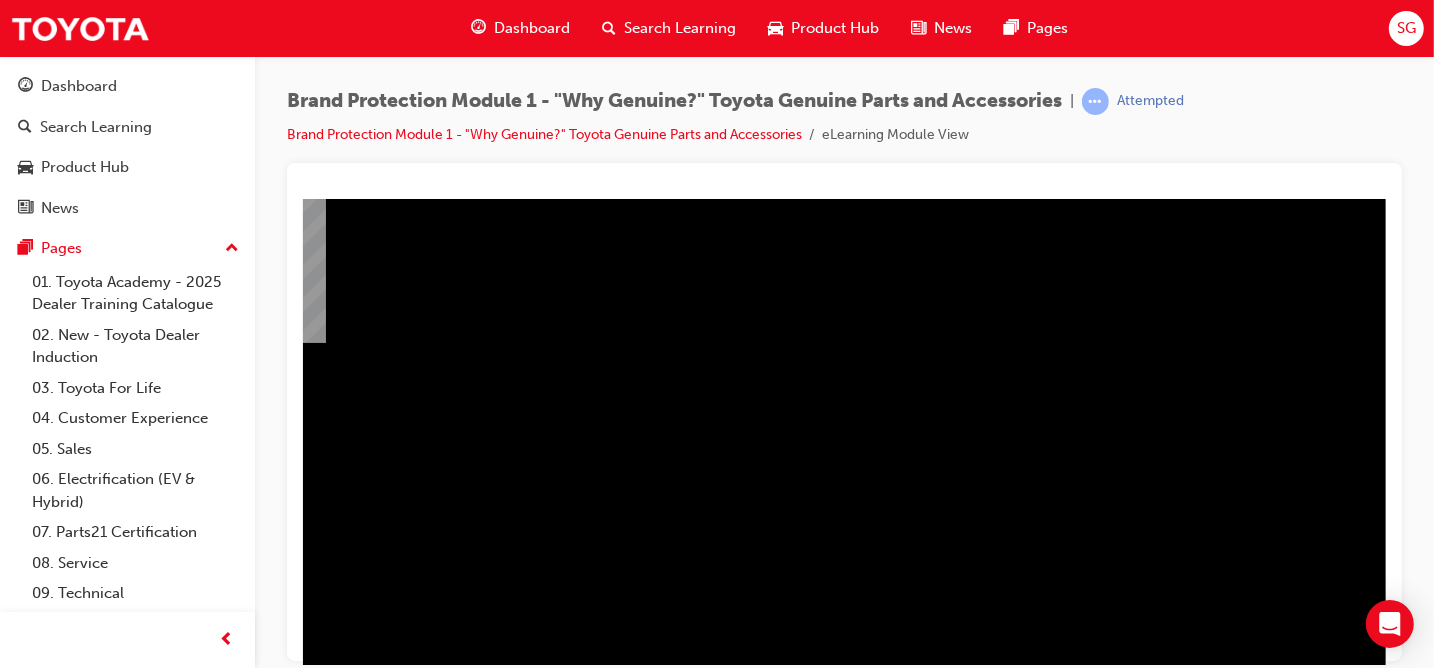 scroll, scrollTop: 0, scrollLeft: 292, axis: horizontal 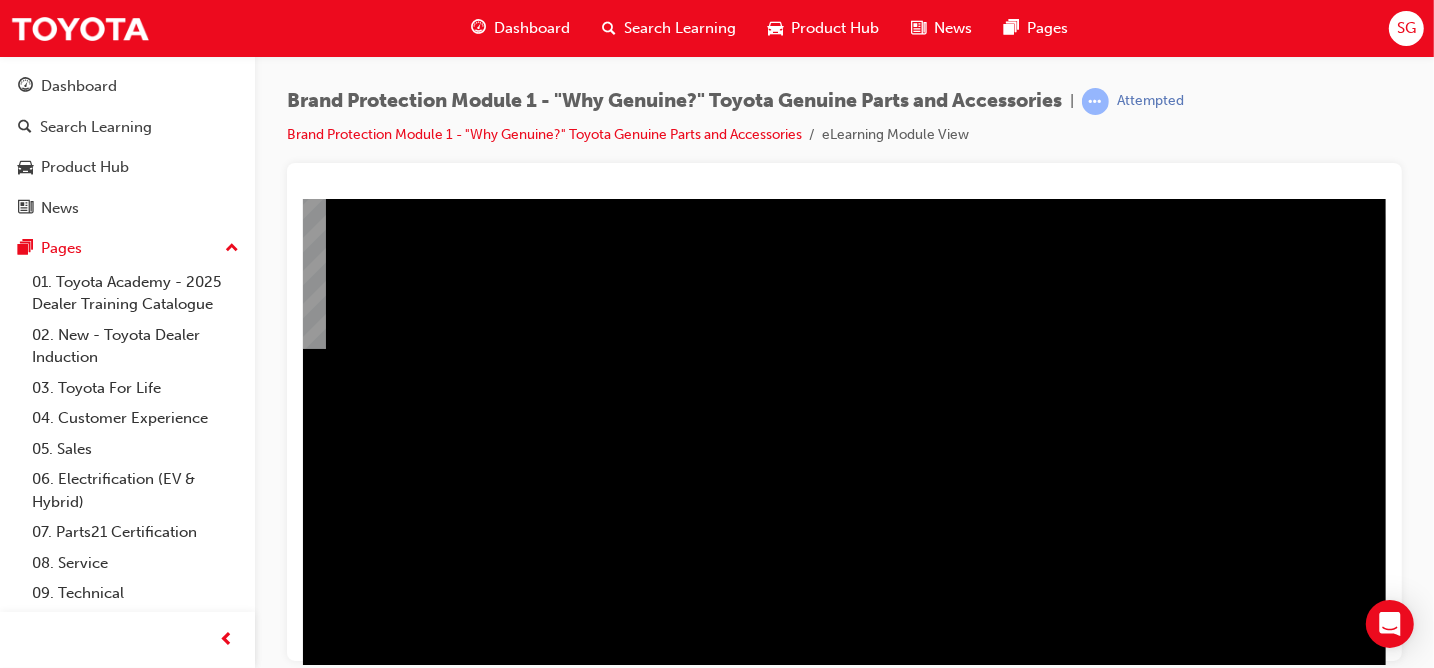 click at bounding box center [354, 1093] 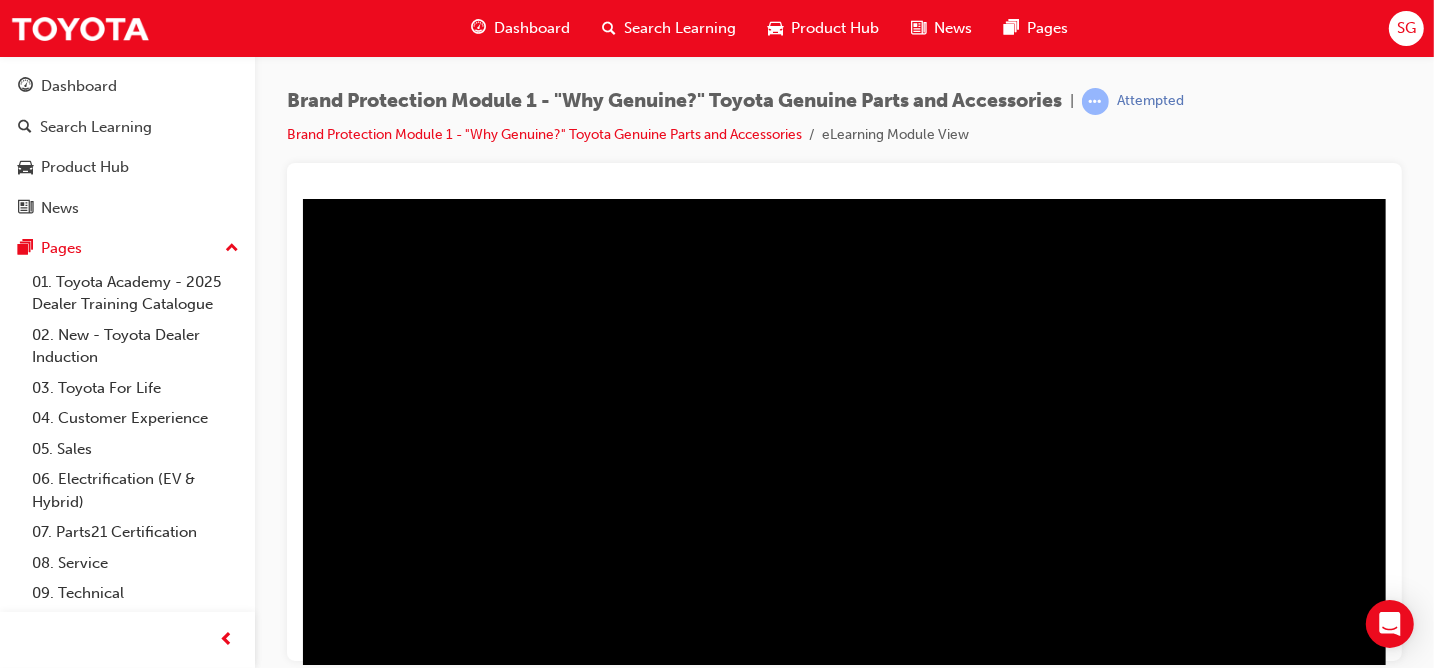scroll, scrollTop: 200, scrollLeft: 292, axis: both 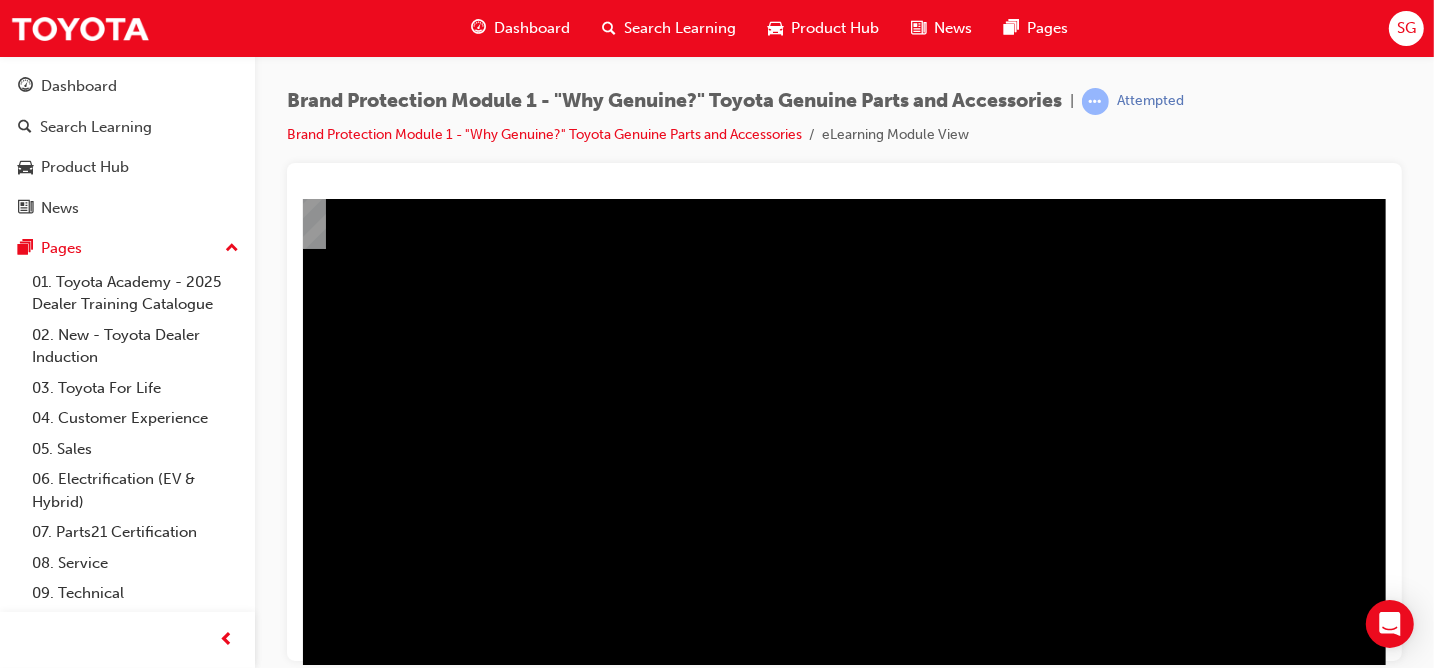 click at bounding box center [354, 993] 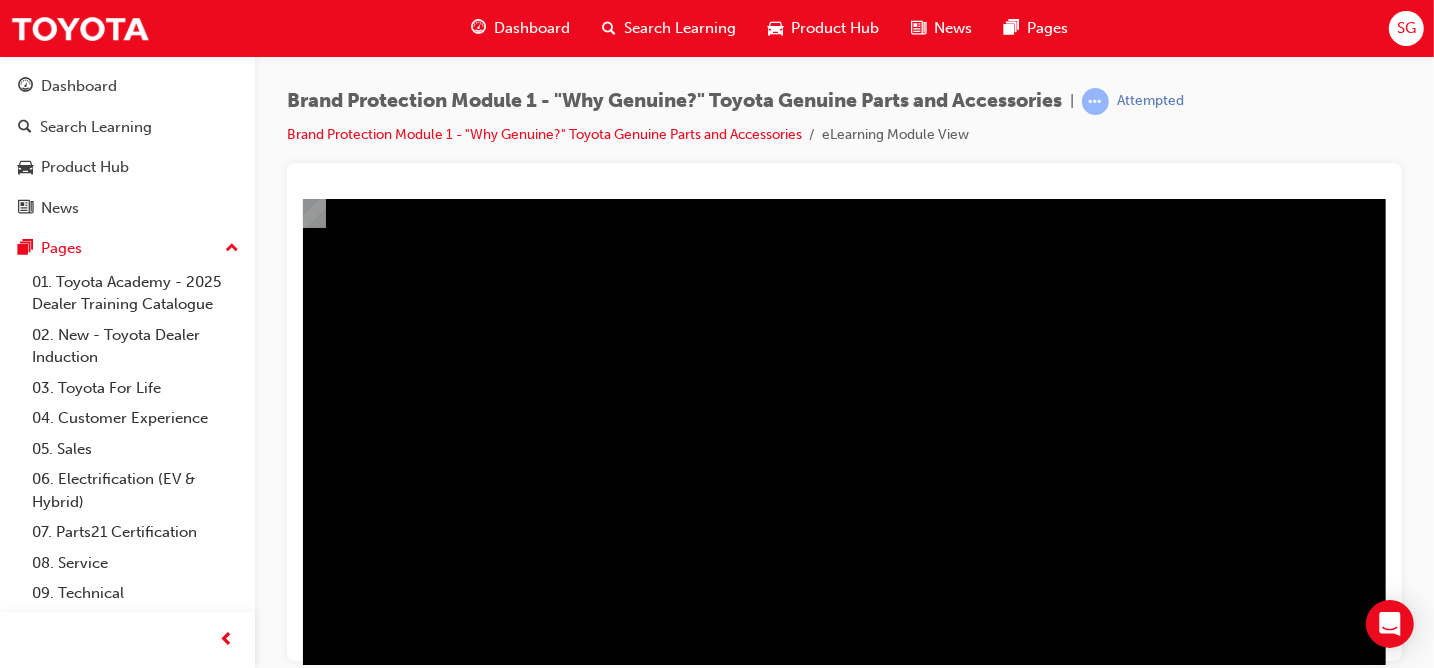 scroll, scrollTop: 0, scrollLeft: 292, axis: horizontal 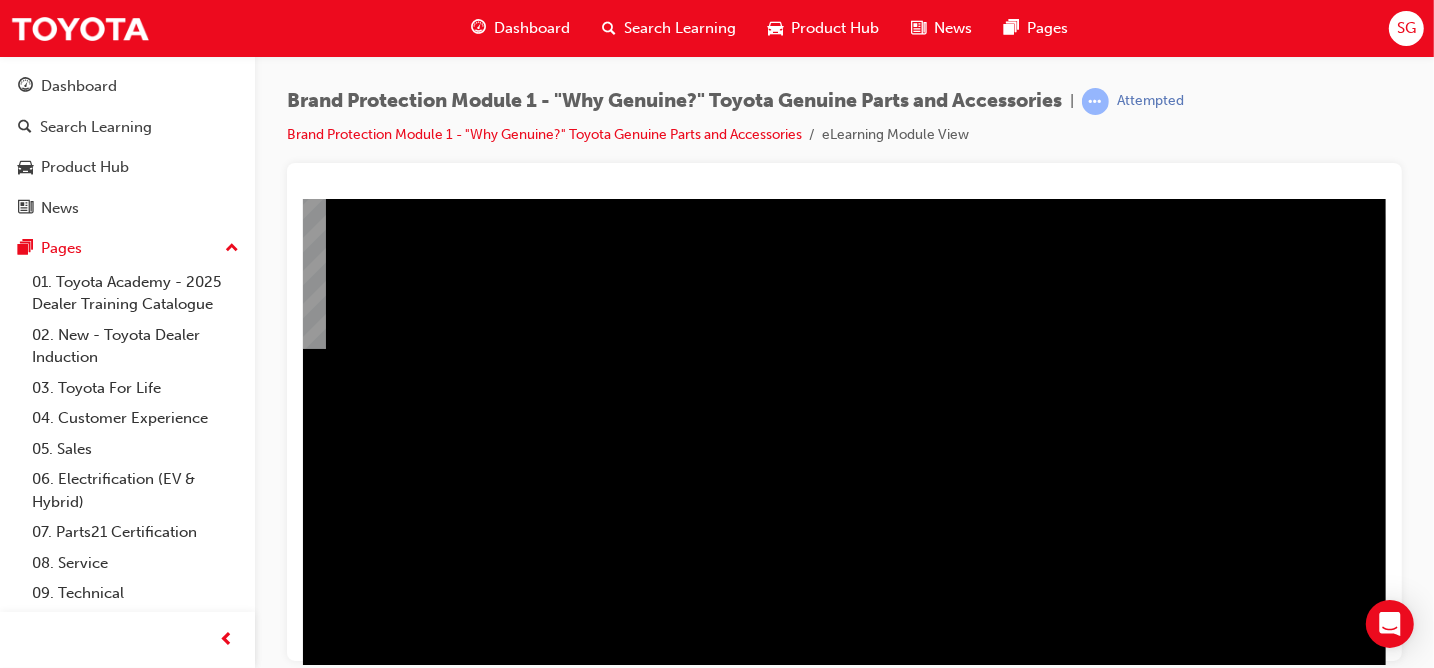 click at bounding box center [354, 1093] 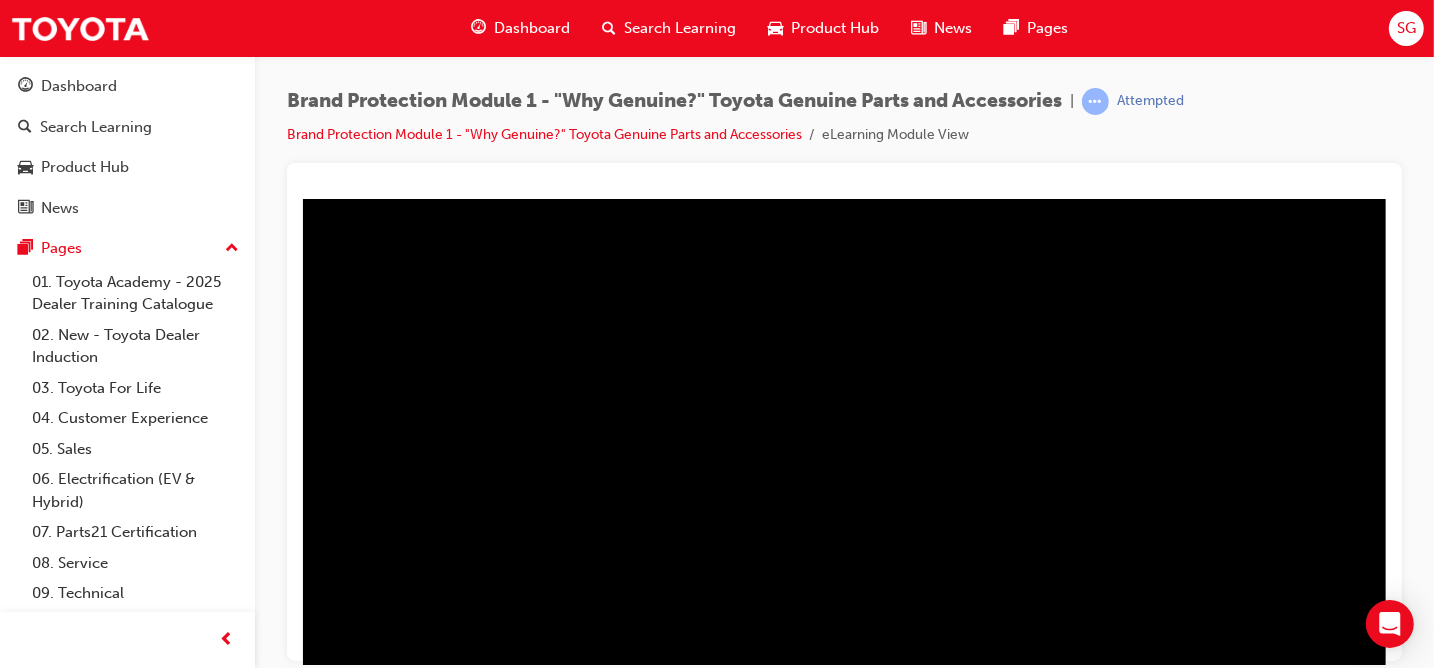 scroll, scrollTop: 300, scrollLeft: 292, axis: both 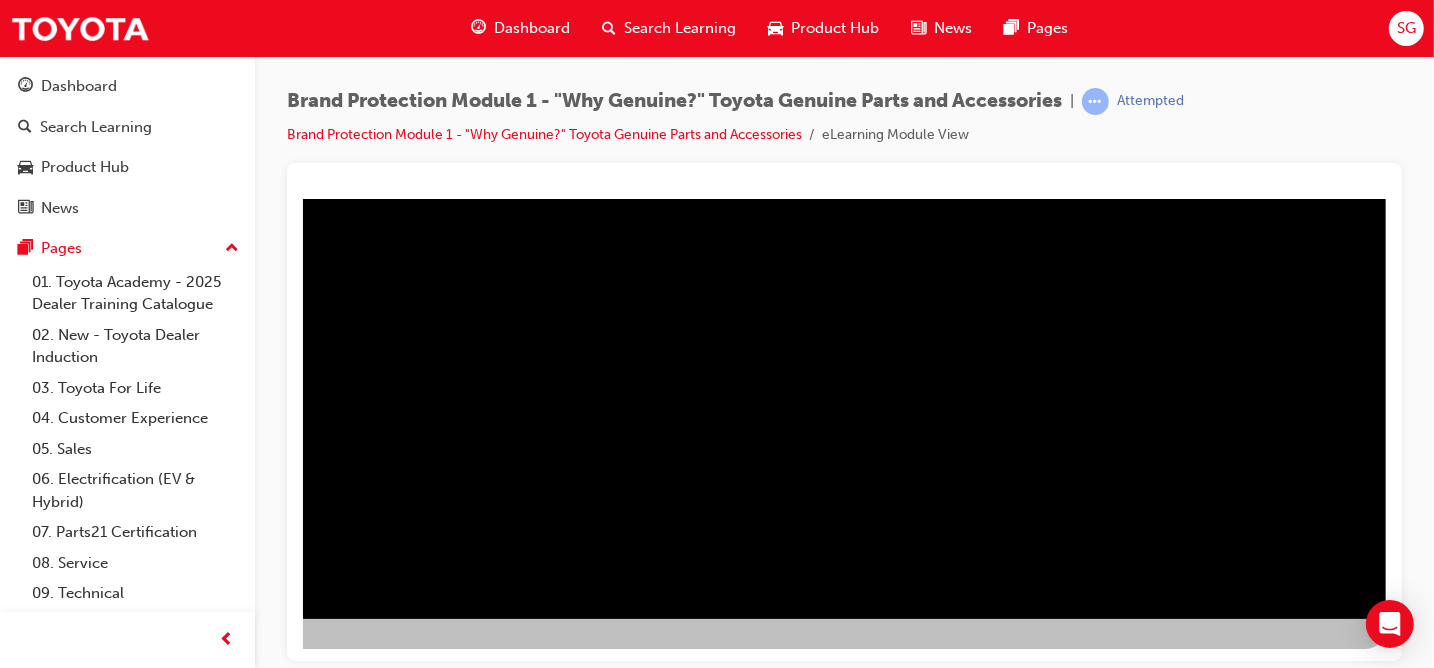 click at bounding box center [705, 276] 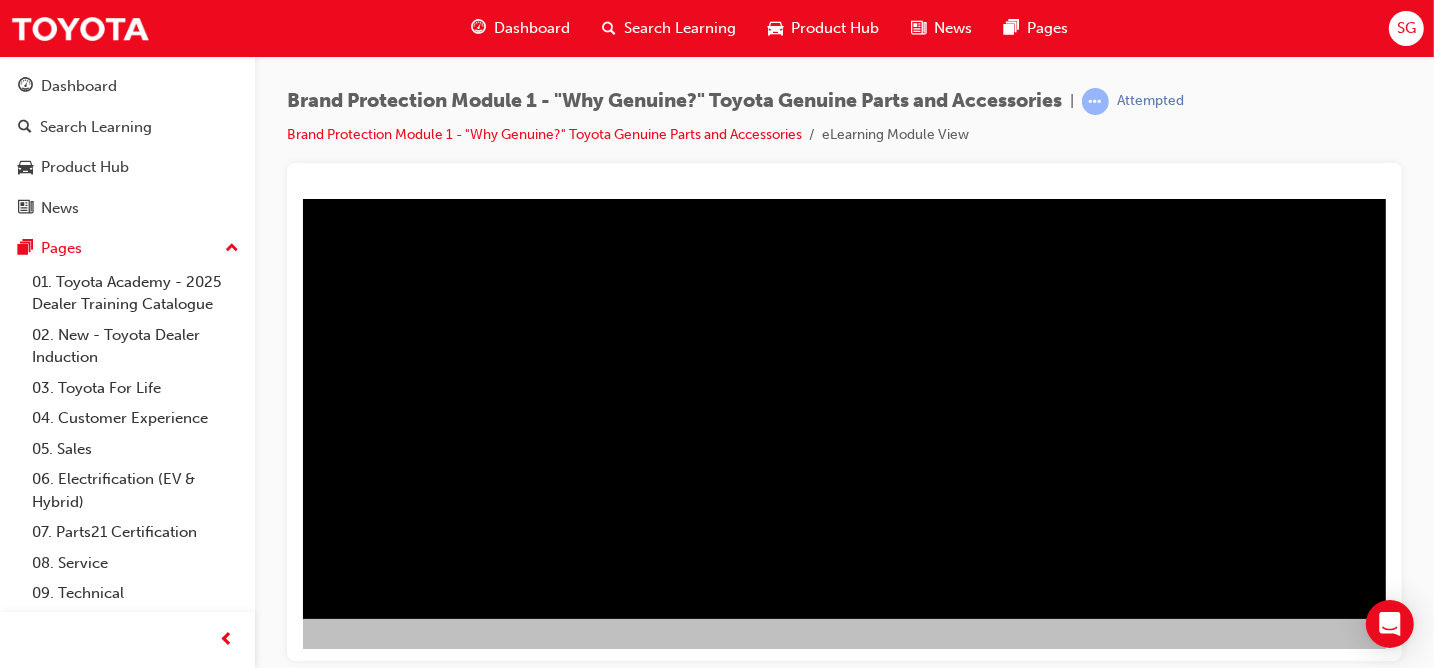scroll, scrollTop: 300, scrollLeft: 0, axis: vertical 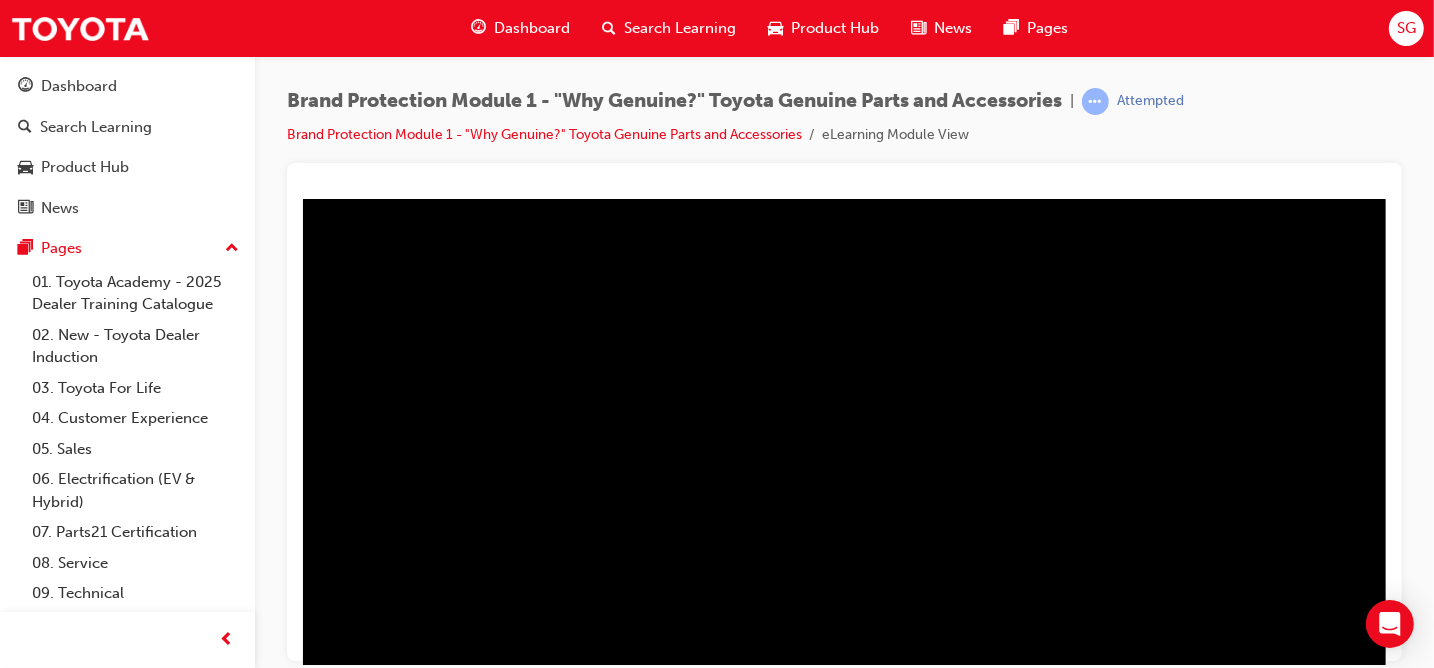 click at bounding box center (354, 893) 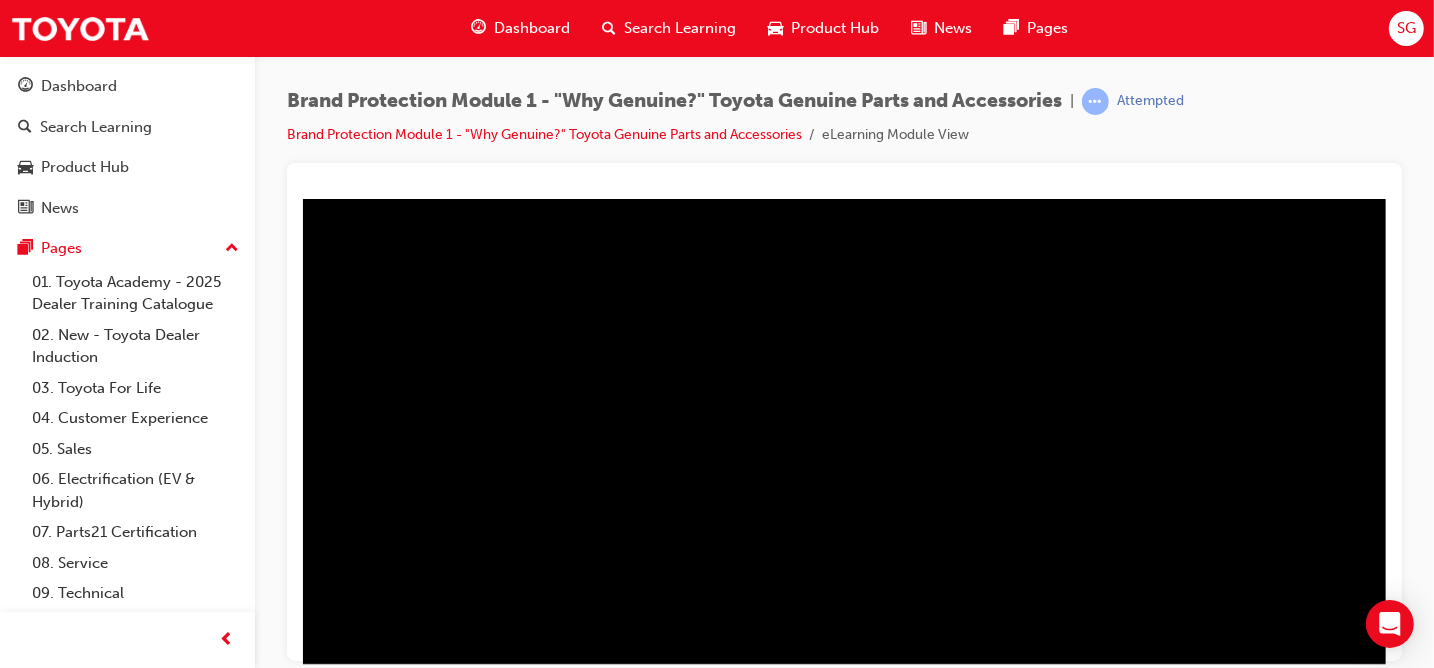 scroll, scrollTop: 300, scrollLeft: 292, axis: both 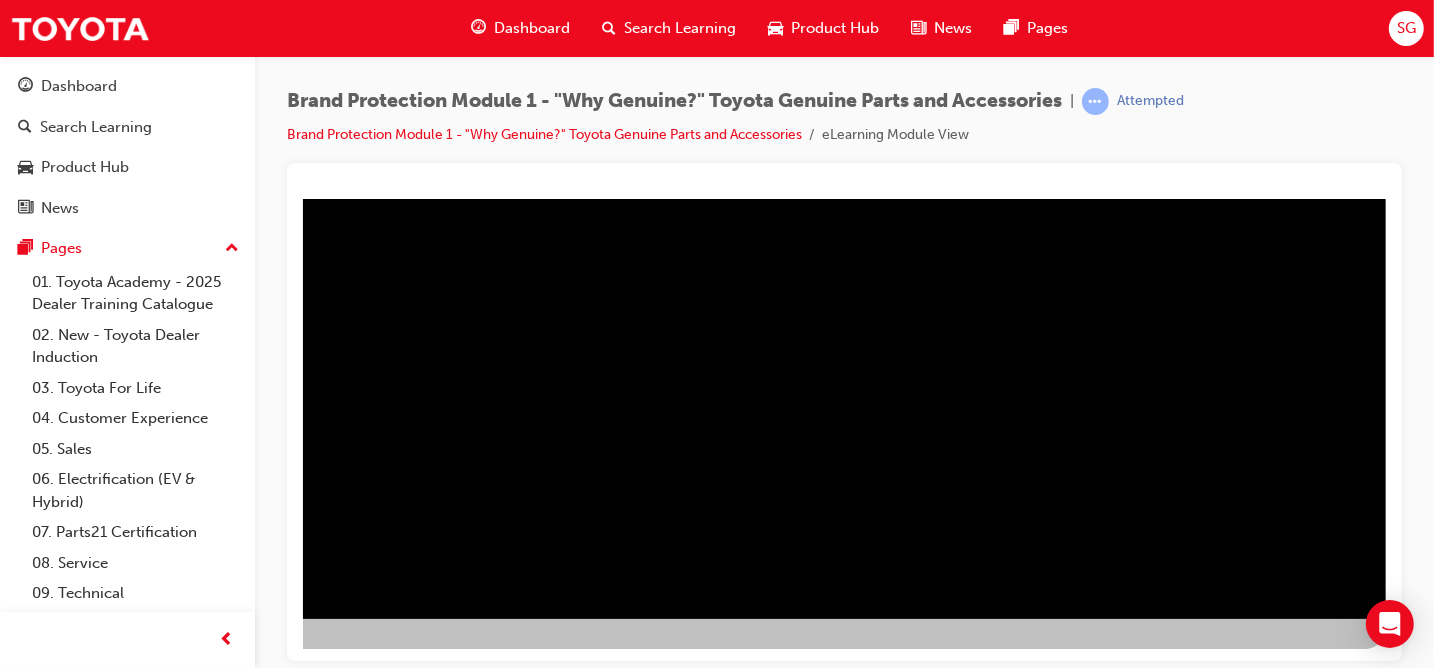 click at bounding box center [354, 793] 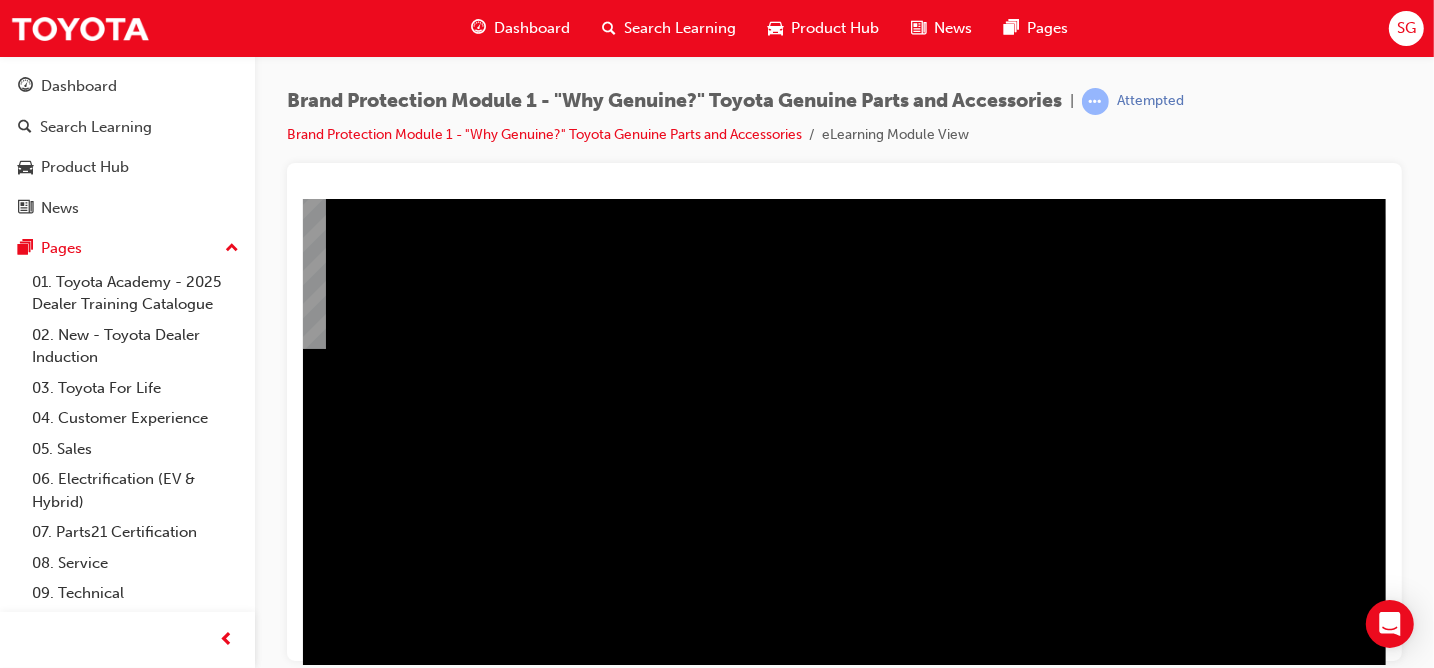 click at bounding box center (354, 1093) 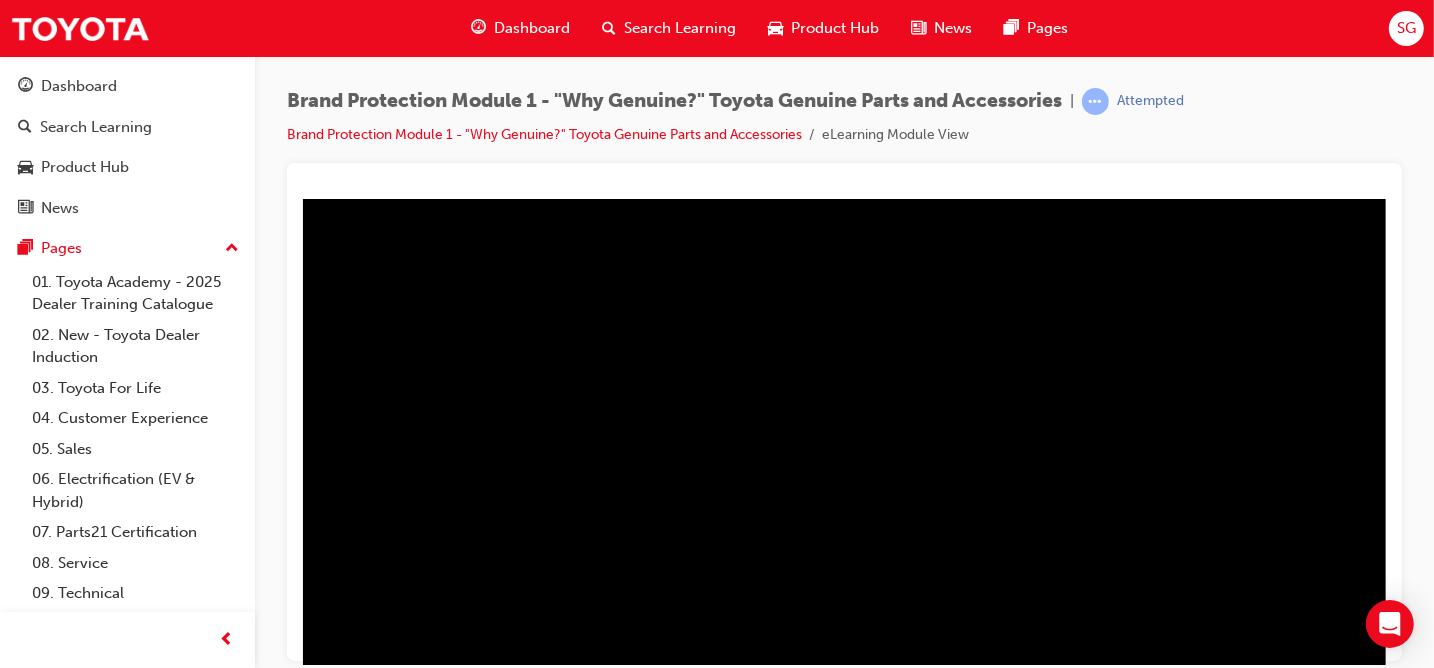 scroll, scrollTop: 300, scrollLeft: 292, axis: both 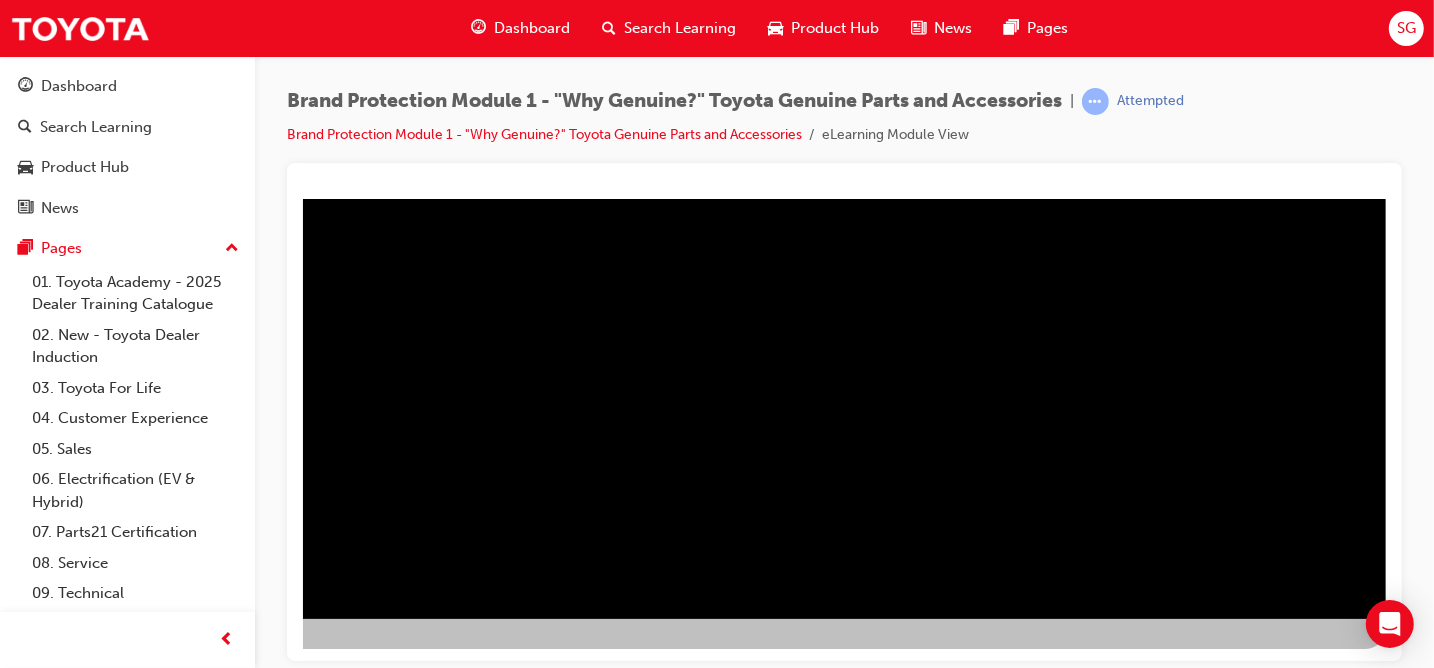 click at bounding box center [705, 276] 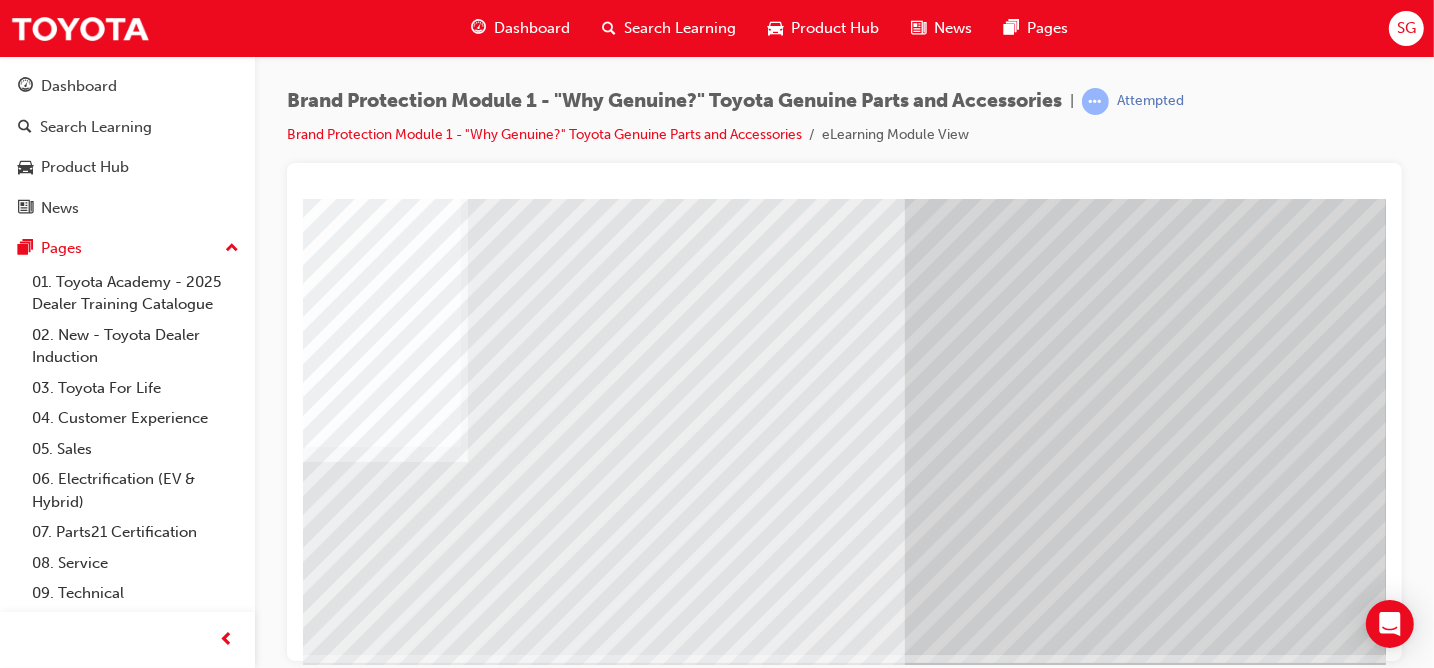 scroll, scrollTop: 300, scrollLeft: 0, axis: vertical 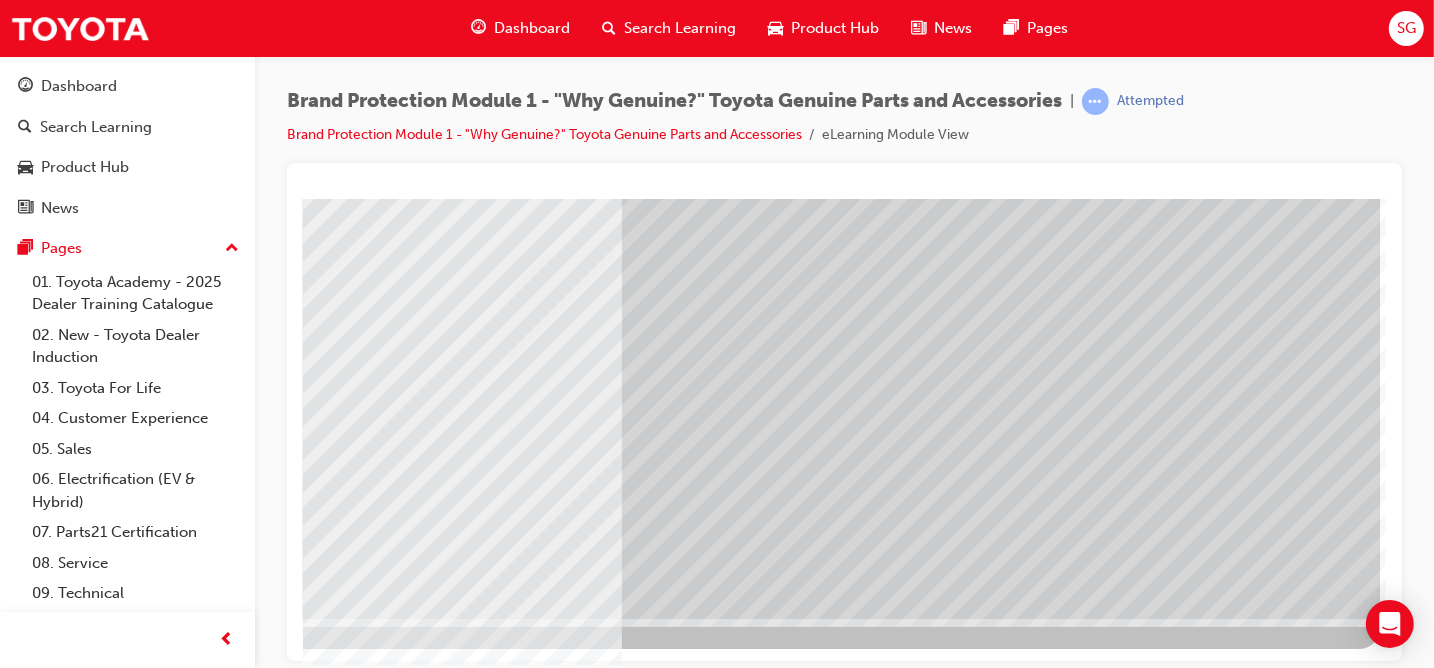 click at bounding box center (82, 3323) 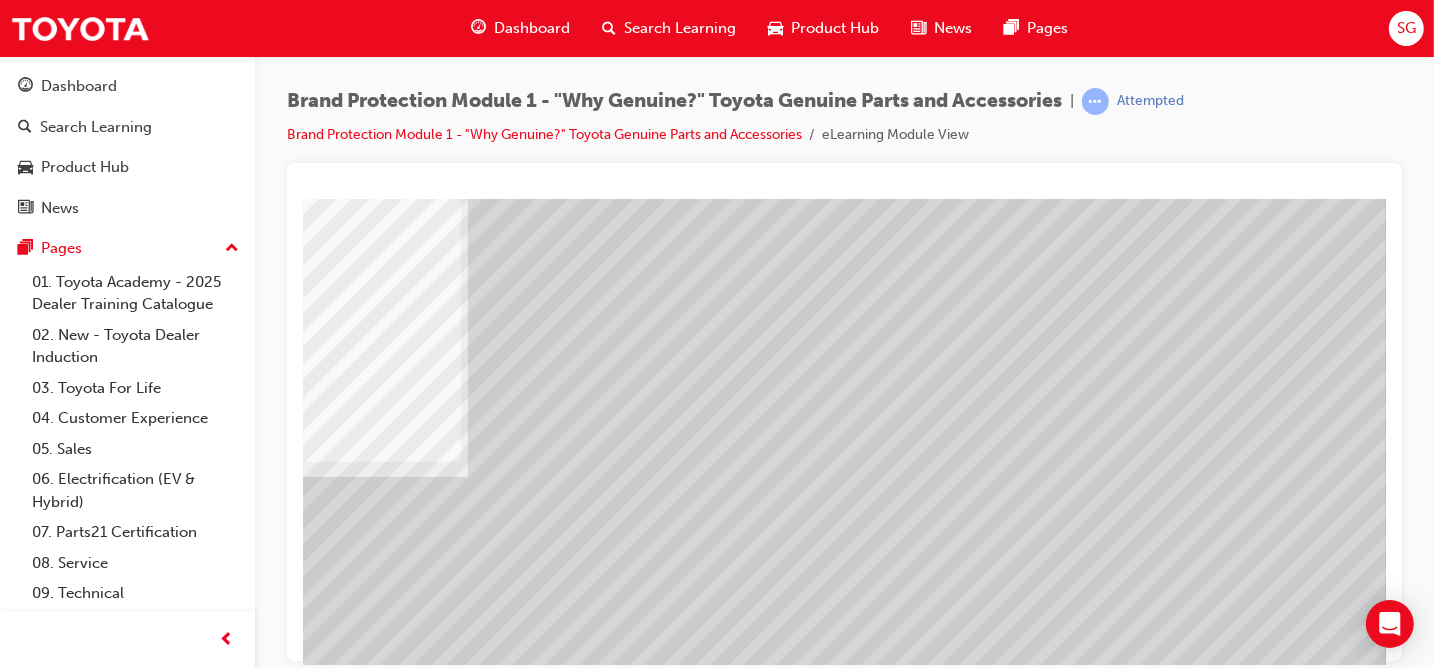 scroll, scrollTop: 300, scrollLeft: 0, axis: vertical 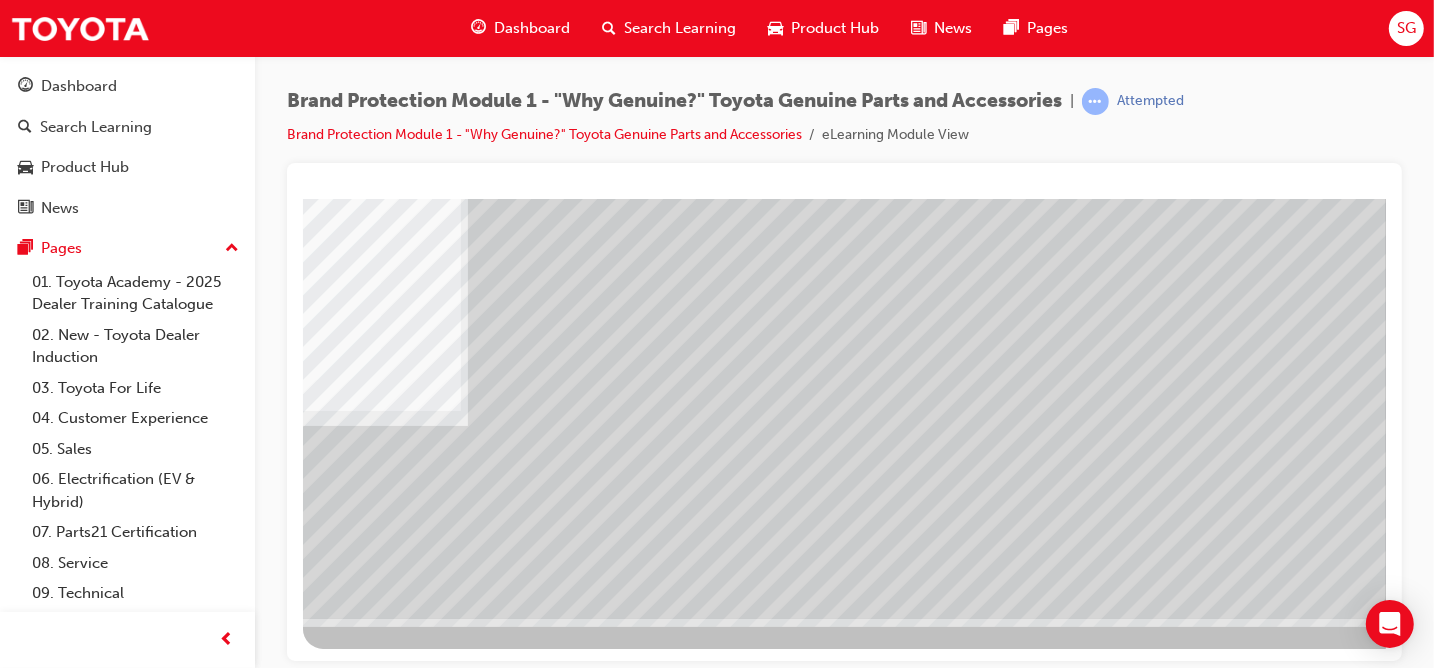 click at bounding box center [327, 3996] 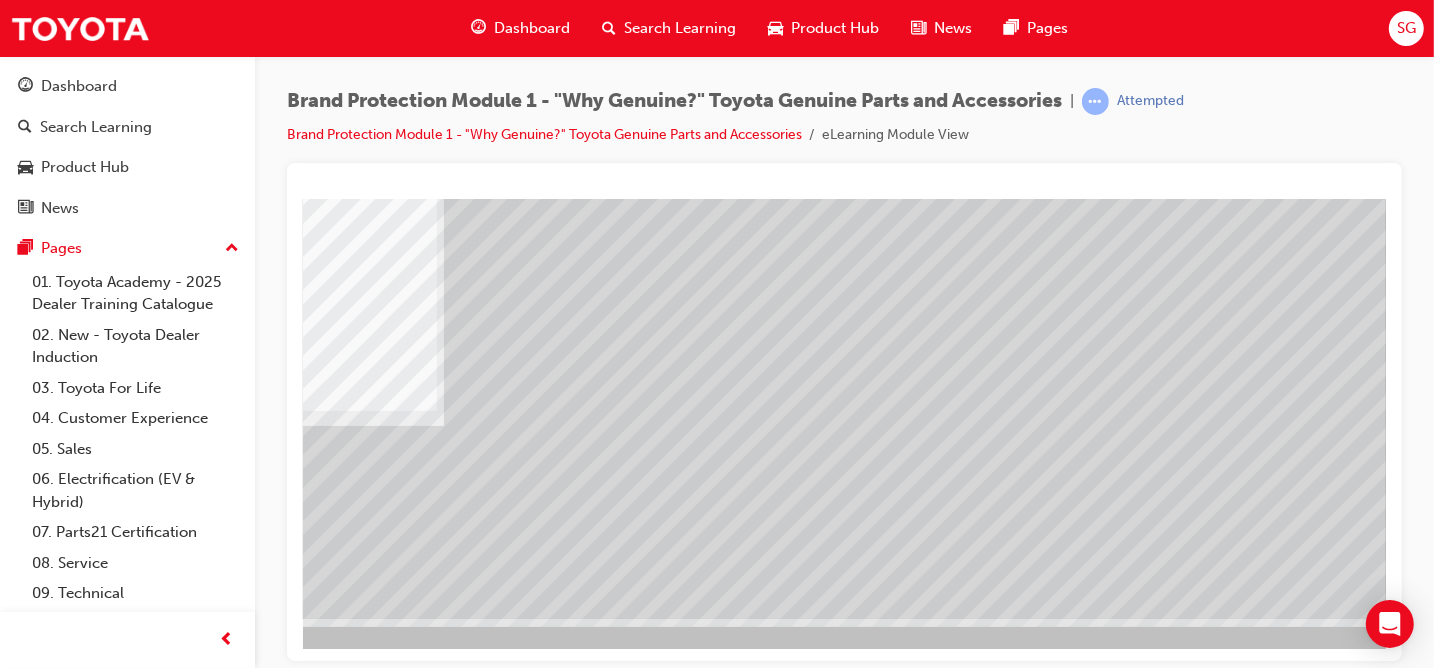scroll, scrollTop: 300, scrollLeft: 292, axis: both 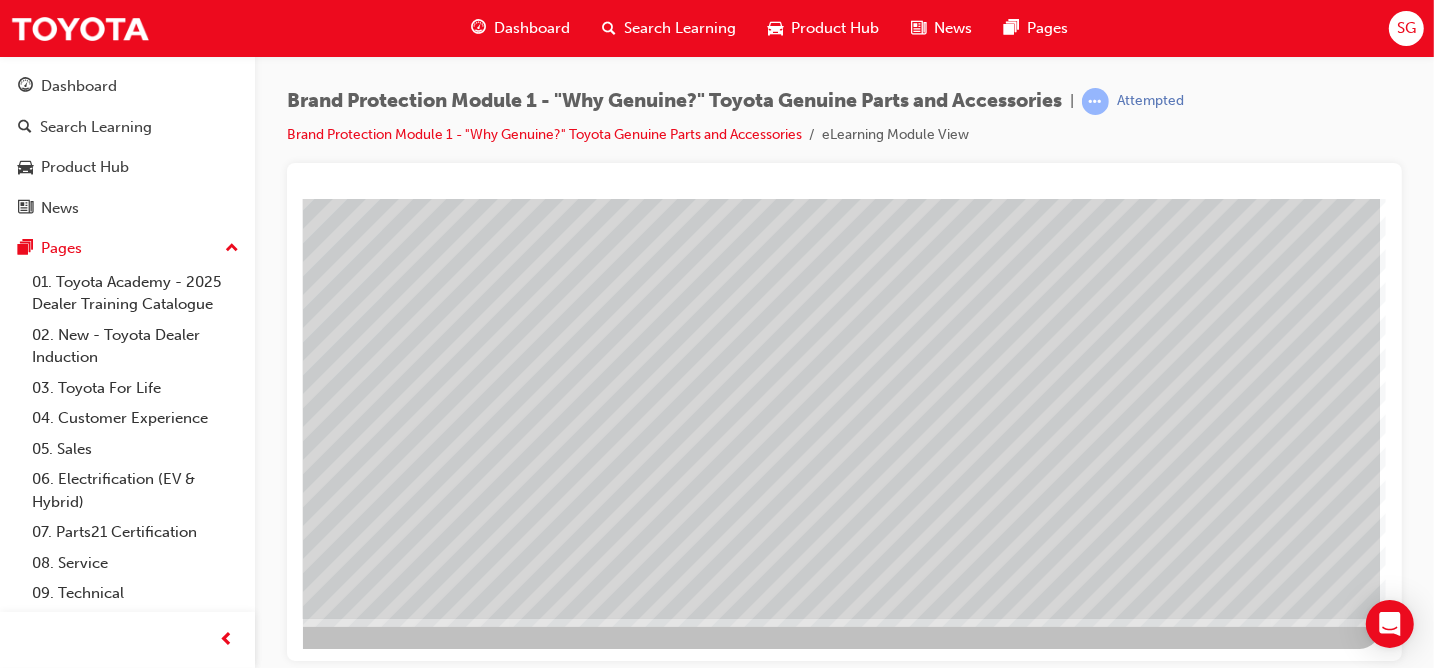 click at bounding box center (44, 4334) 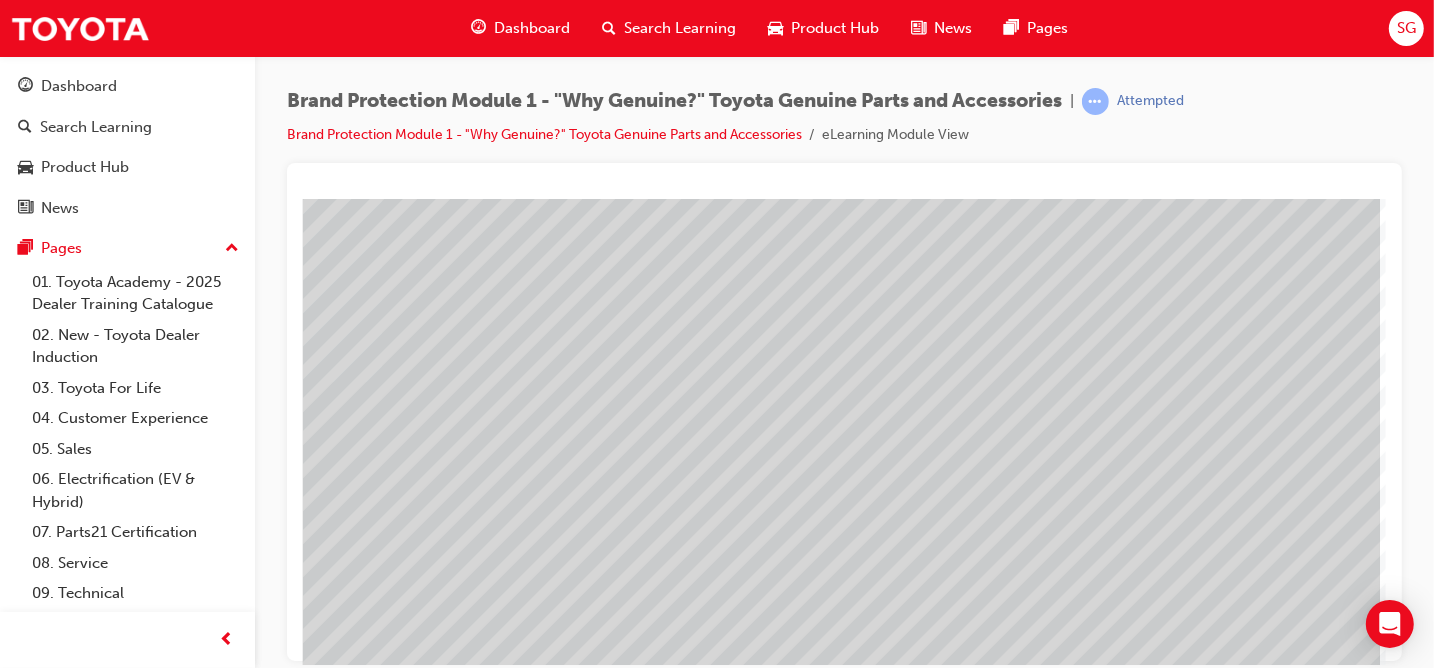 scroll, scrollTop: 200, scrollLeft: 292, axis: both 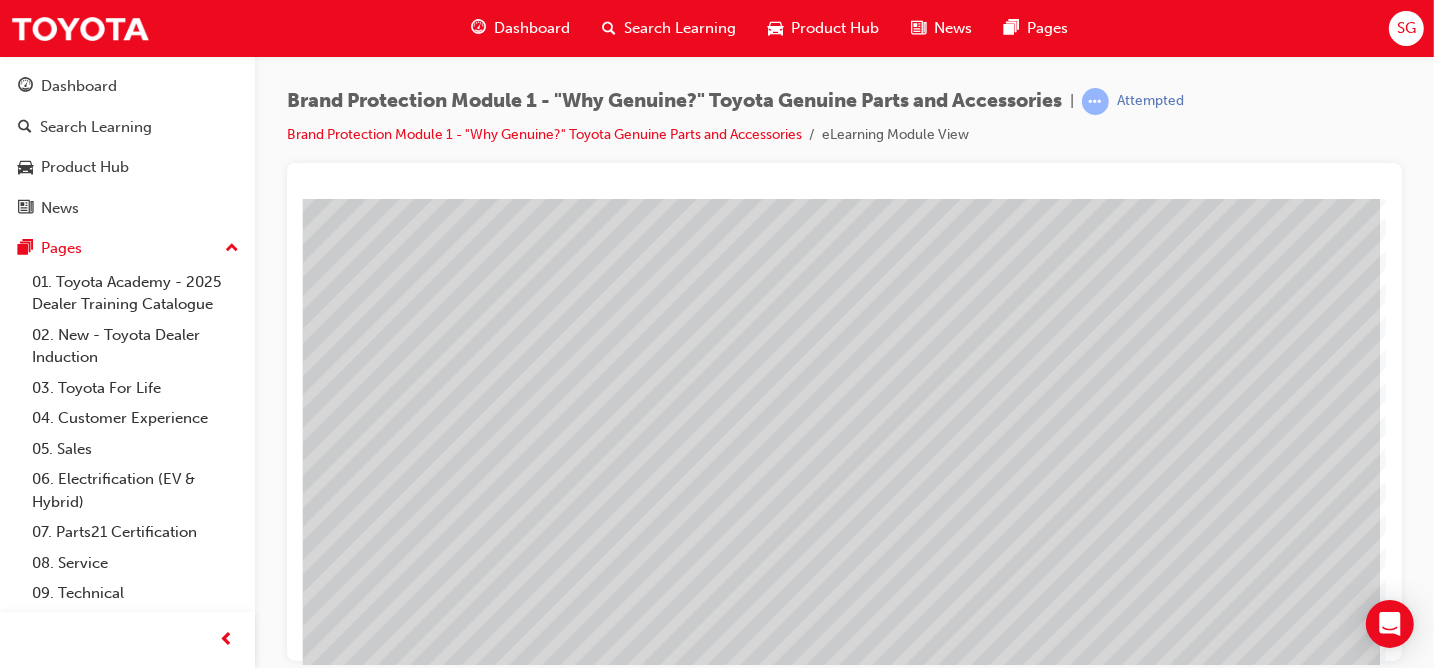 click at bounding box center (44, 4384) 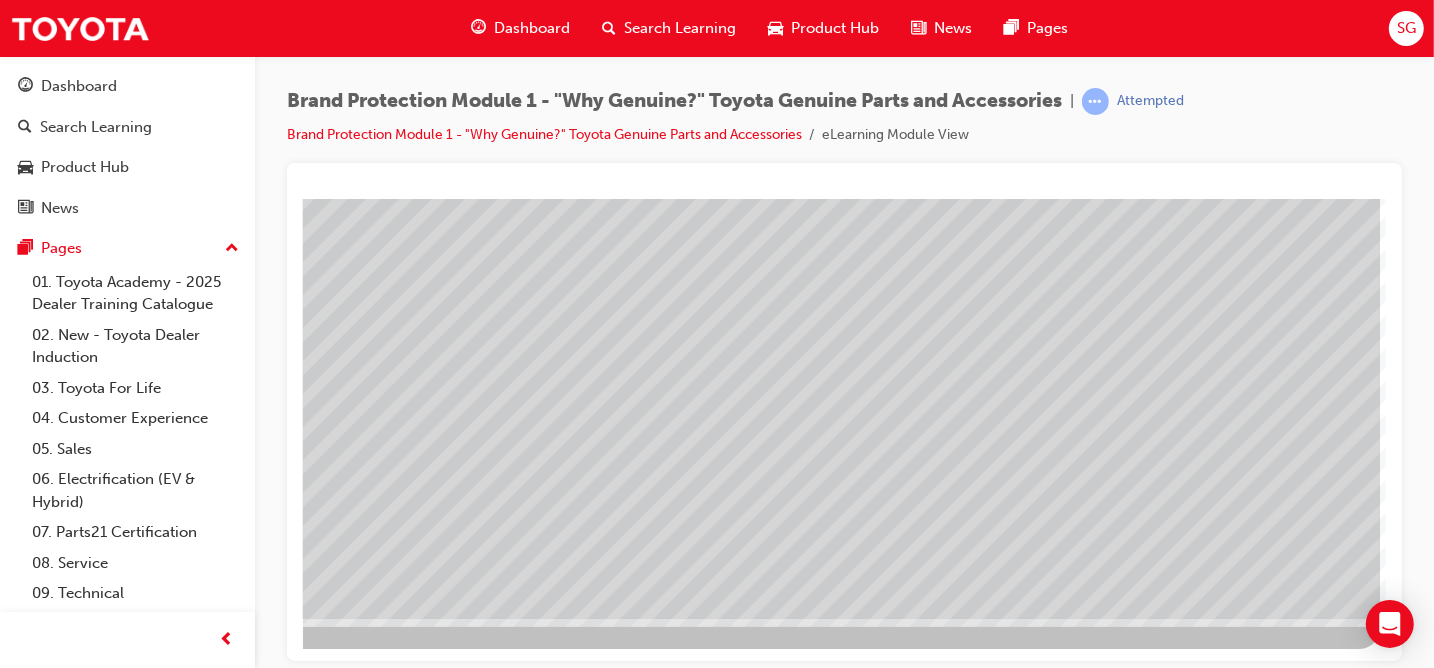 click at bounding box center [44, 4384] 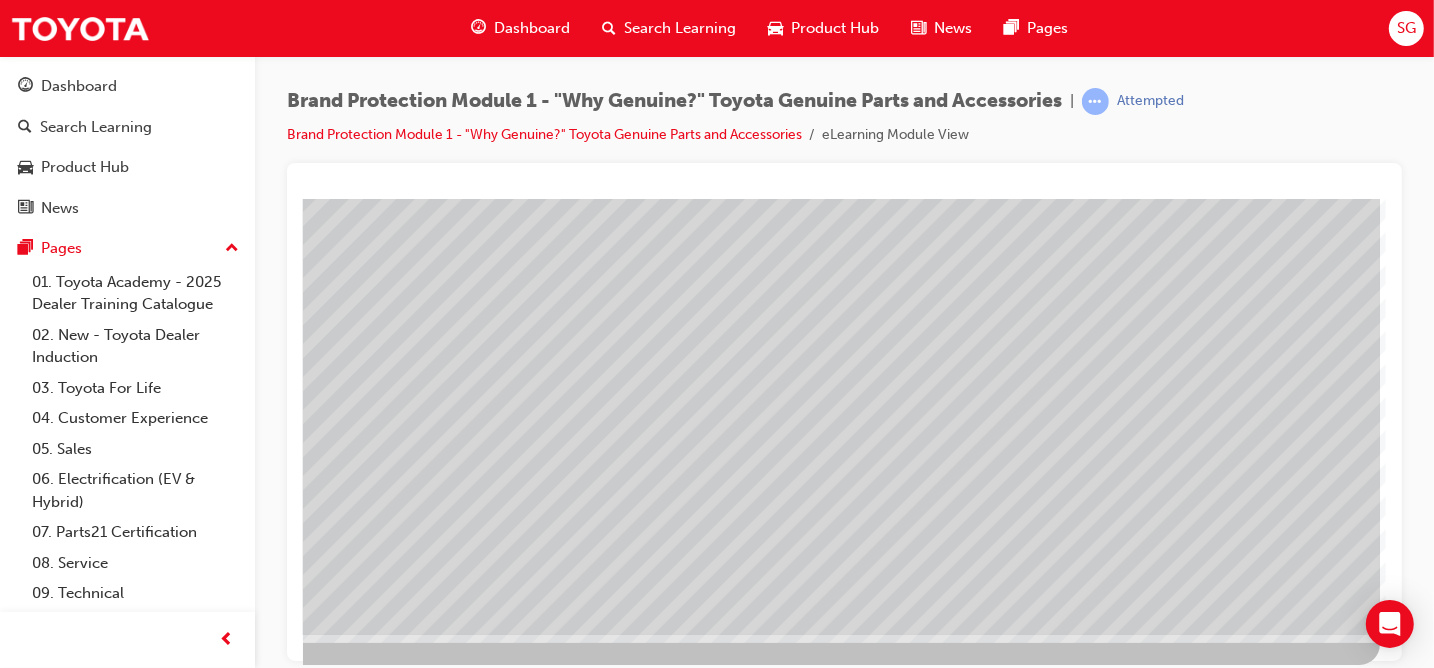 scroll, scrollTop: 300, scrollLeft: 292, axis: both 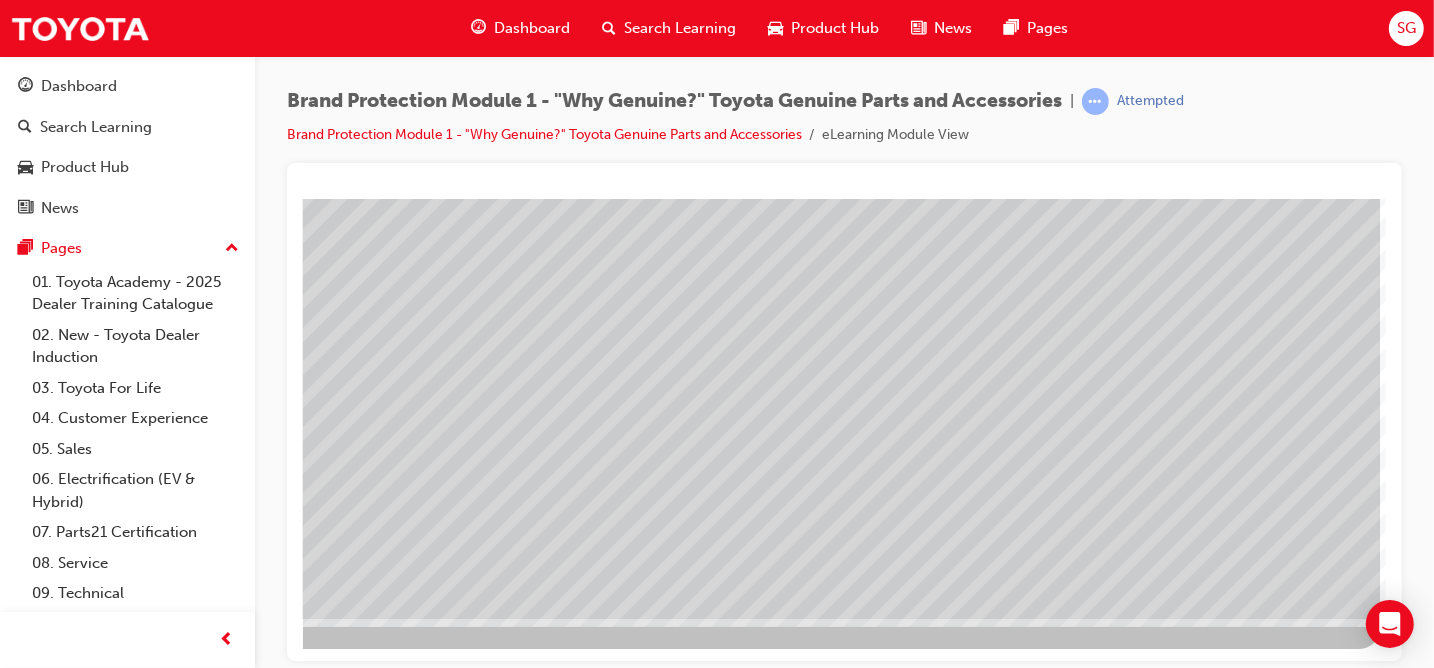 click at bounding box center [44, 4434] 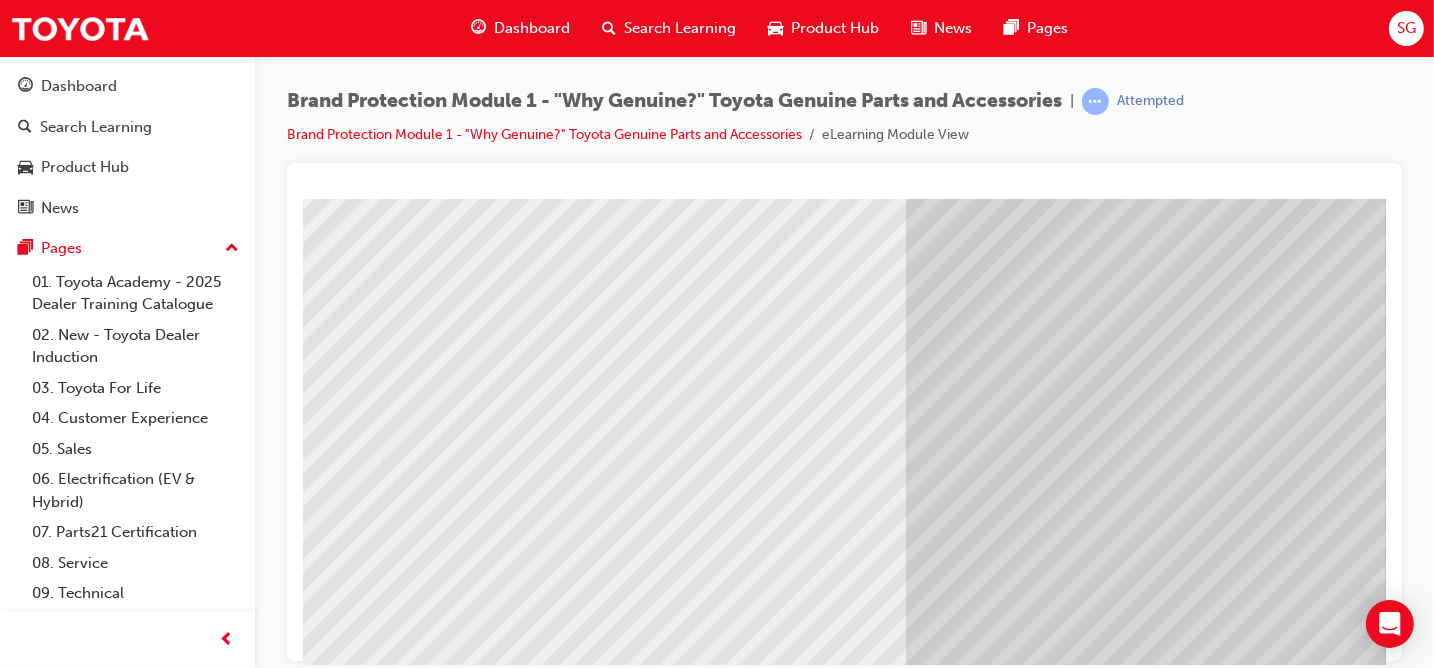 scroll, scrollTop: 300, scrollLeft: 0, axis: vertical 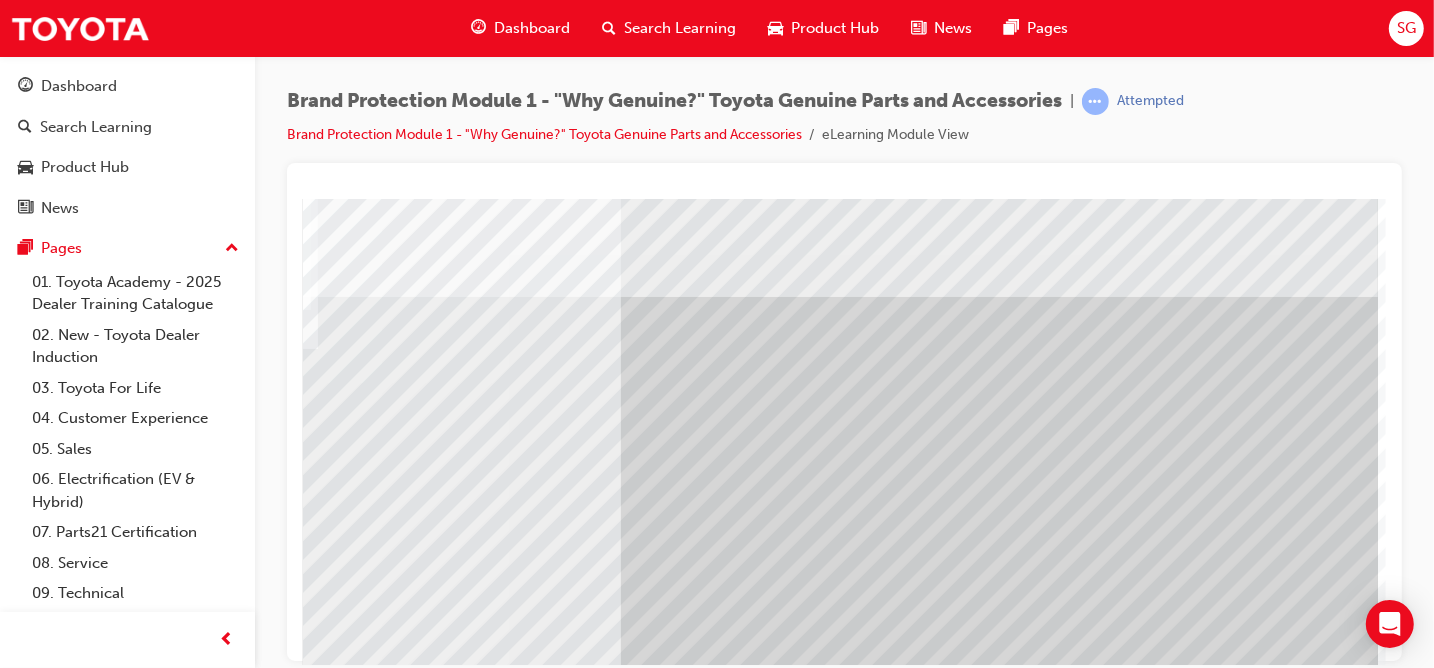 drag, startPoint x: 996, startPoint y: 658, endPoint x: 1622, endPoint y: 862, distance: 658.4011 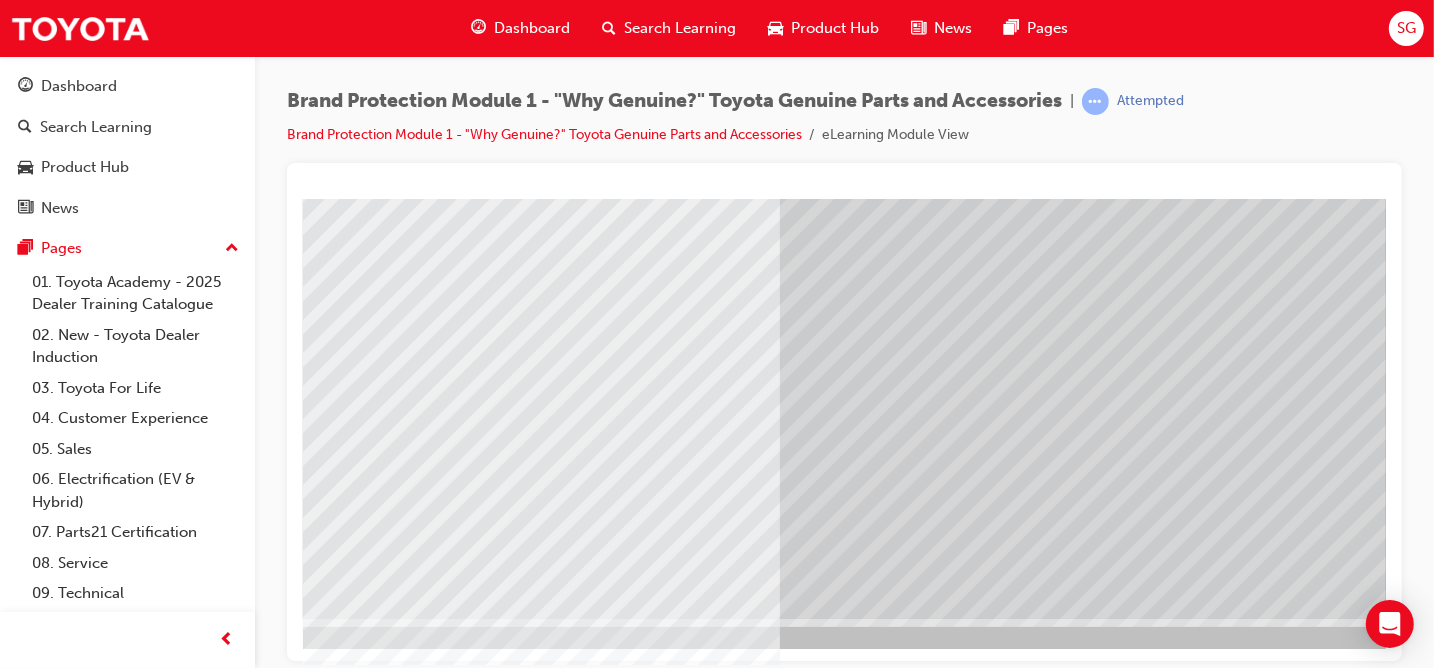 scroll, scrollTop: 300, scrollLeft: 8, axis: both 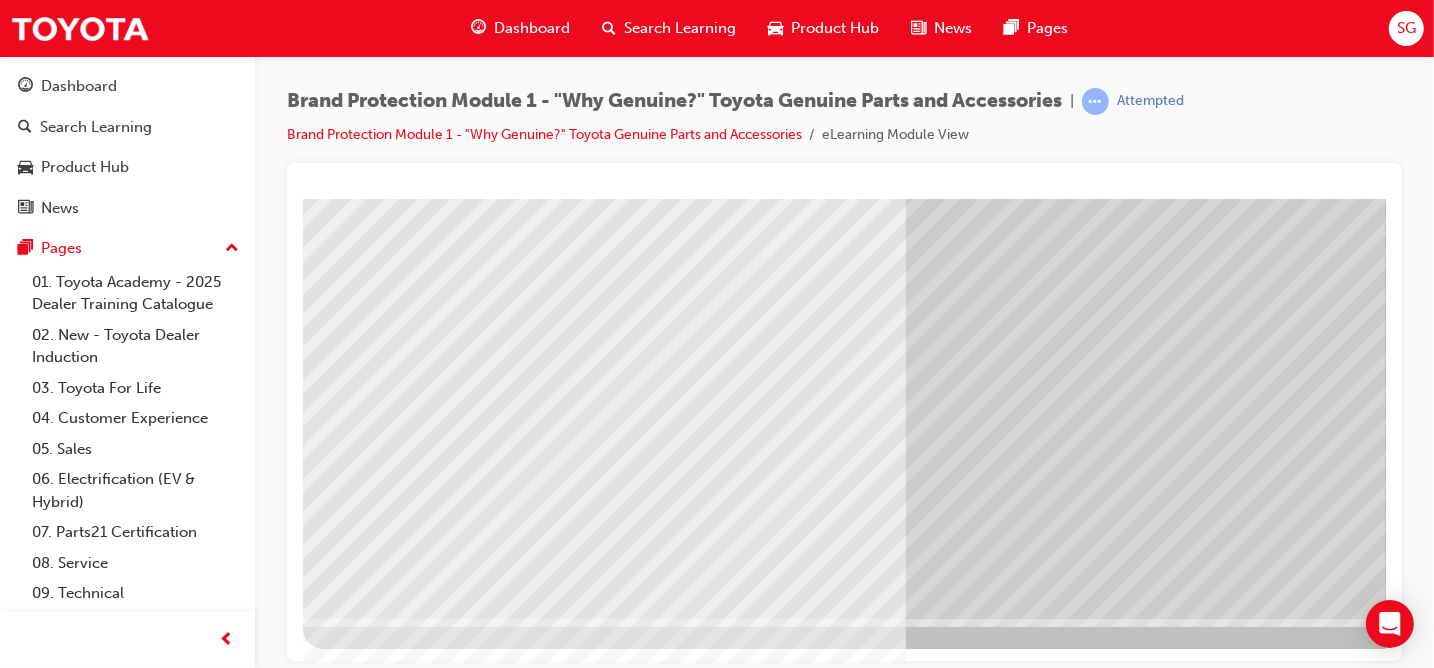 click at bounding box center [603, 6808] 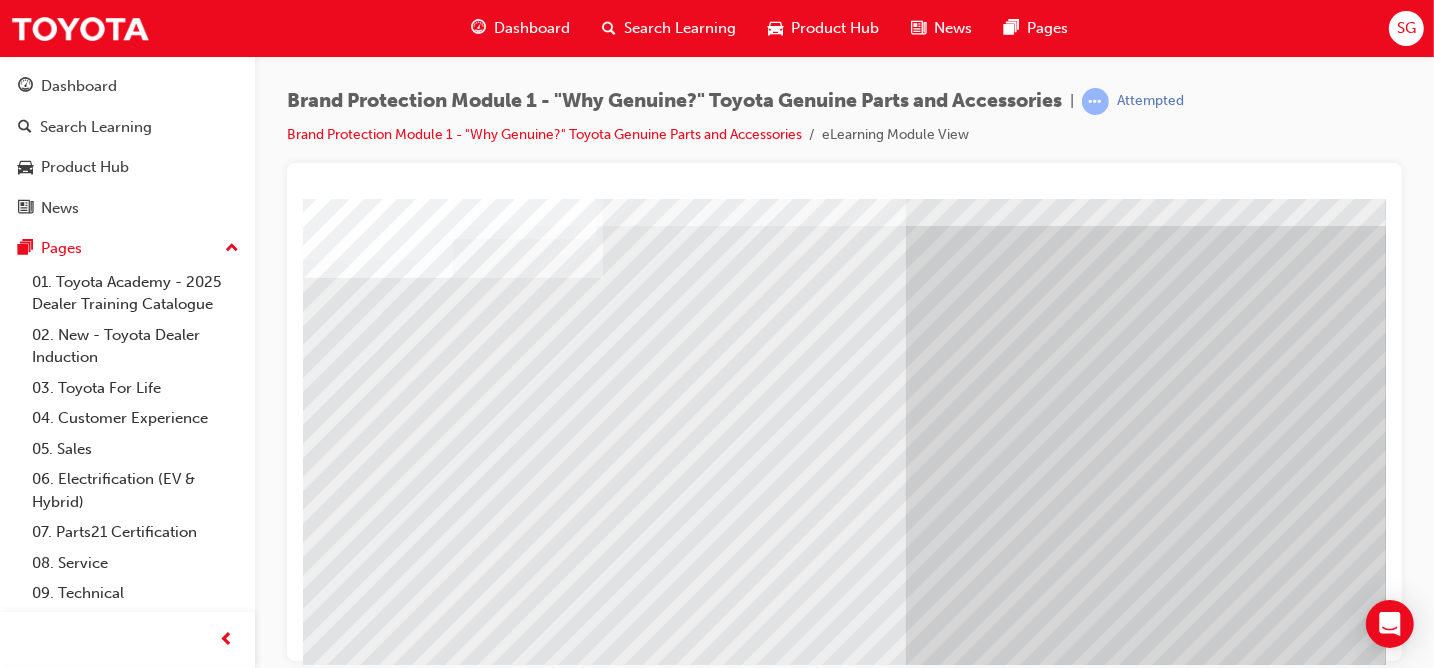 scroll, scrollTop: 0, scrollLeft: 0, axis: both 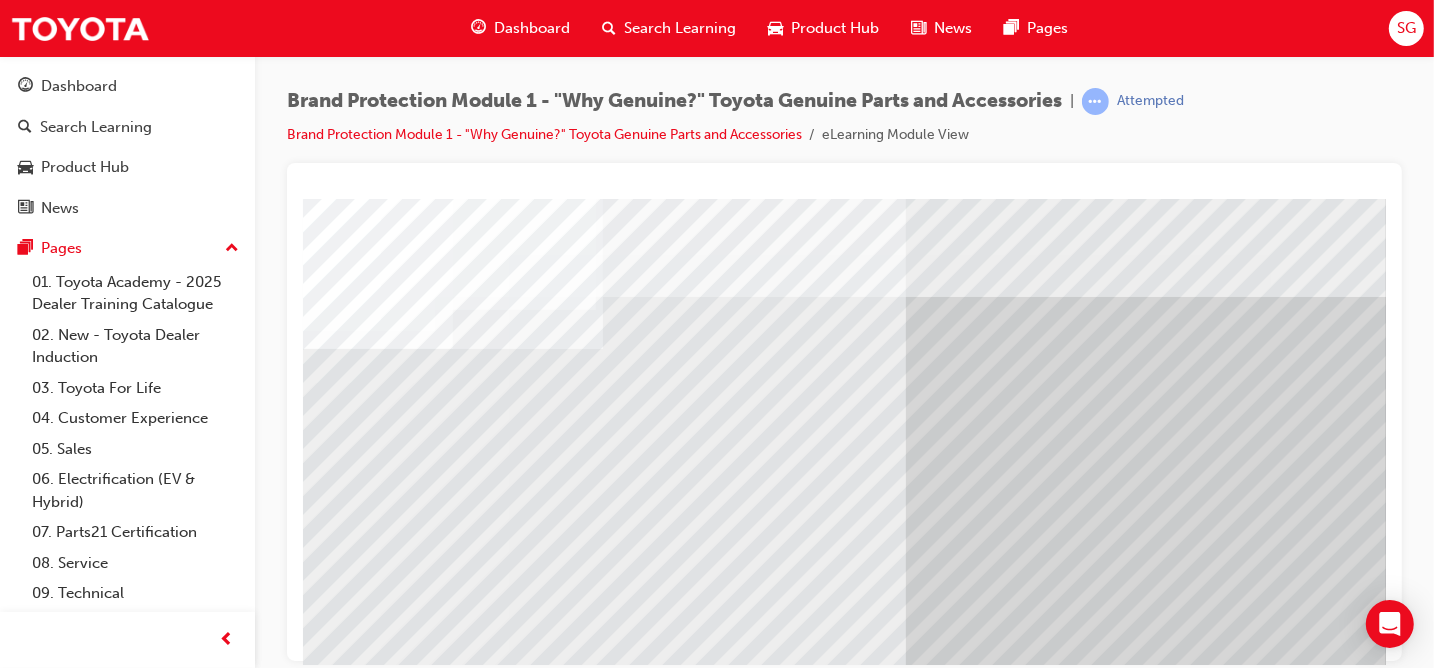 click at bounding box center [603, 7108] 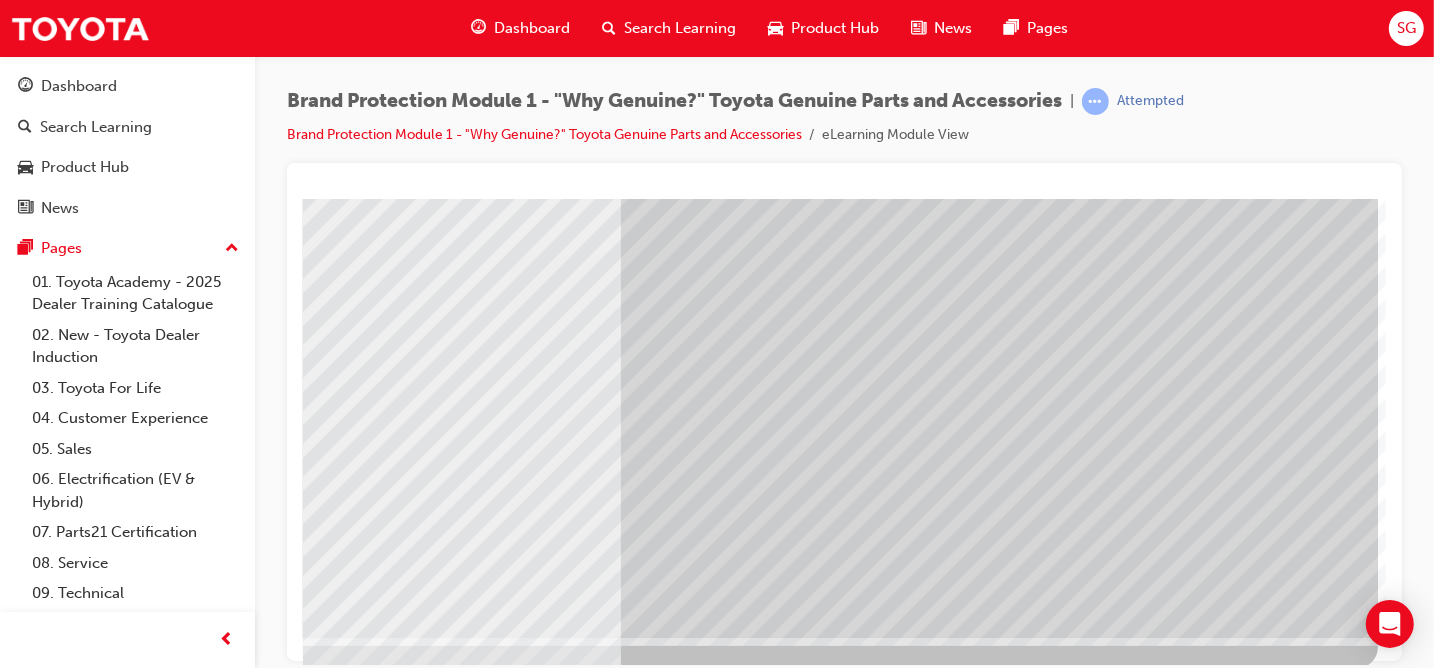 scroll, scrollTop: 300, scrollLeft: 292, axis: both 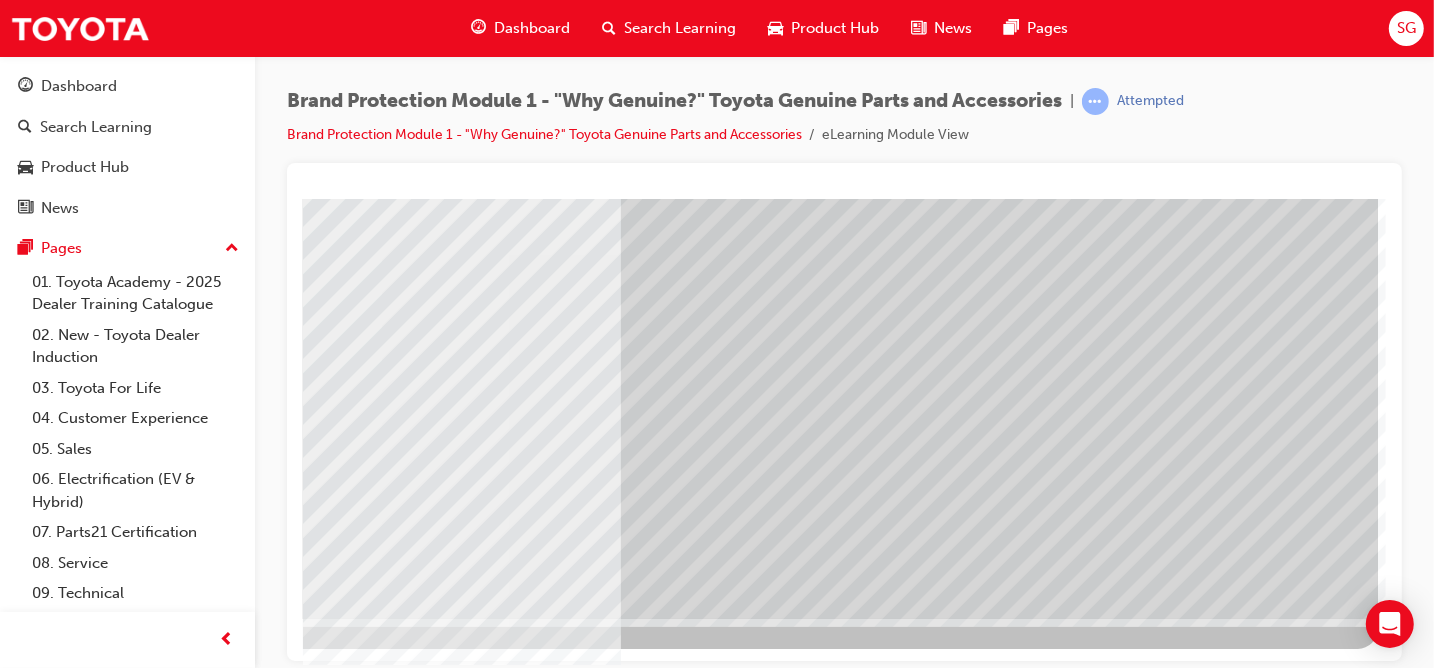 click at bounding box center (92, 4258) 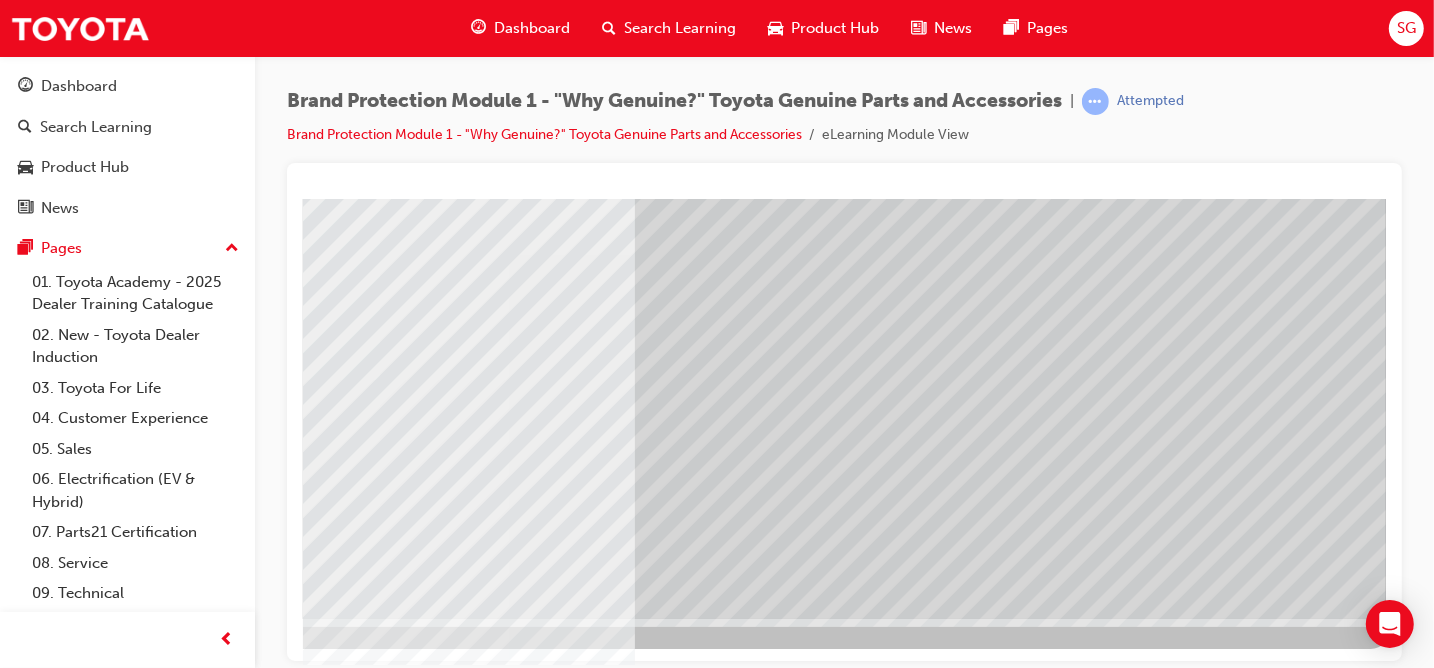 scroll, scrollTop: 300, scrollLeft: 0, axis: vertical 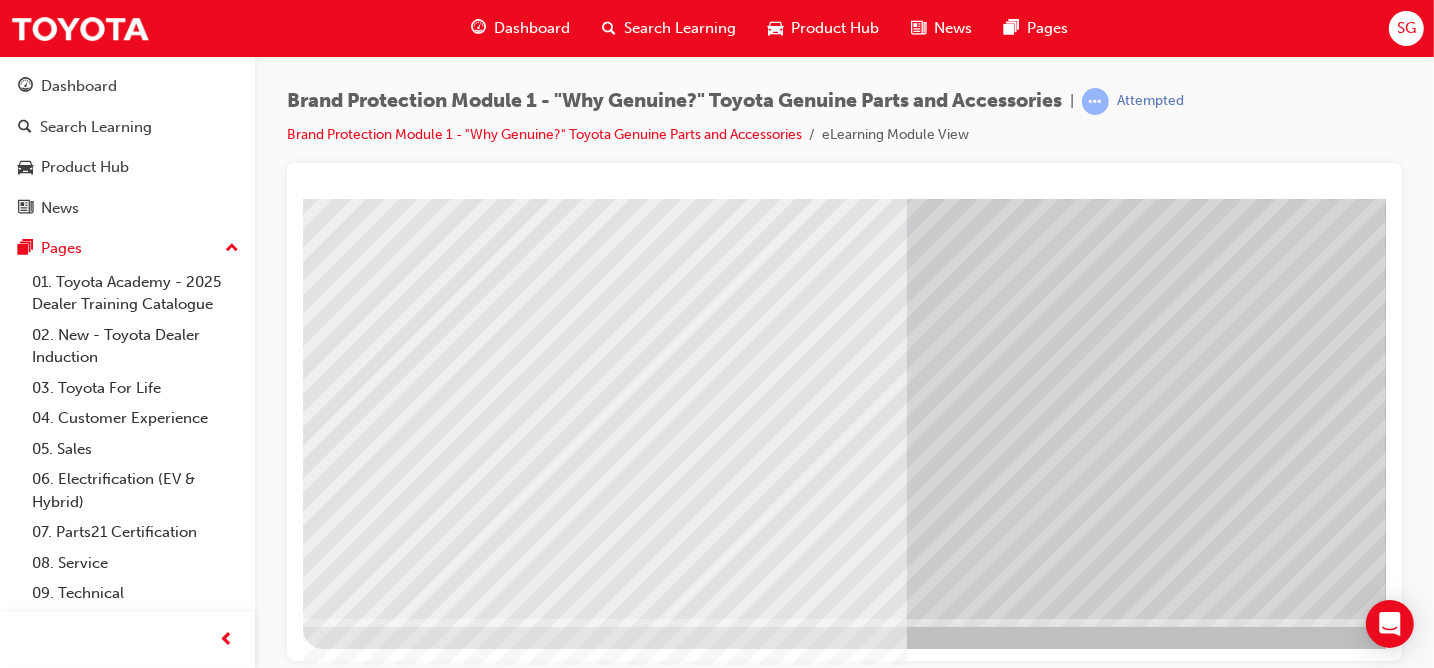 drag, startPoint x: 942, startPoint y: 656, endPoint x: 545, endPoint y: 758, distance: 409.8939 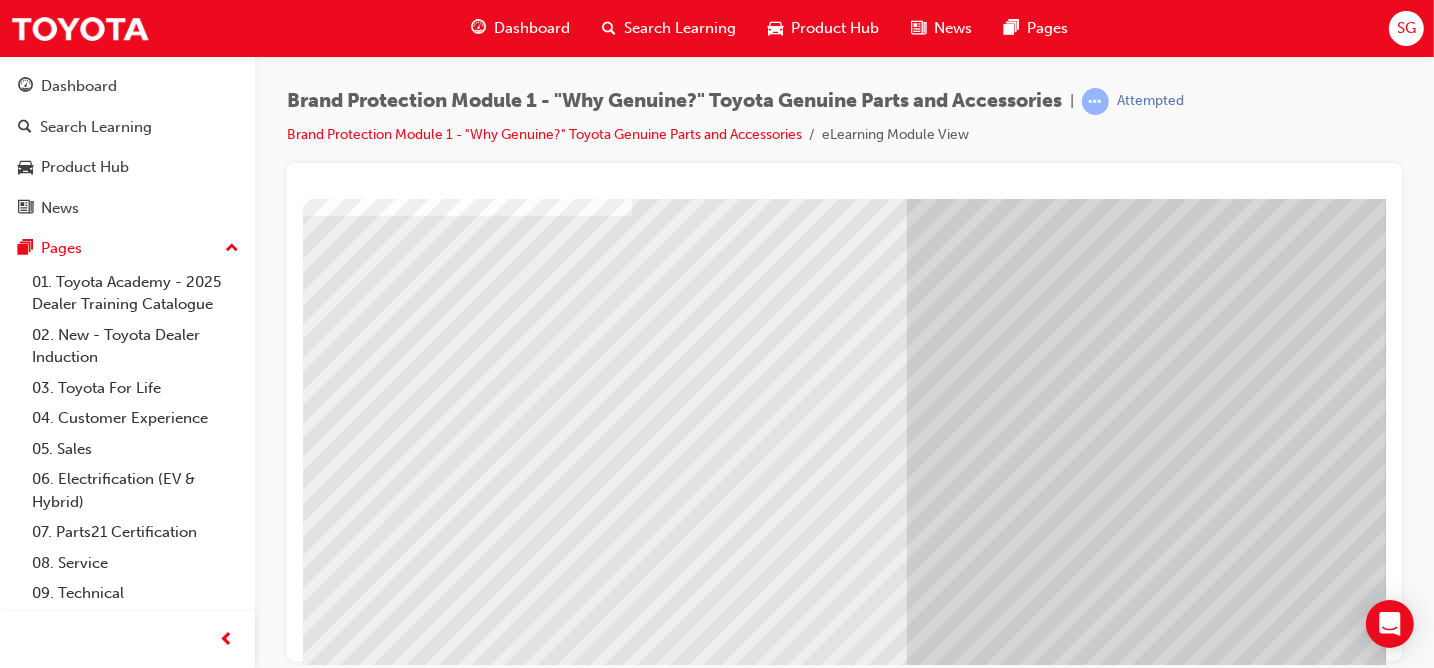 scroll, scrollTop: 0, scrollLeft: 0, axis: both 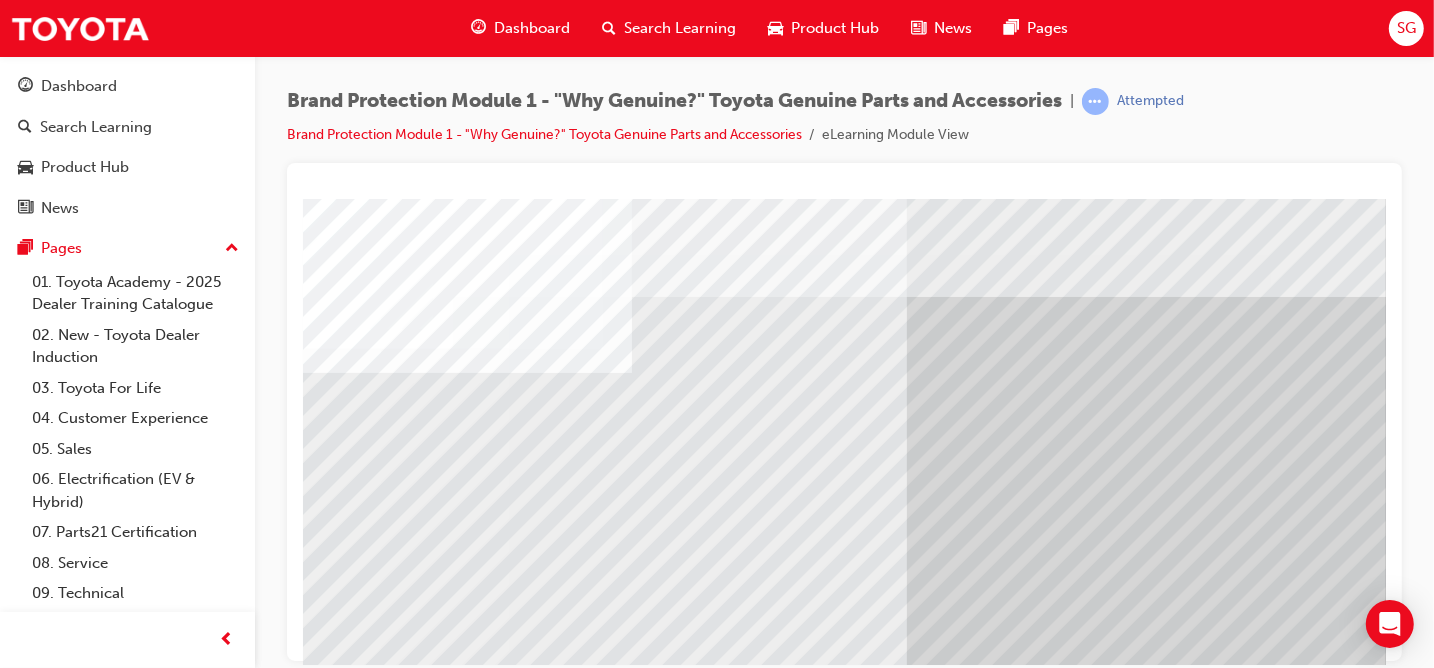 click at bounding box center [368, 5903] 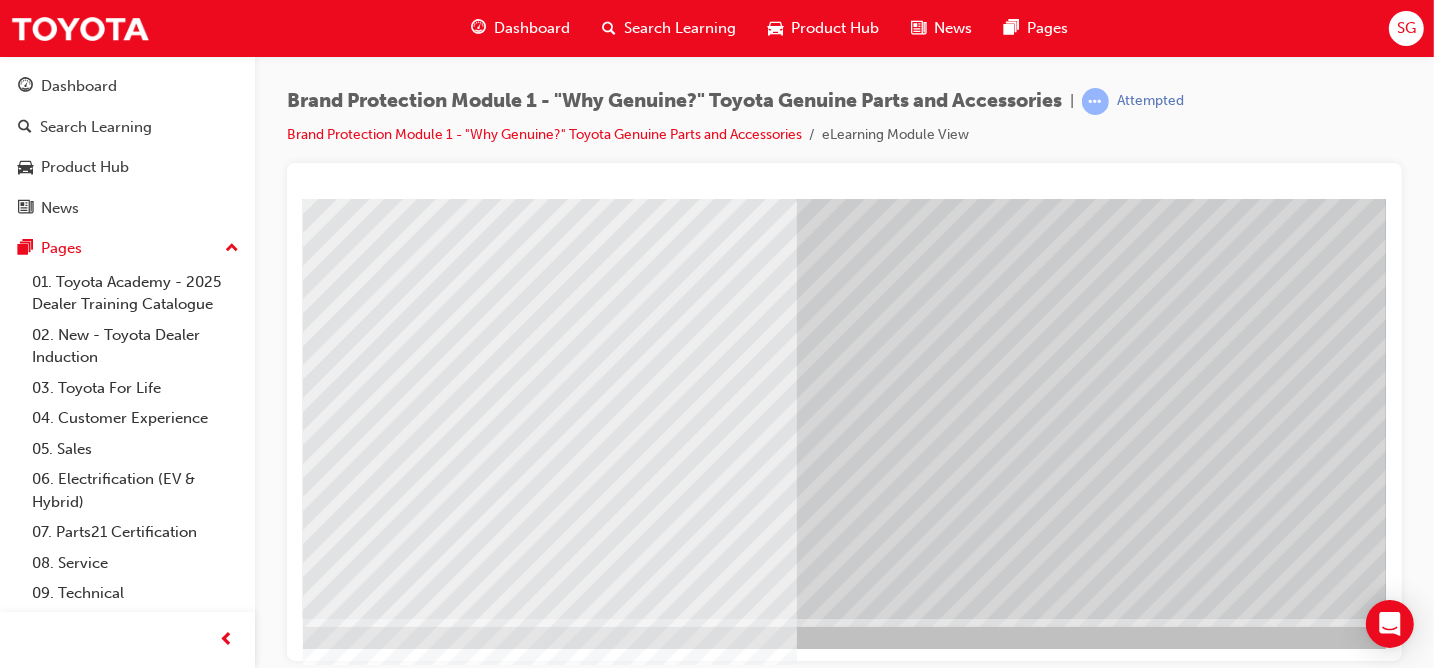 scroll, scrollTop: 300, scrollLeft: 292, axis: both 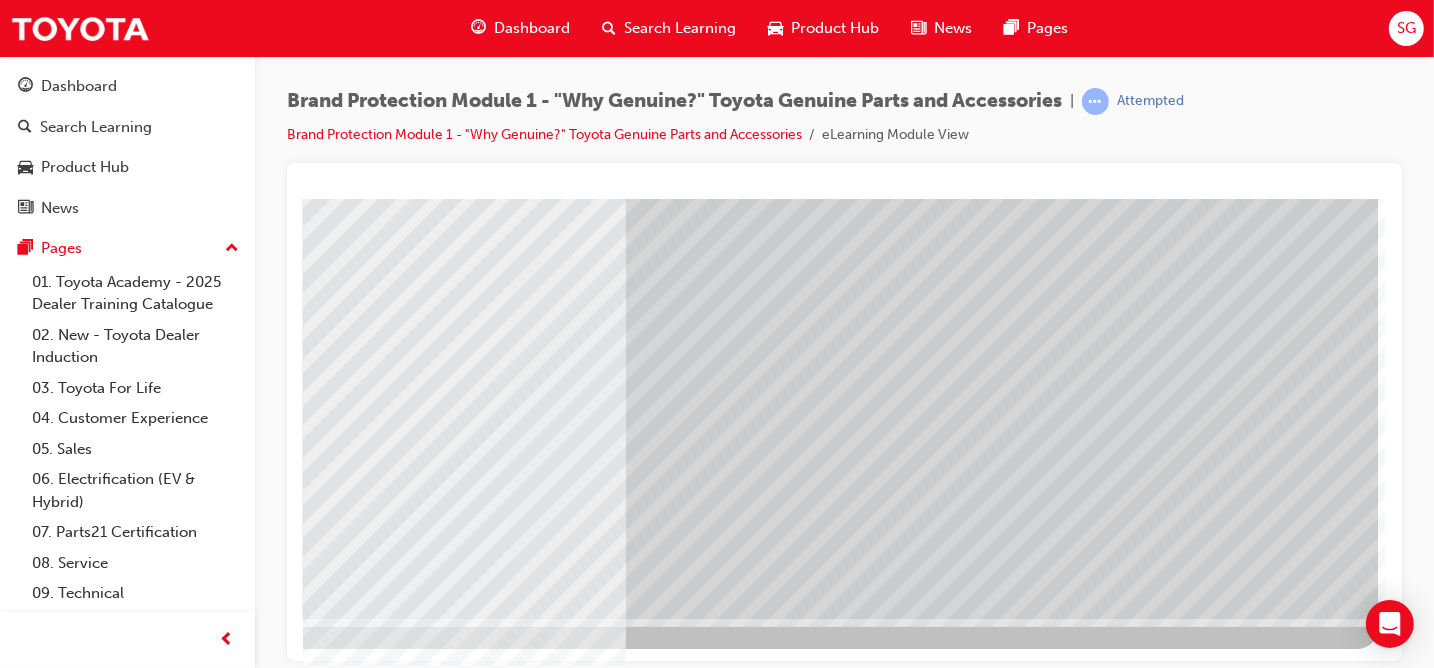 click at bounding box center [80, 5687] 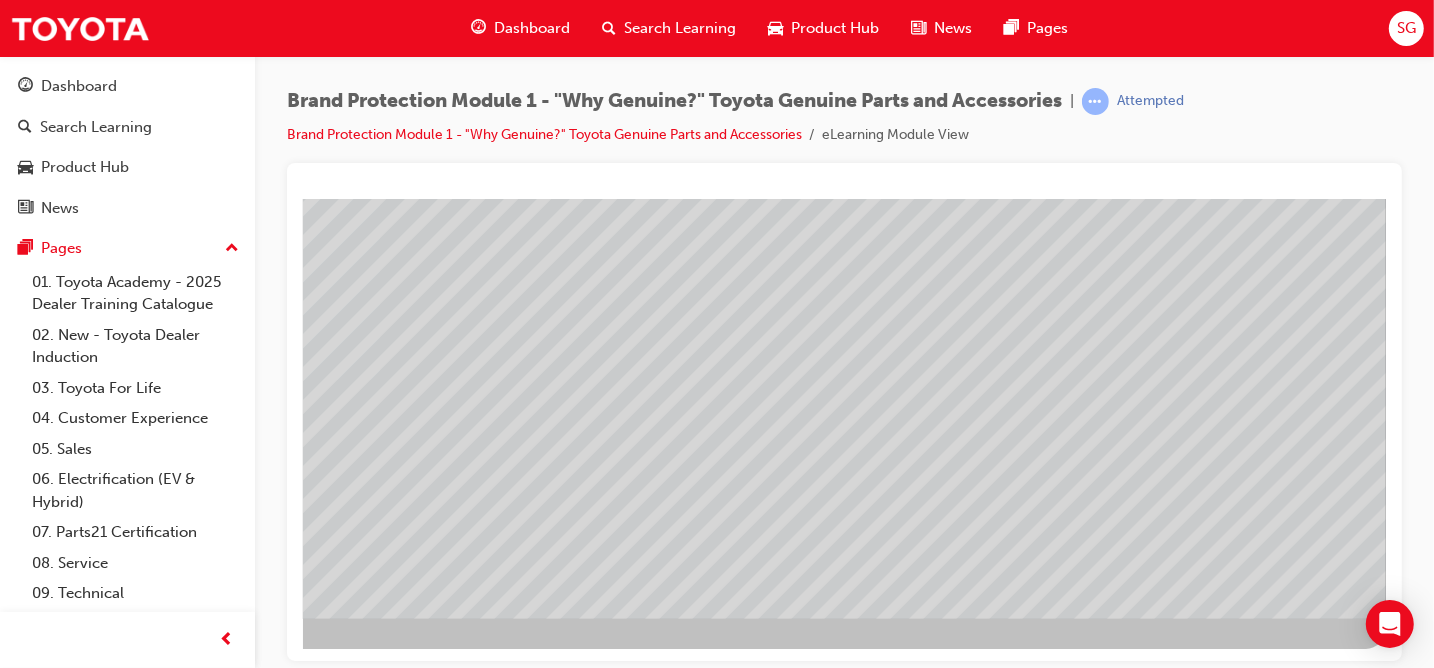 scroll, scrollTop: 78, scrollLeft: 292, axis: both 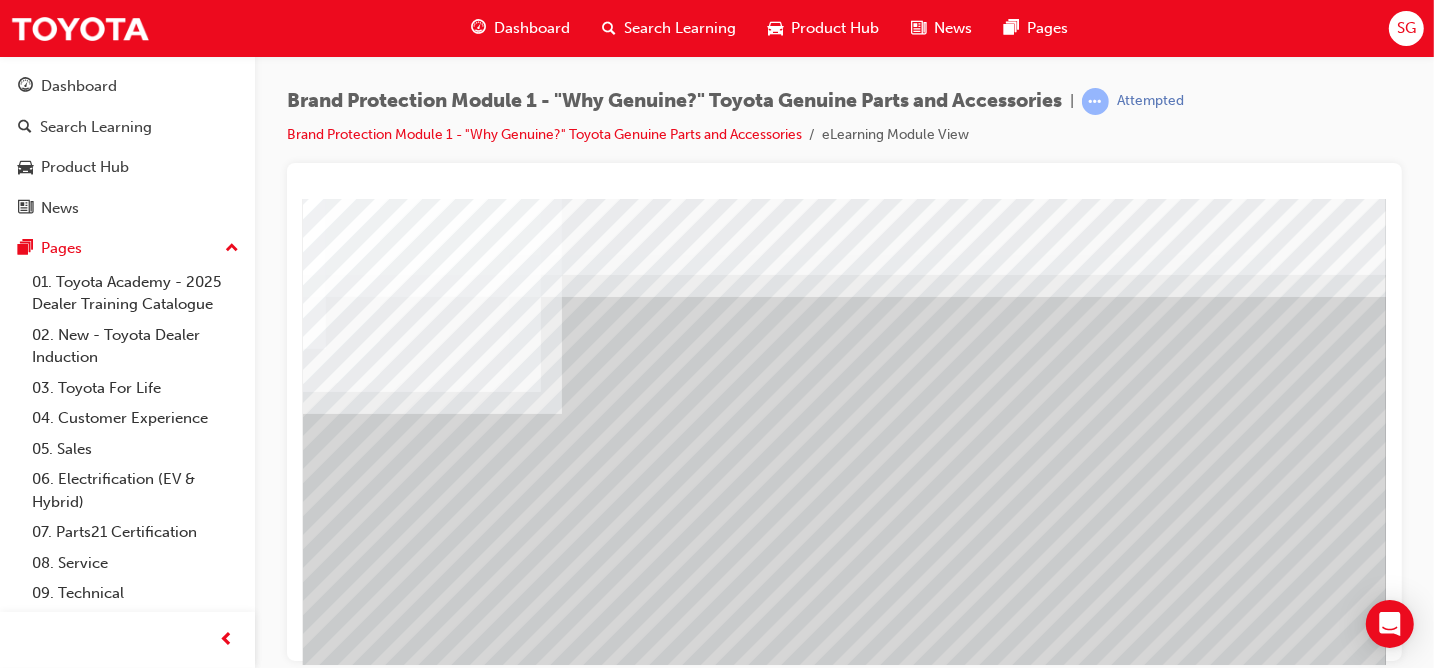 click at bounding box center [82, 2592] 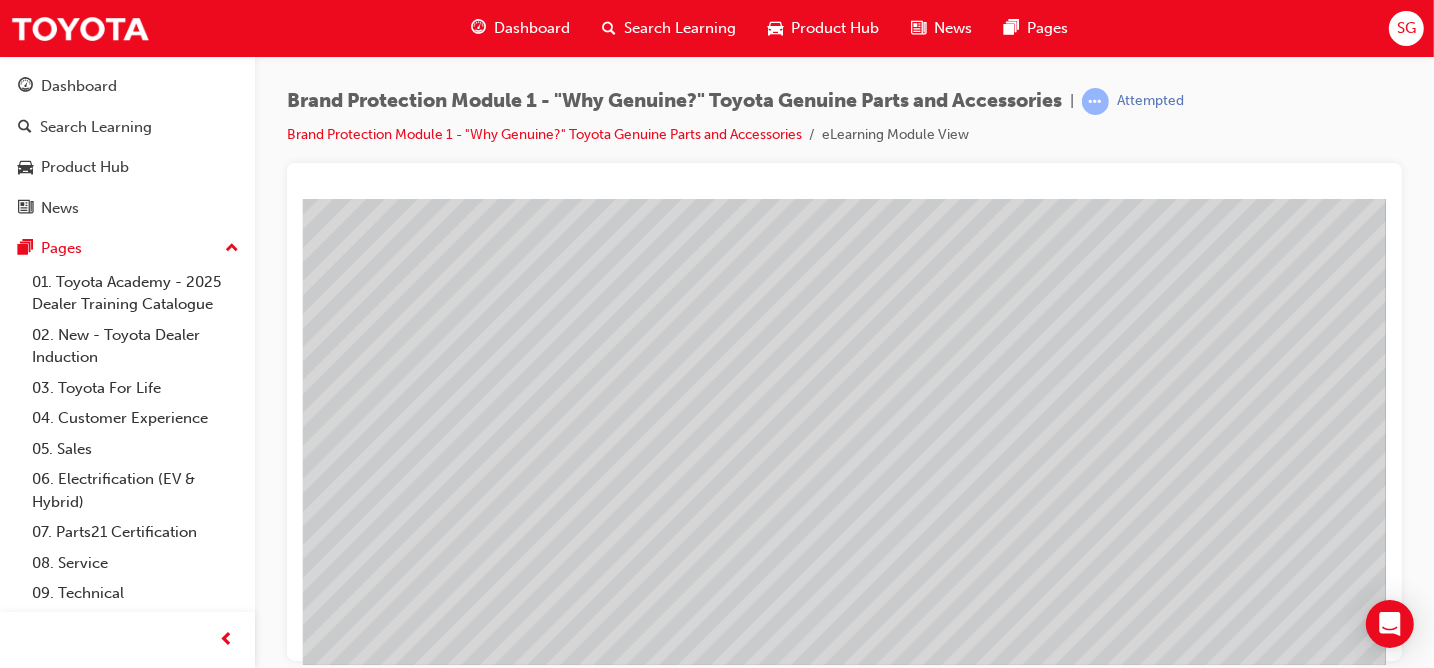 scroll, scrollTop: 300, scrollLeft: 292, axis: both 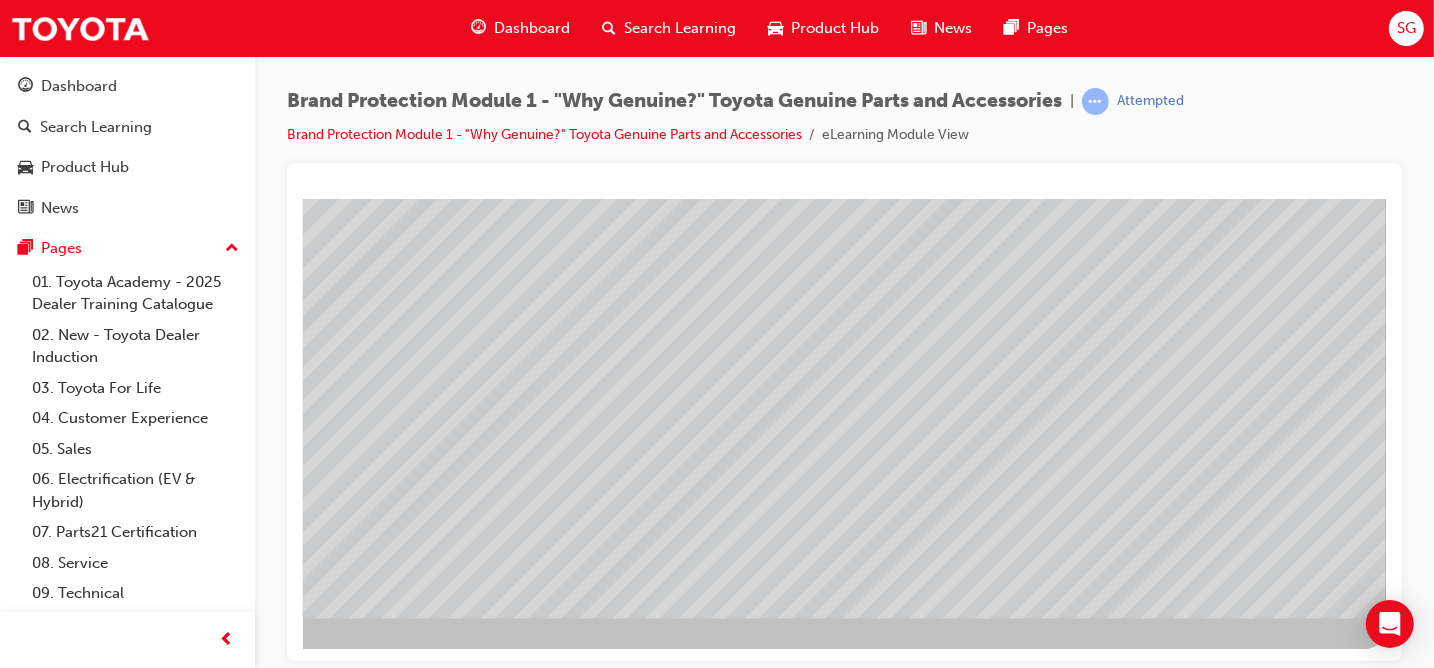 click at bounding box center [88, 3490] 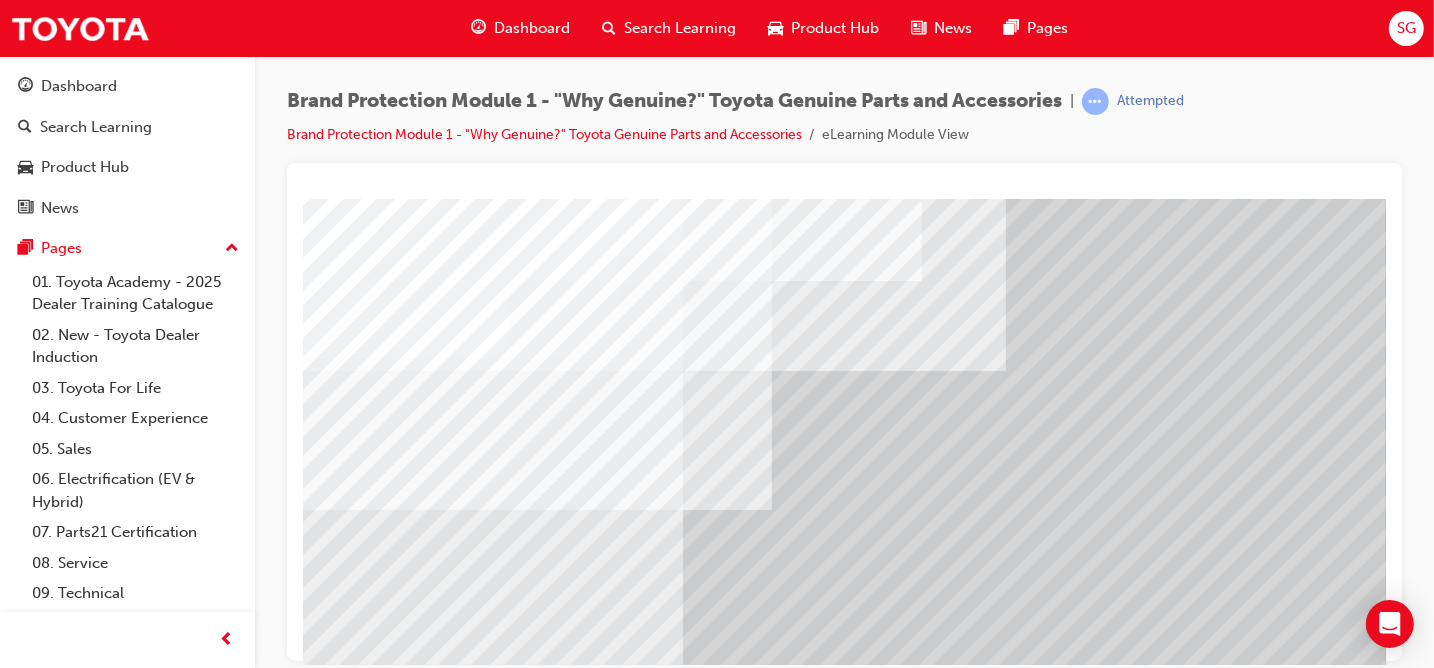 scroll, scrollTop: 300, scrollLeft: 0, axis: vertical 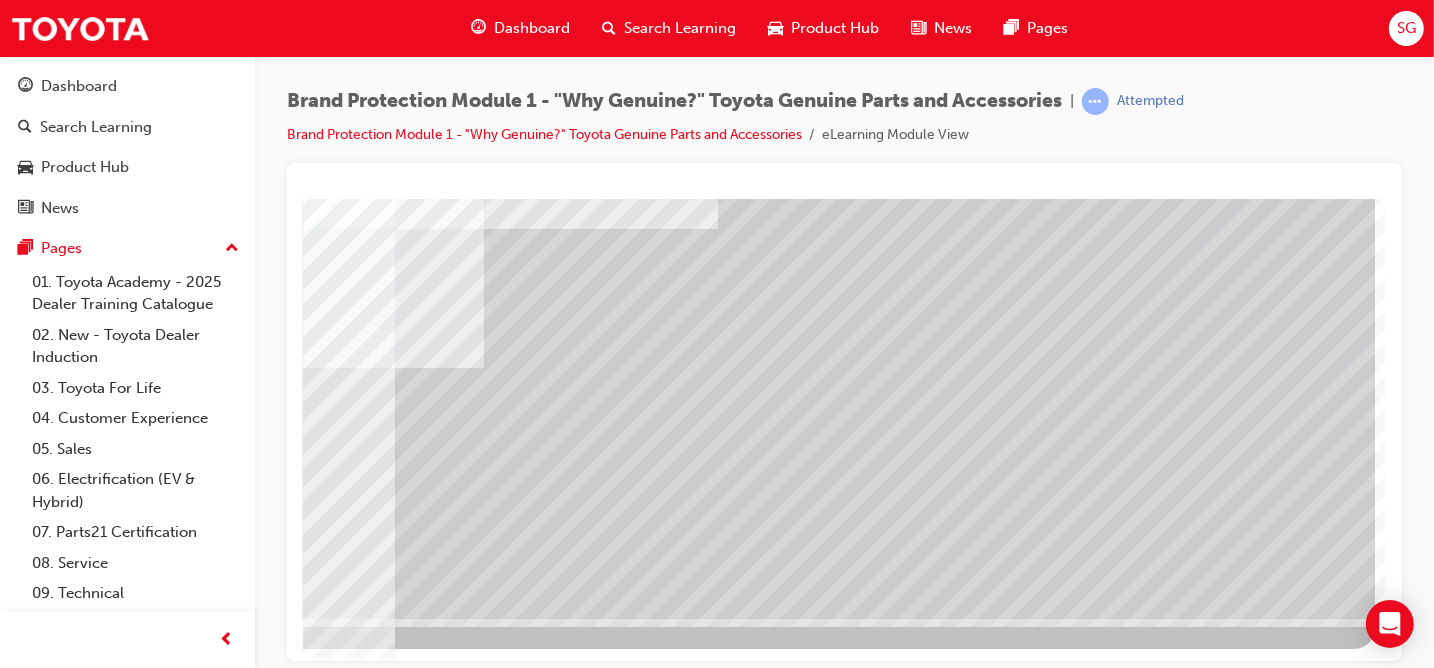 click at bounding box center [77, 4377] 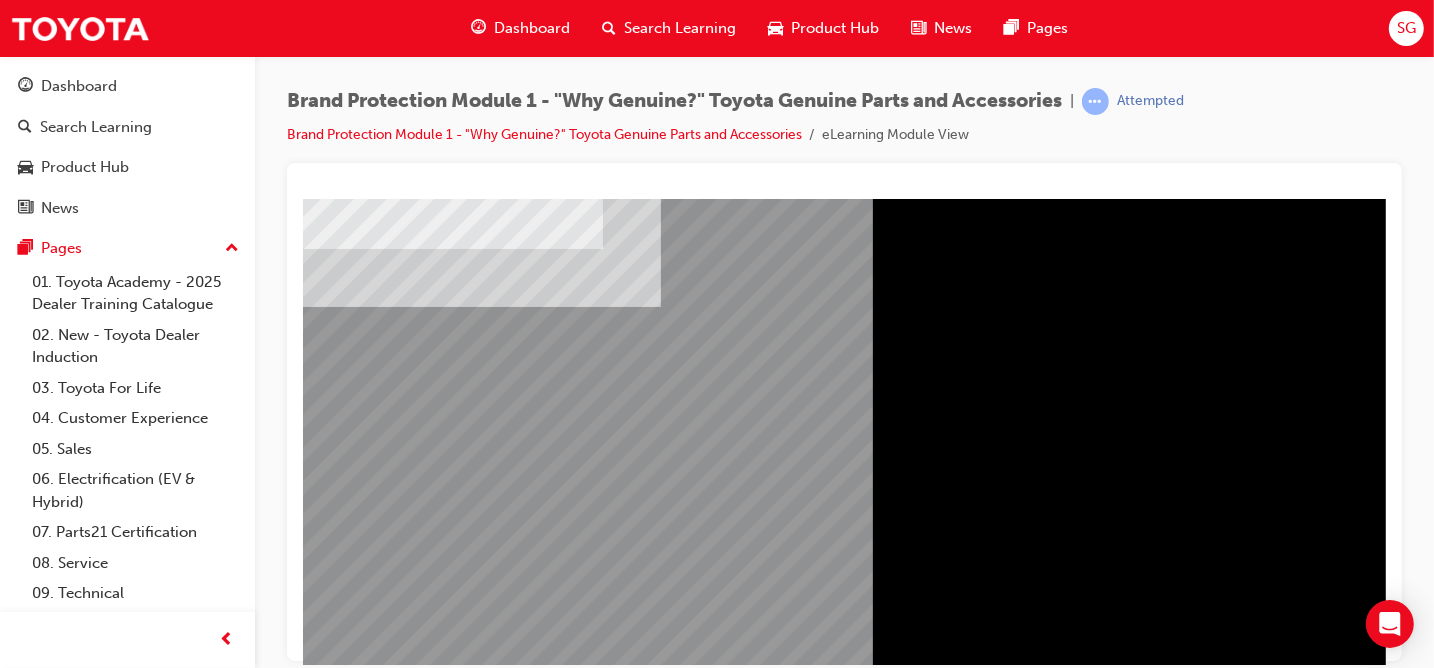 scroll, scrollTop: 200, scrollLeft: 0, axis: vertical 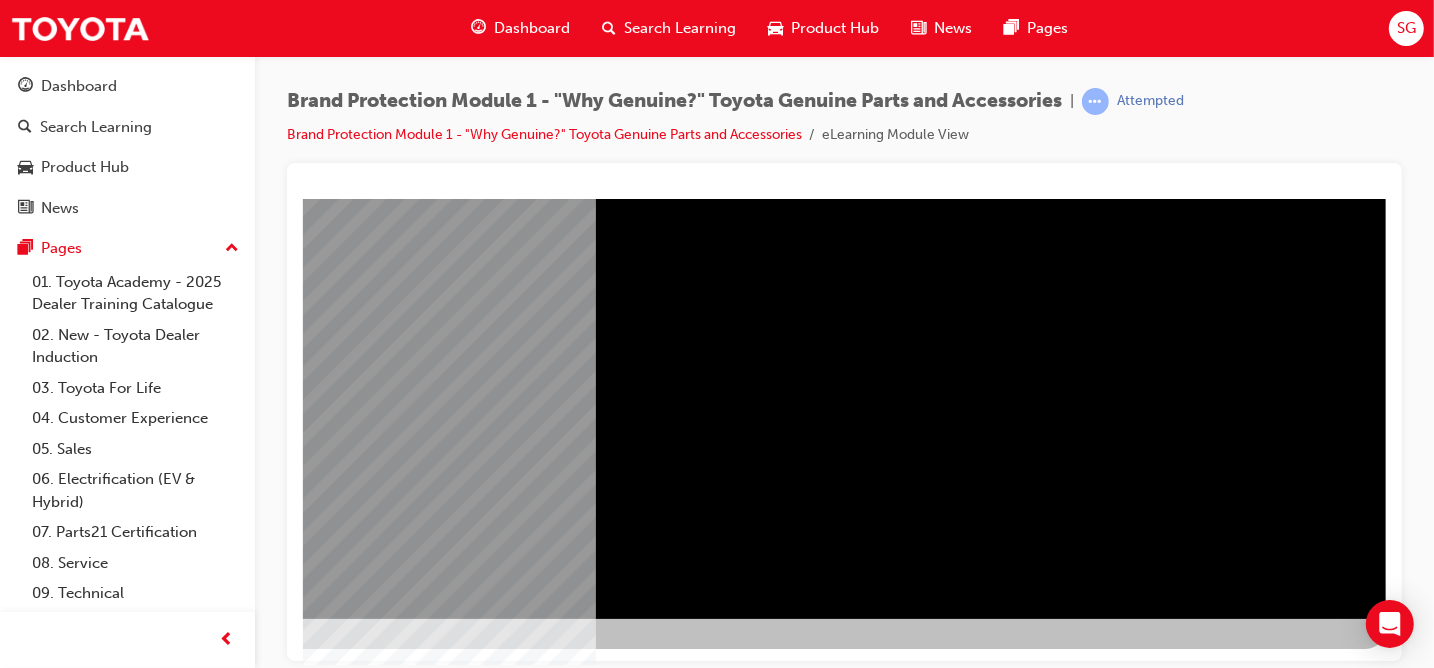 click at bounding box center (88, 1921) 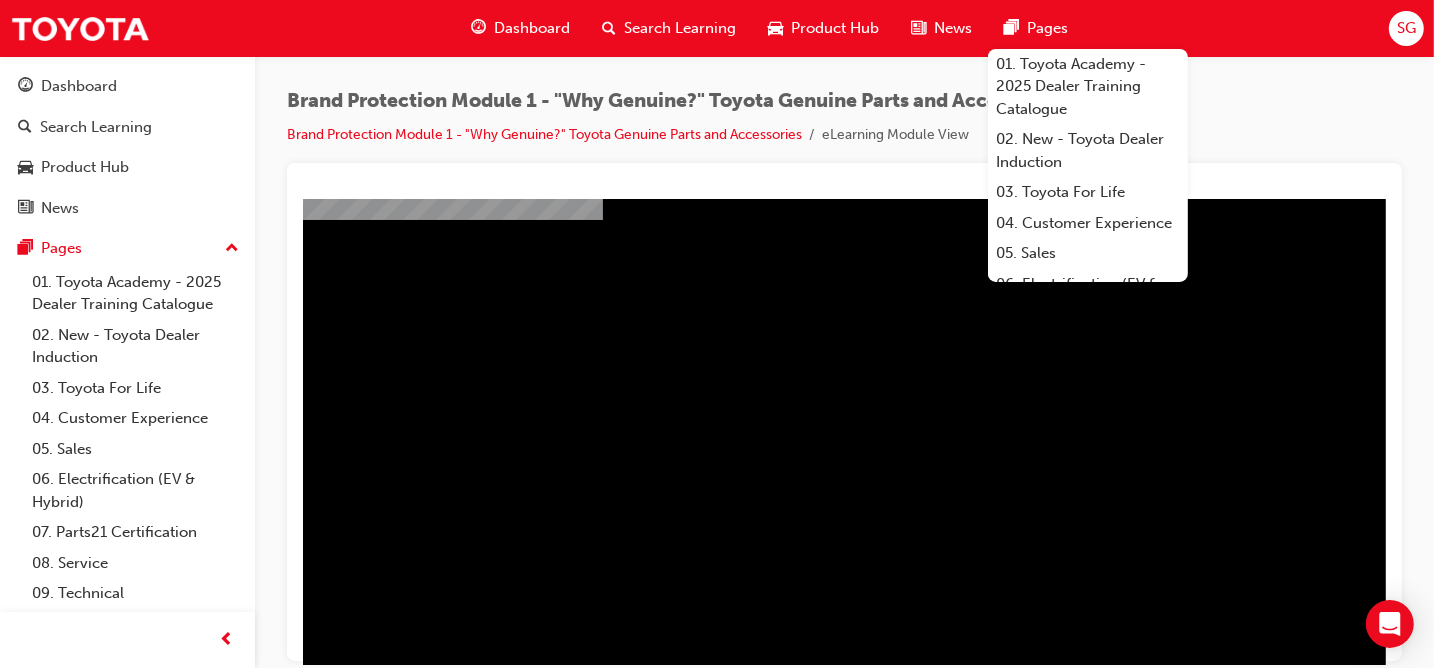 scroll, scrollTop: 300, scrollLeft: 0, axis: vertical 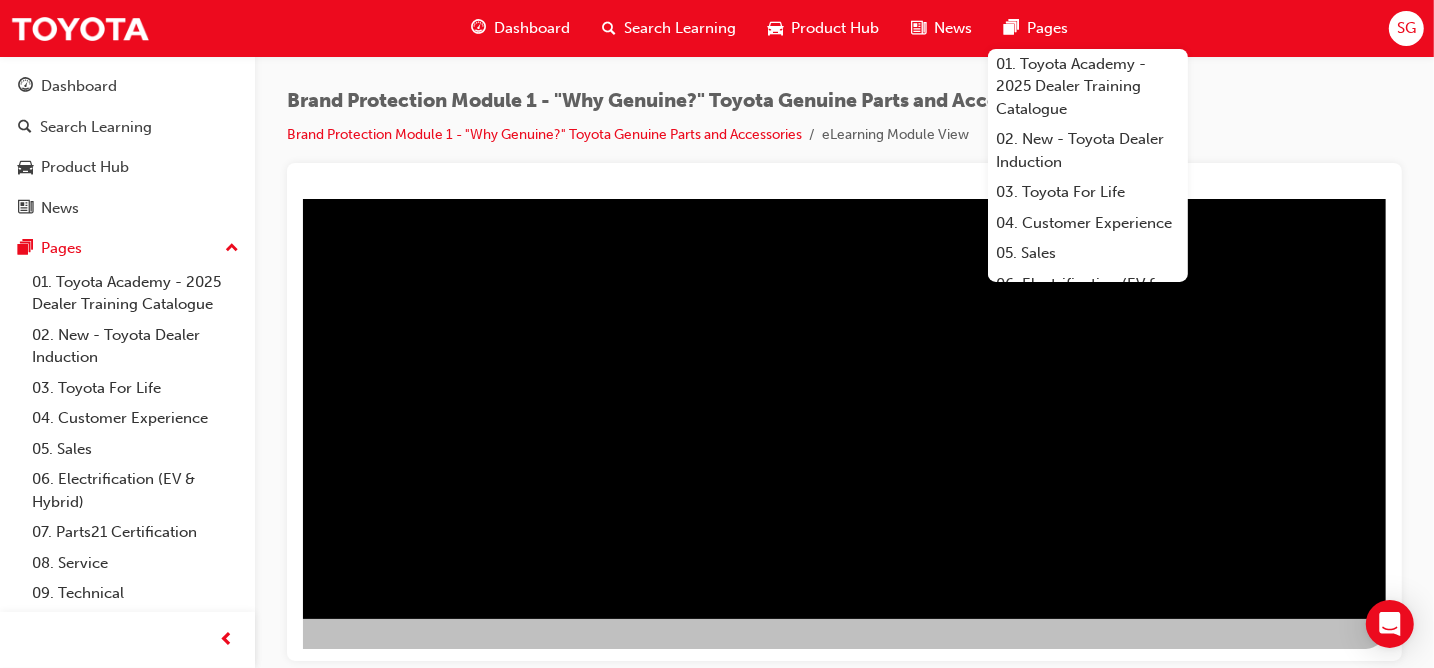 click at bounding box center [425, 843] 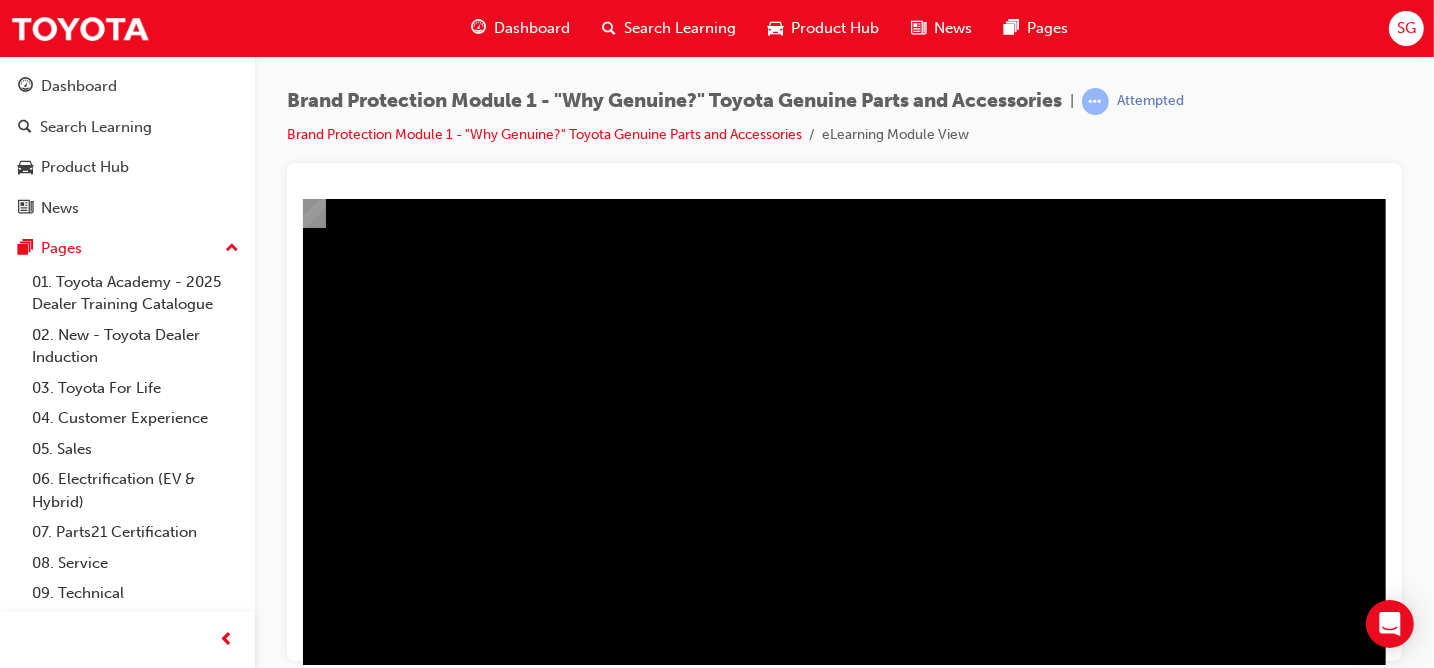 scroll, scrollTop: 300, scrollLeft: 292, axis: both 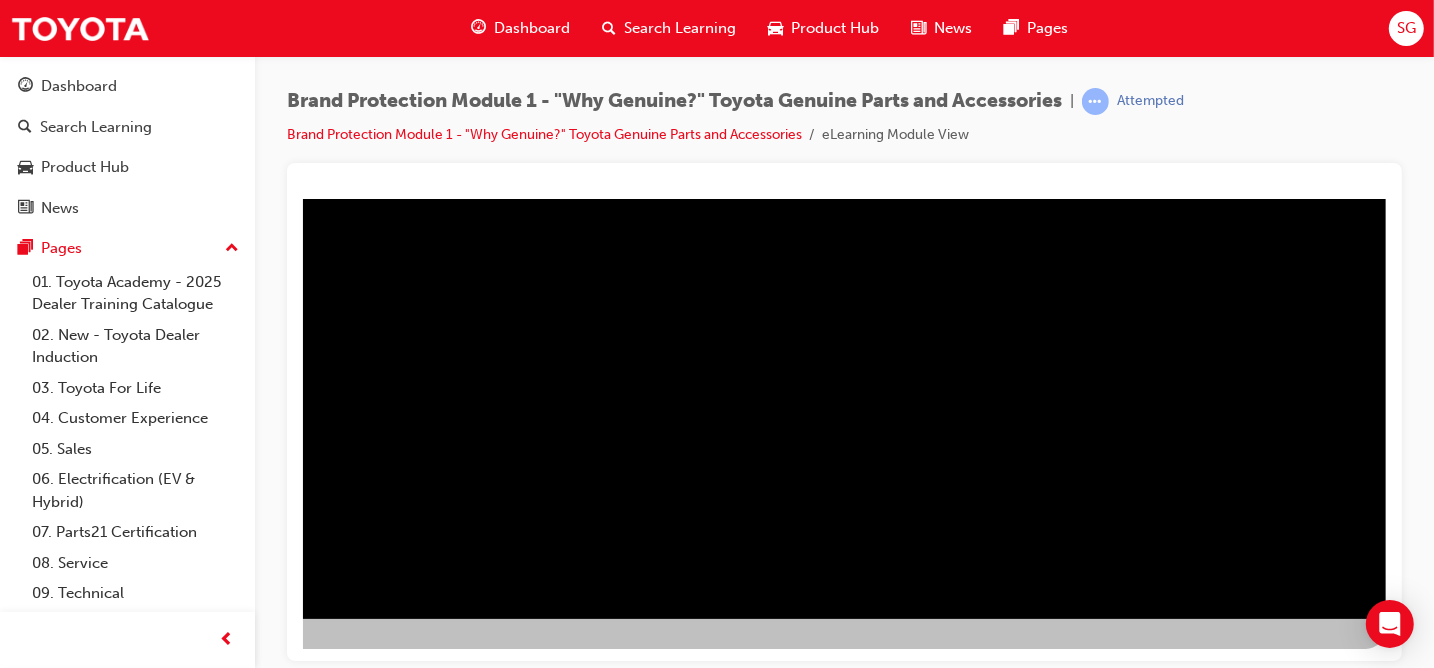 click at bounding box center [705, 276] 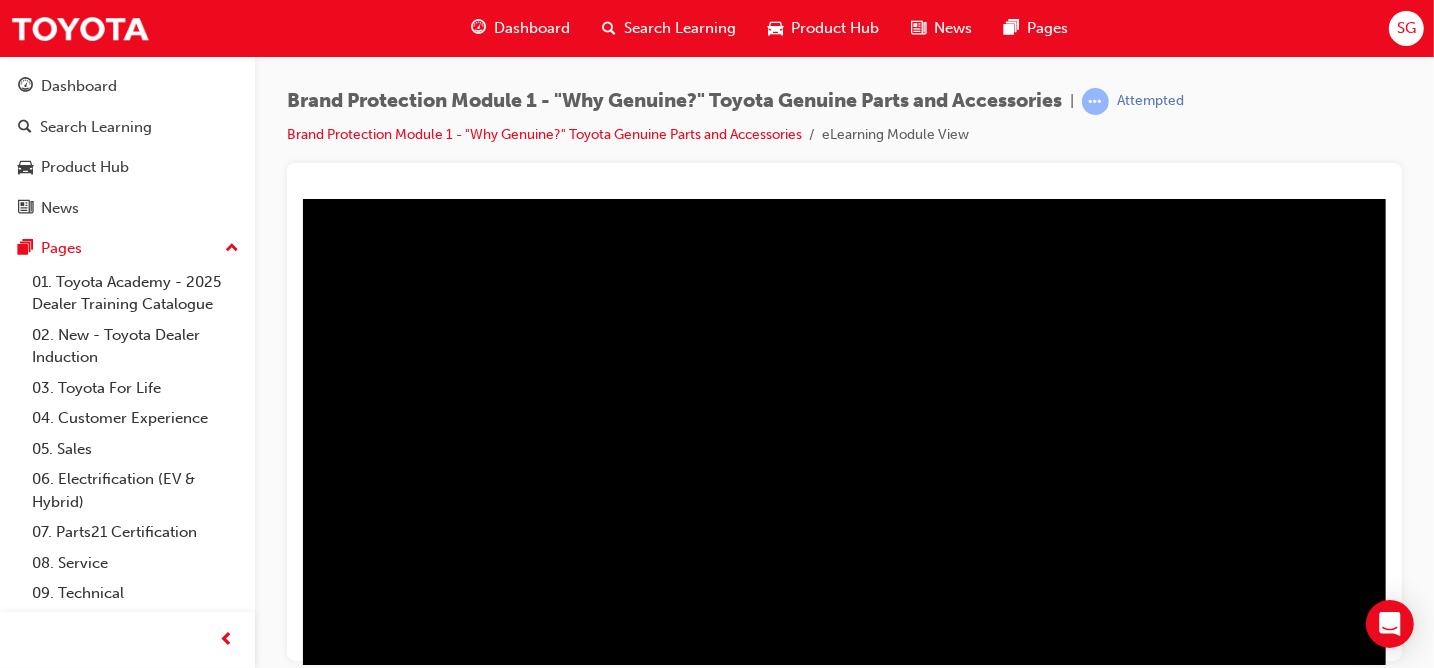 scroll, scrollTop: 0, scrollLeft: 292, axis: horizontal 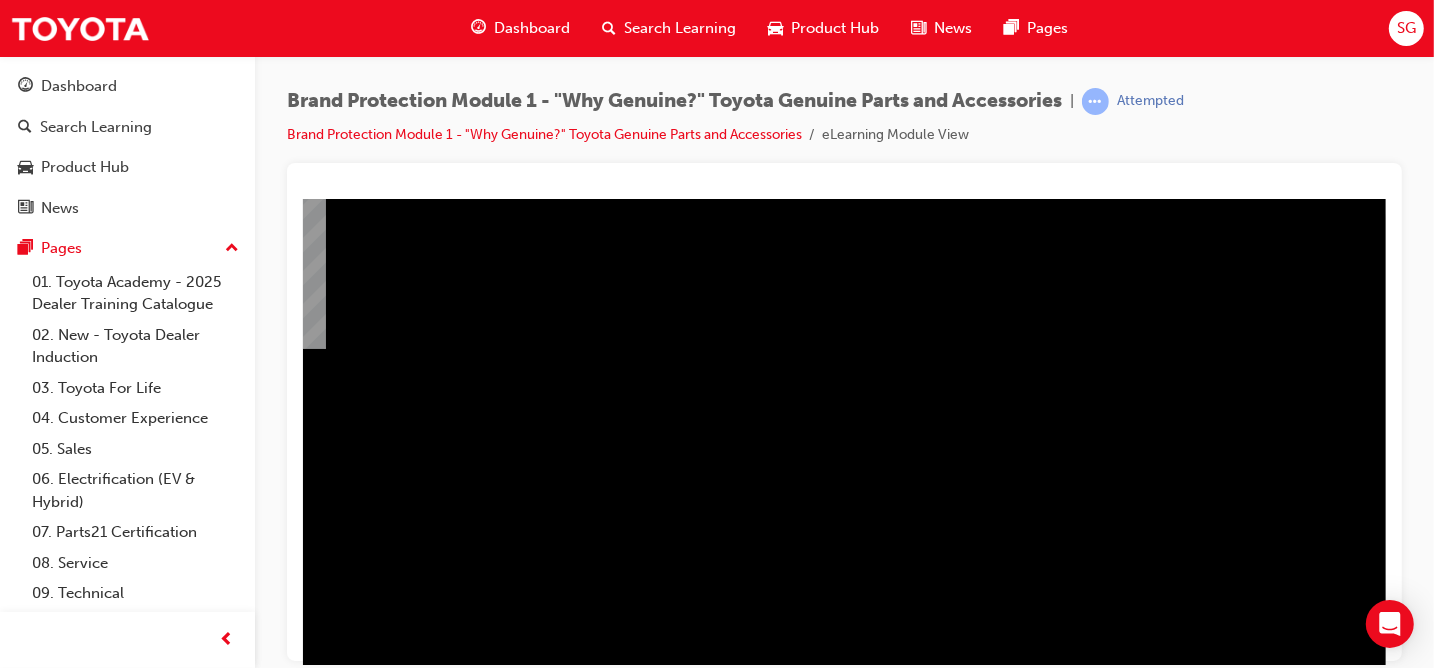 click at bounding box center [425, 1143] 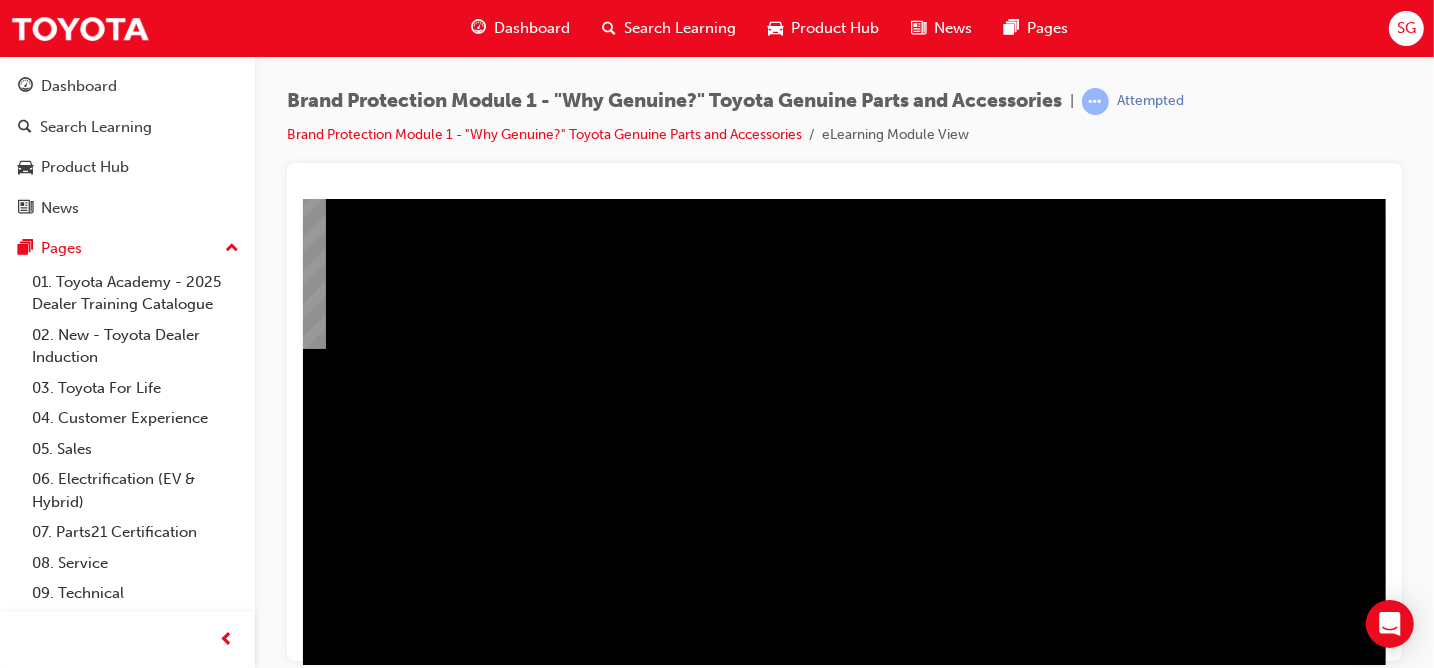 click at bounding box center [425, 1143] 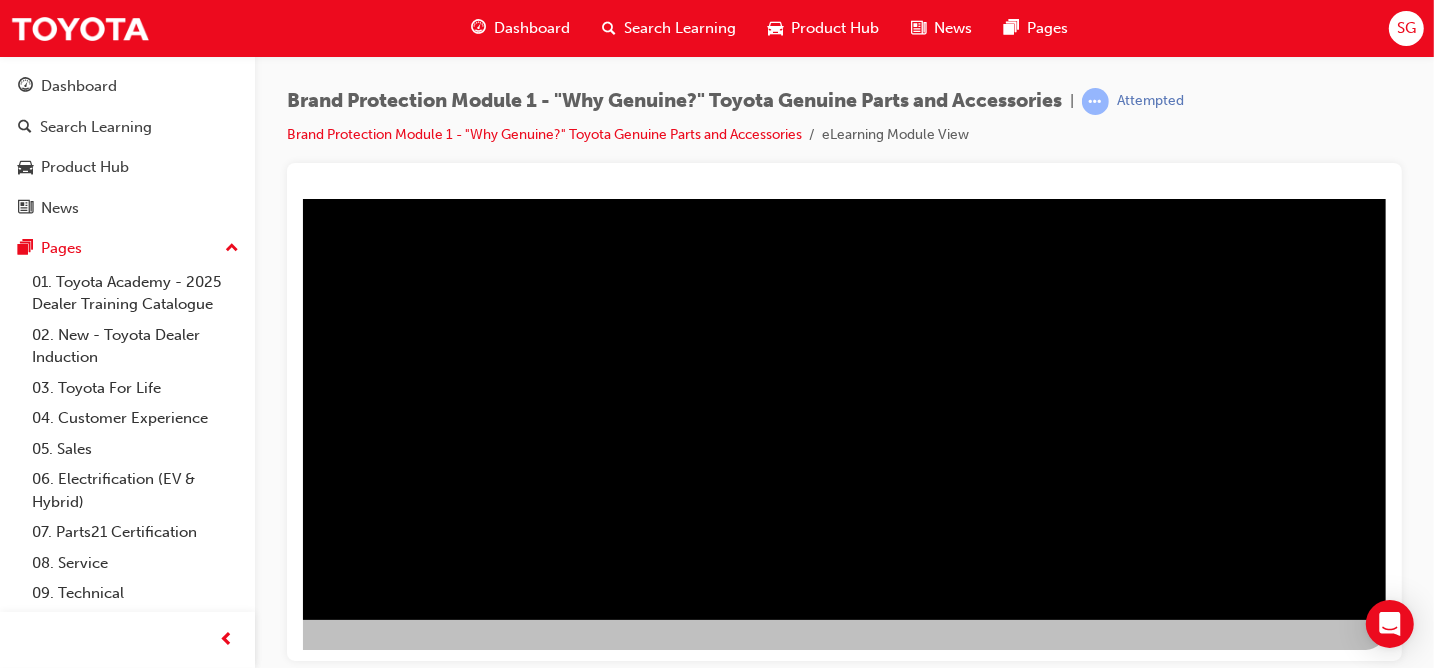 scroll, scrollTop: 300, scrollLeft: 292, axis: both 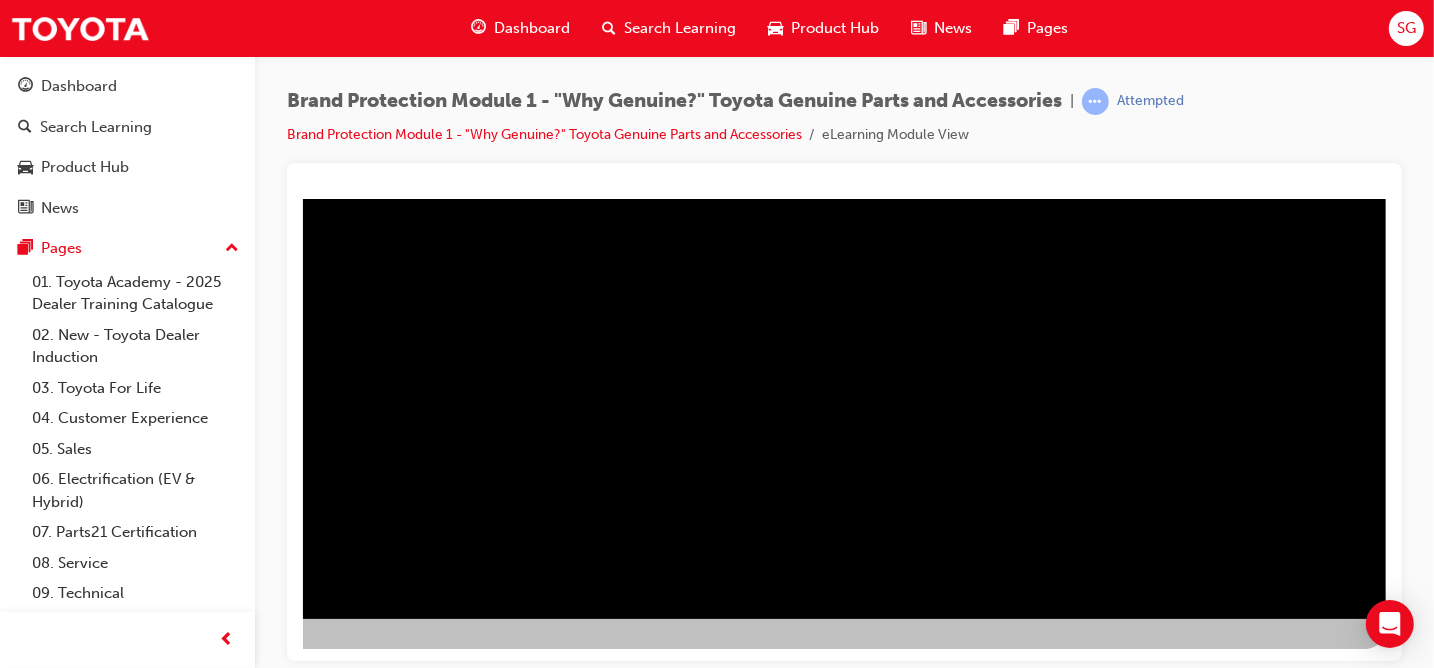 click at bounding box center (705, 276) 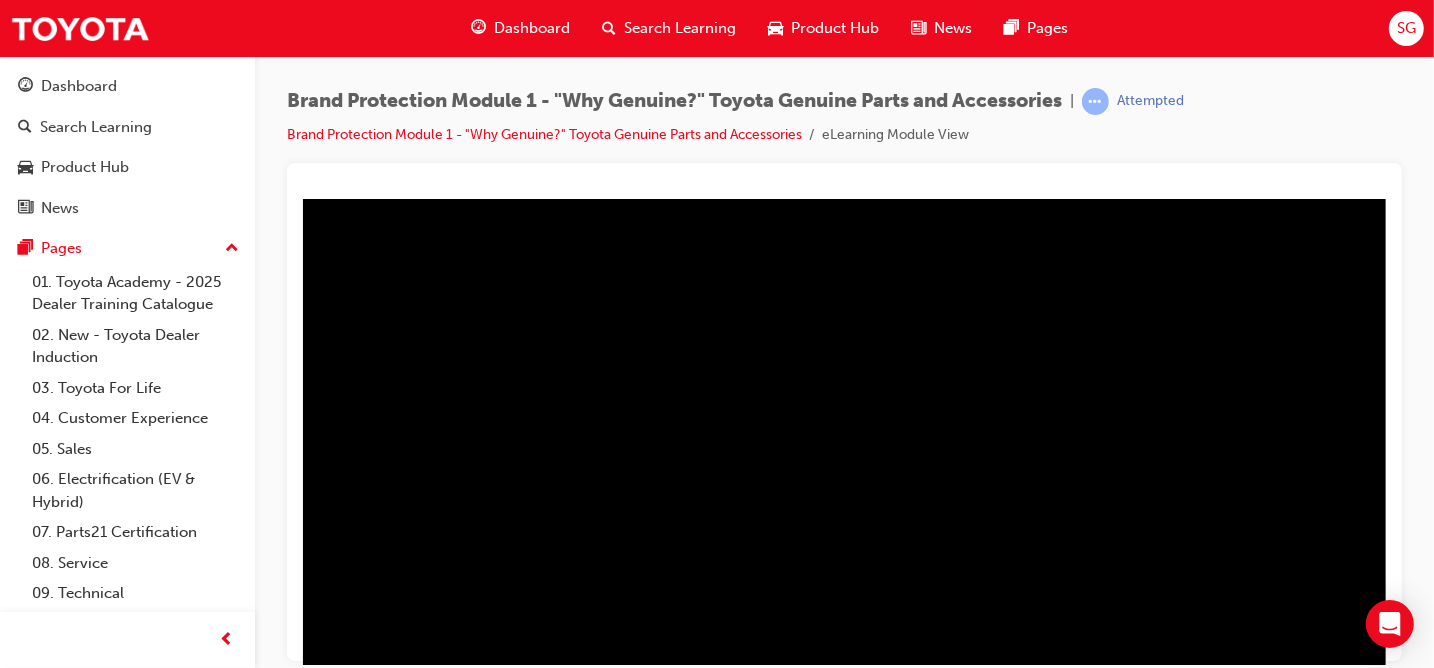 scroll, scrollTop: 300, scrollLeft: 292, axis: both 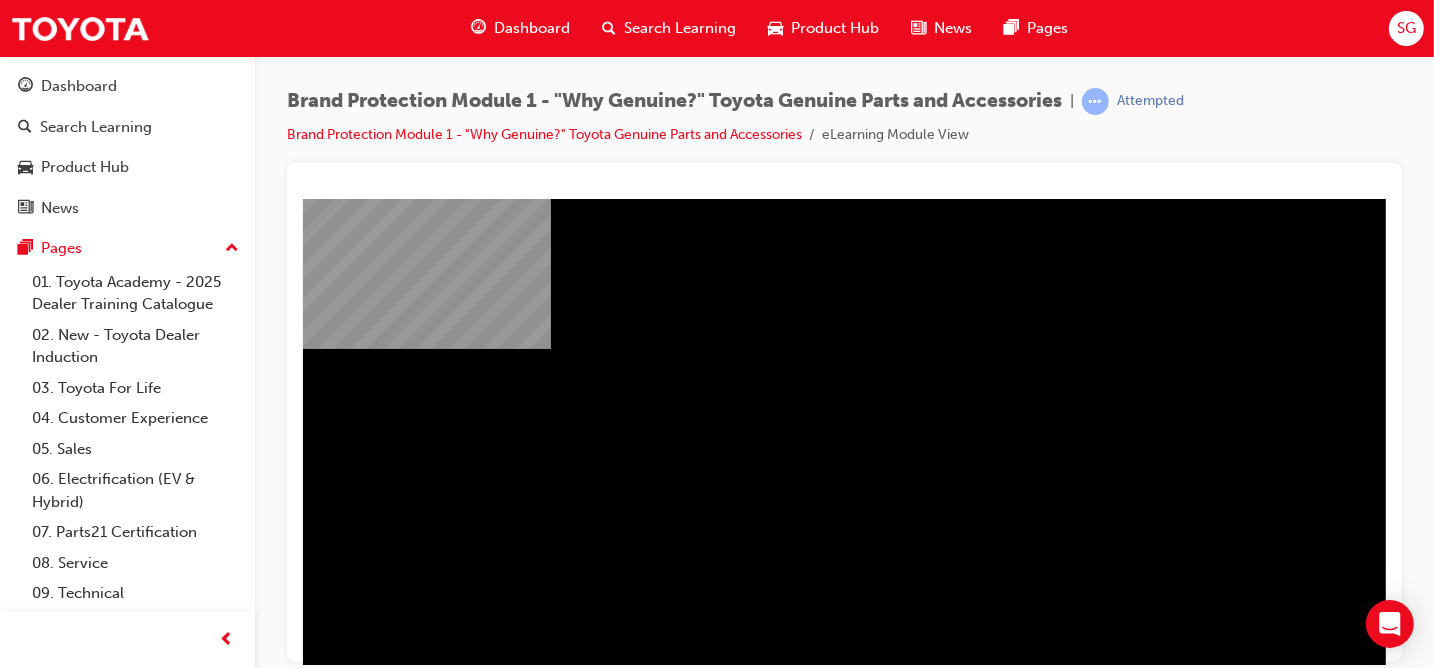 click at bounding box center [650, 1143] 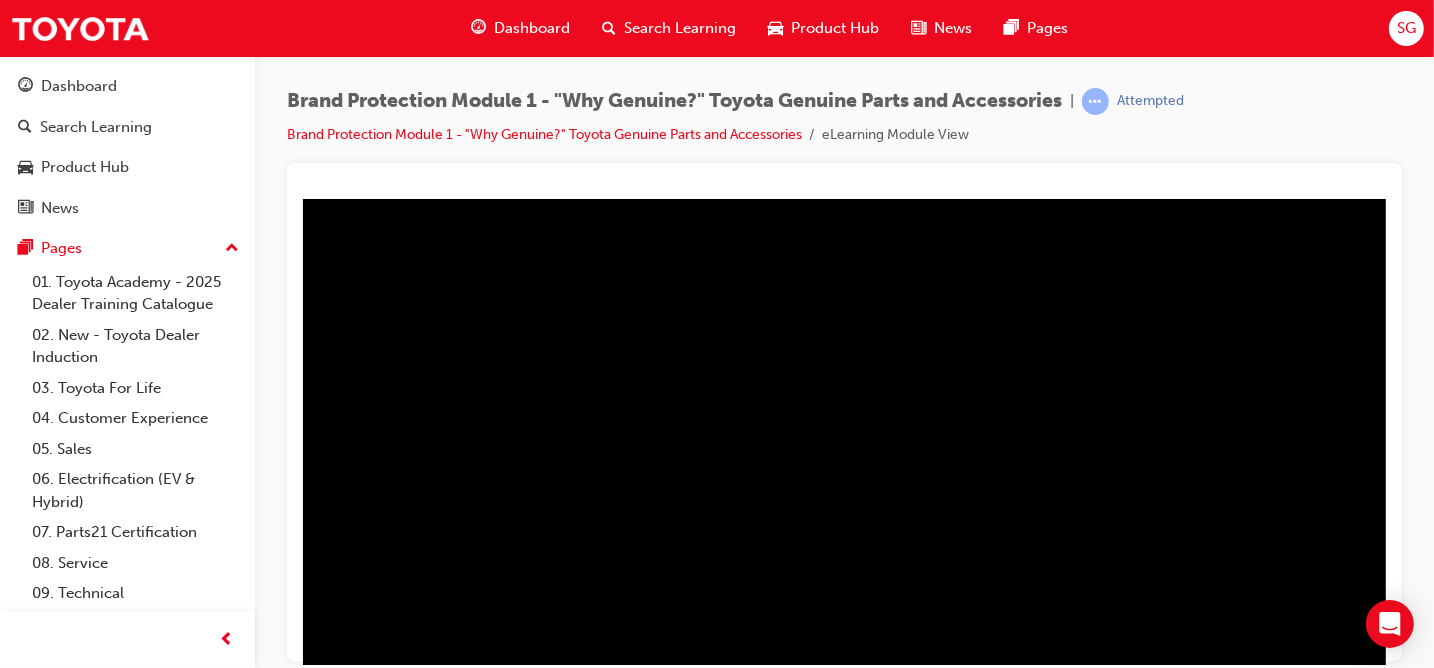 scroll, scrollTop: 0, scrollLeft: 52, axis: horizontal 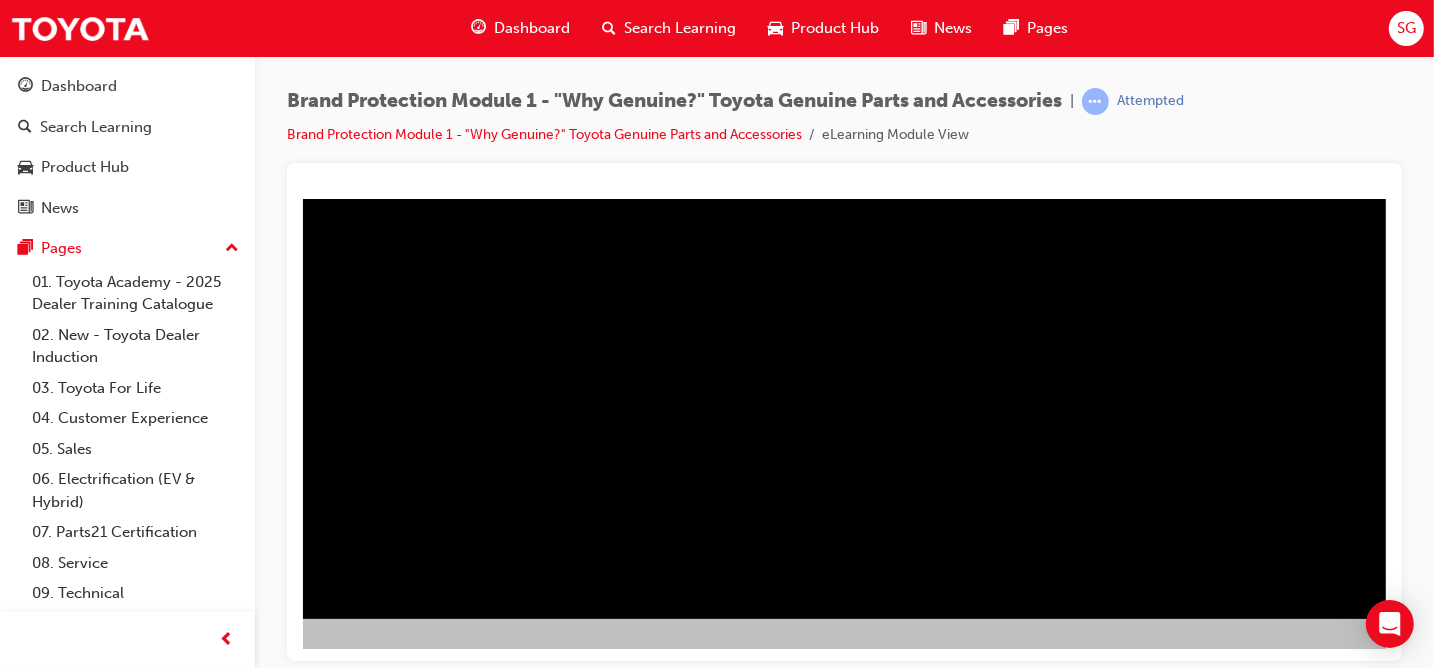 drag, startPoint x: 815, startPoint y: 657, endPoint x: 1054, endPoint y: 862, distance: 314.87457 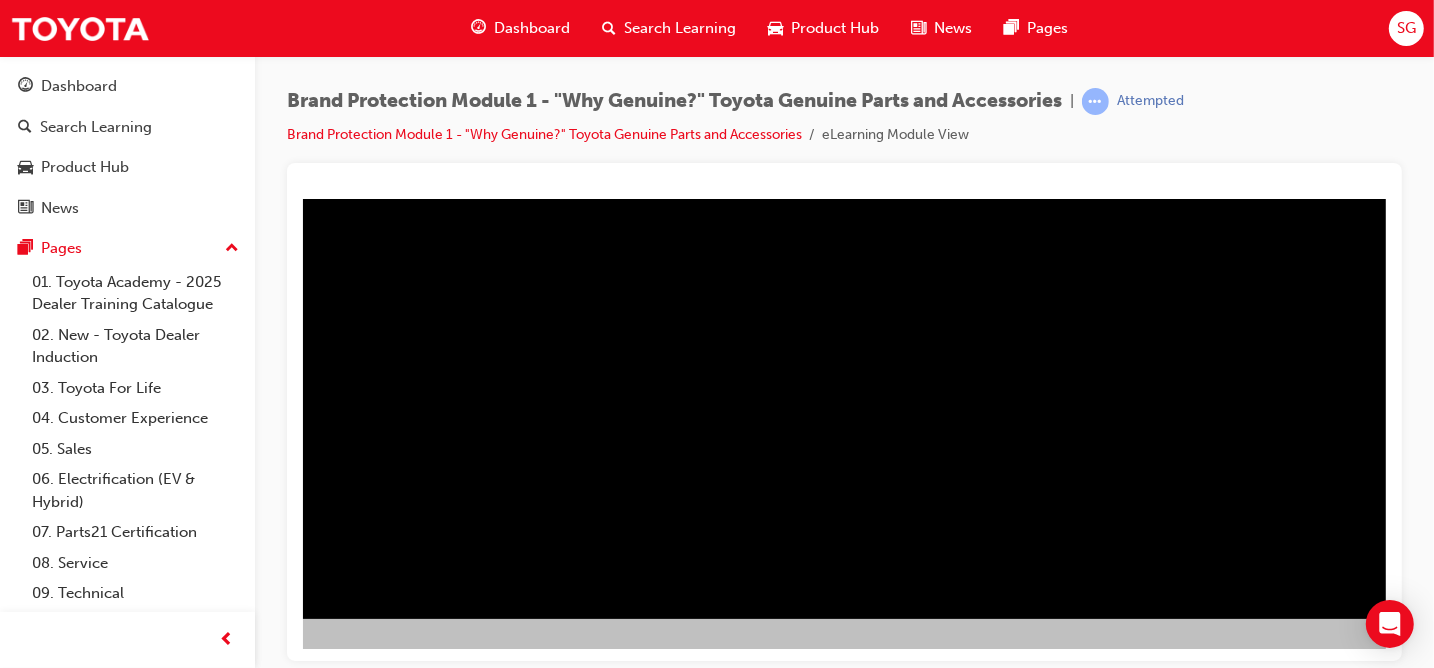 click at bounding box center [781, 276] 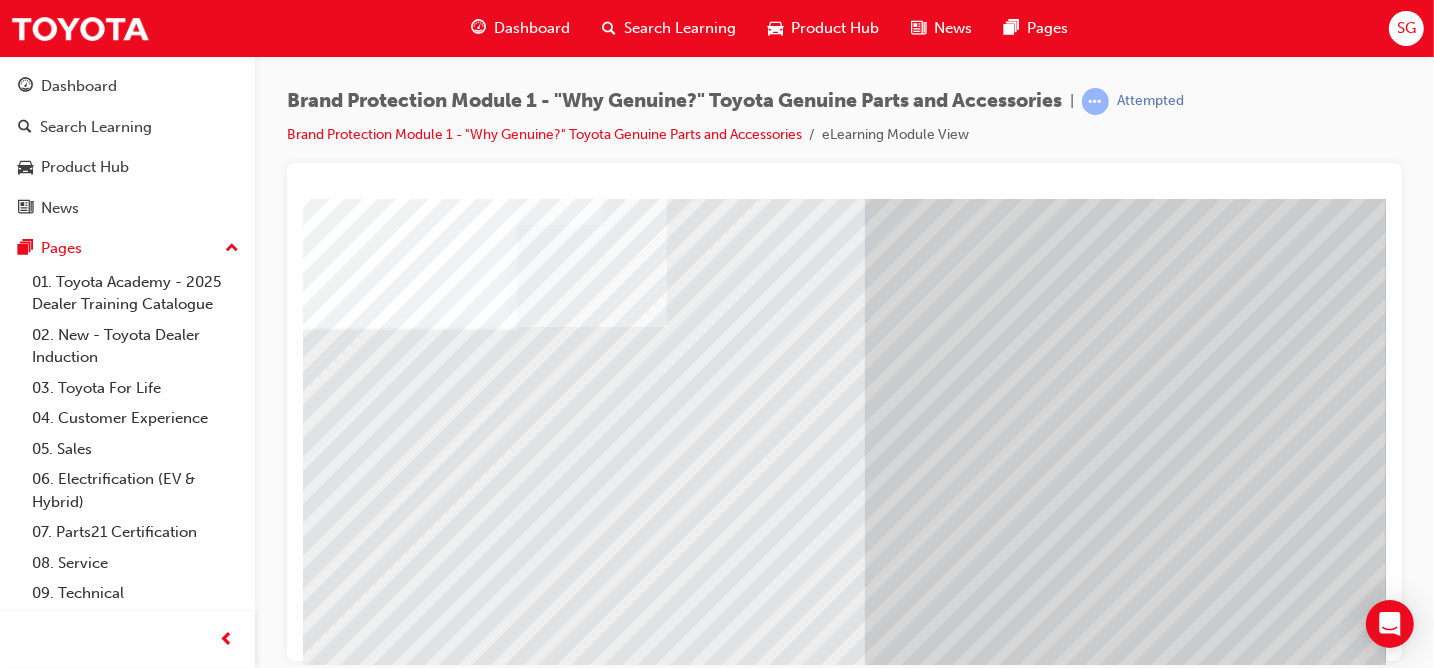 scroll, scrollTop: 300, scrollLeft: 0, axis: vertical 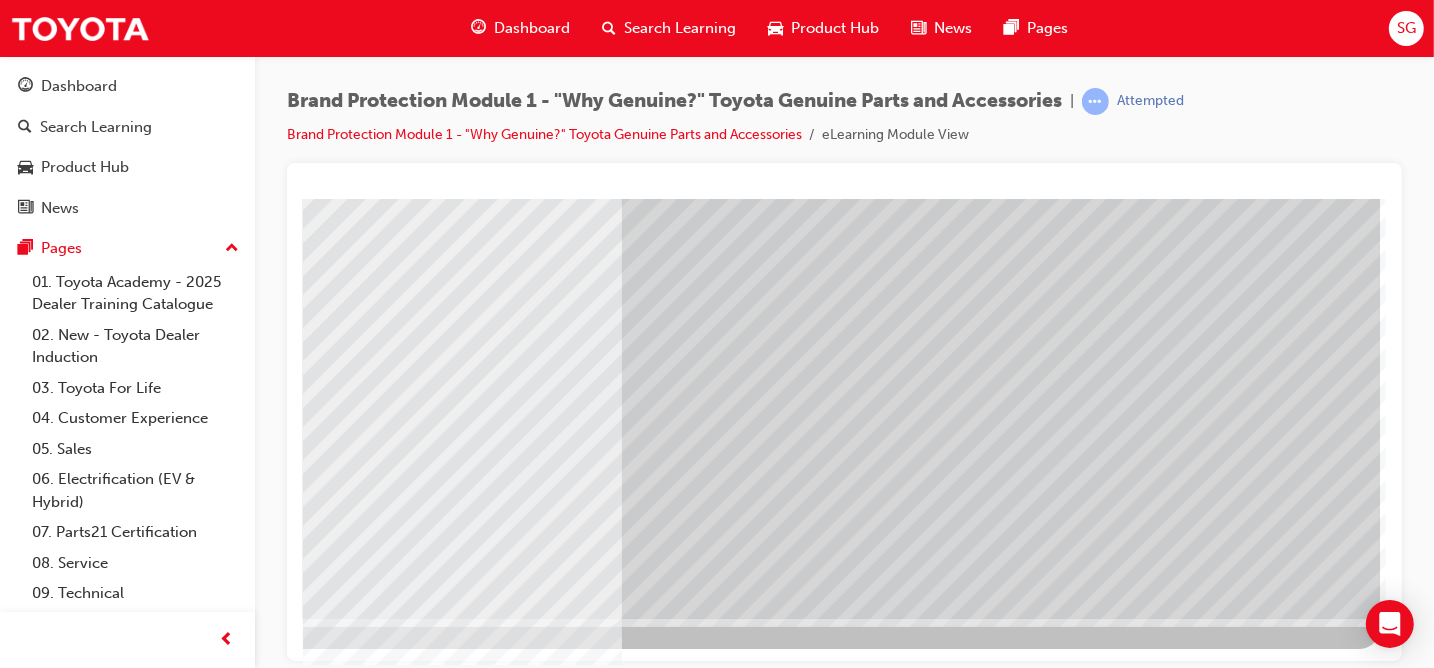 drag, startPoint x: 831, startPoint y: 654, endPoint x: 1507, endPoint y: 864, distance: 707.86725 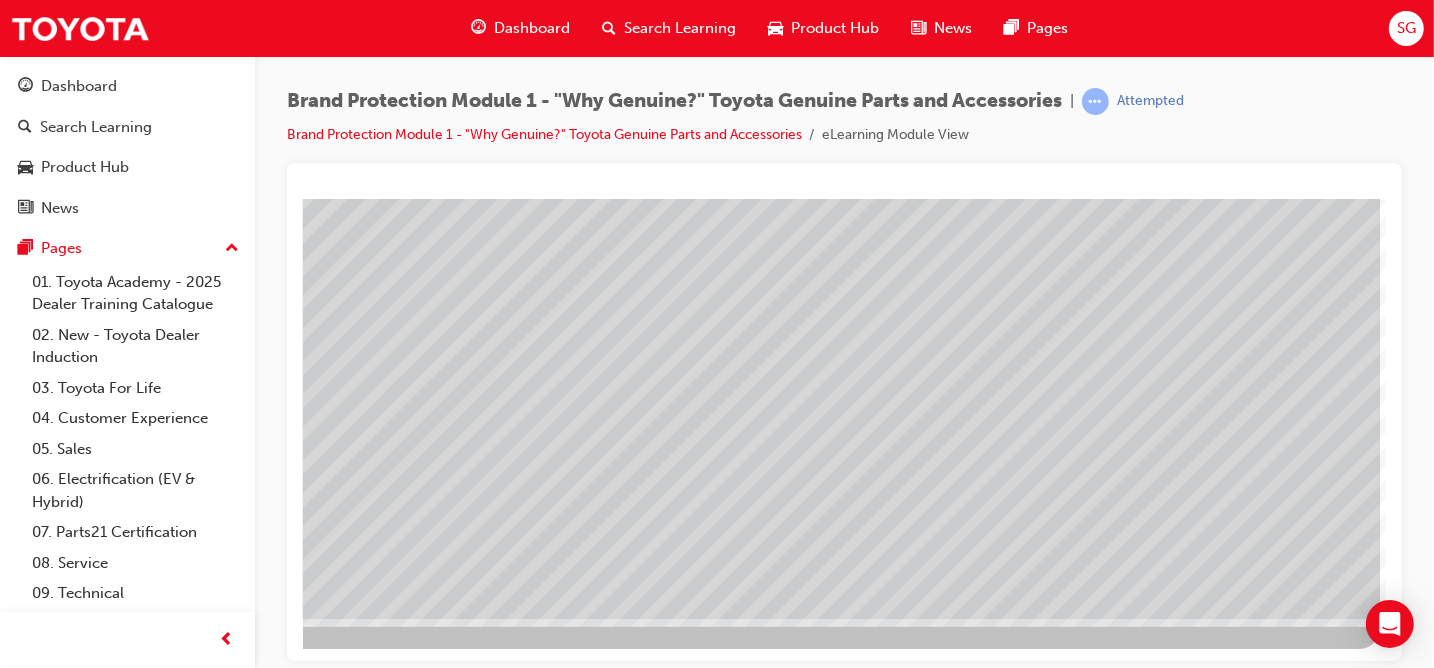scroll, scrollTop: 0, scrollLeft: 0, axis: both 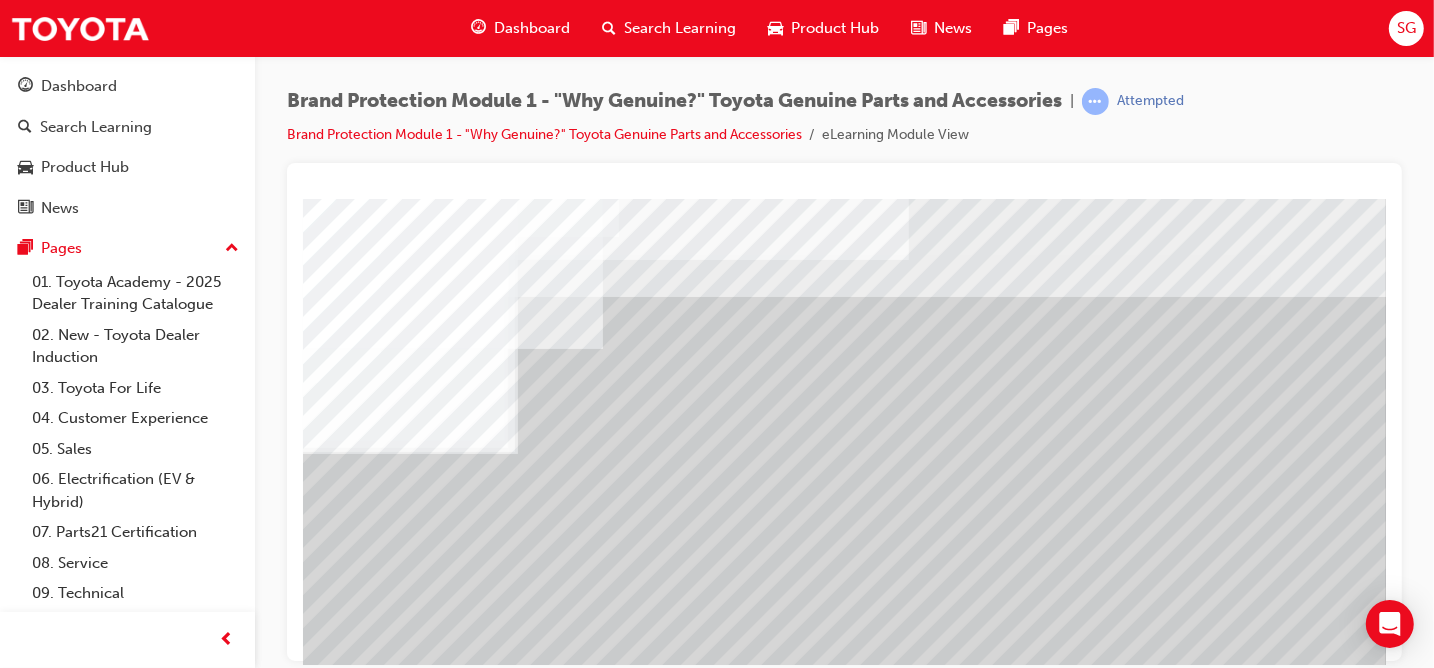 click at bounding box center (327, 3982) 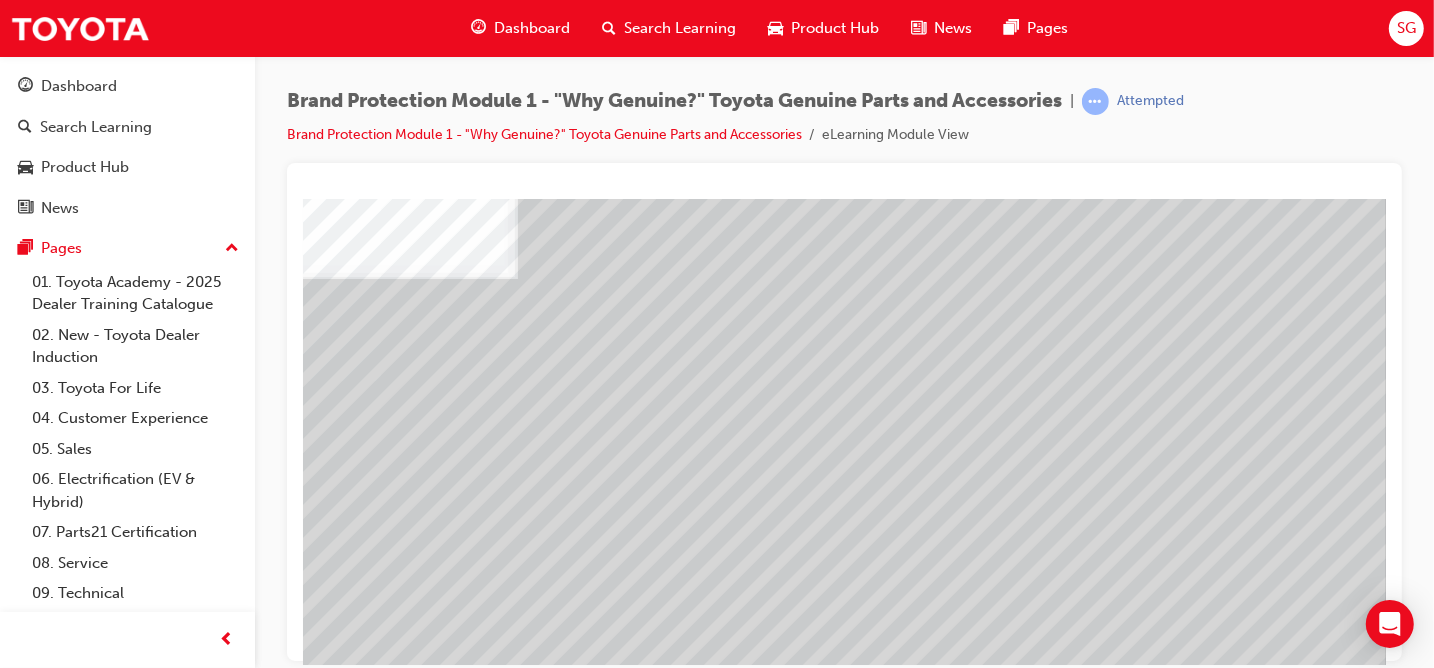 scroll, scrollTop: 200, scrollLeft: 0, axis: vertical 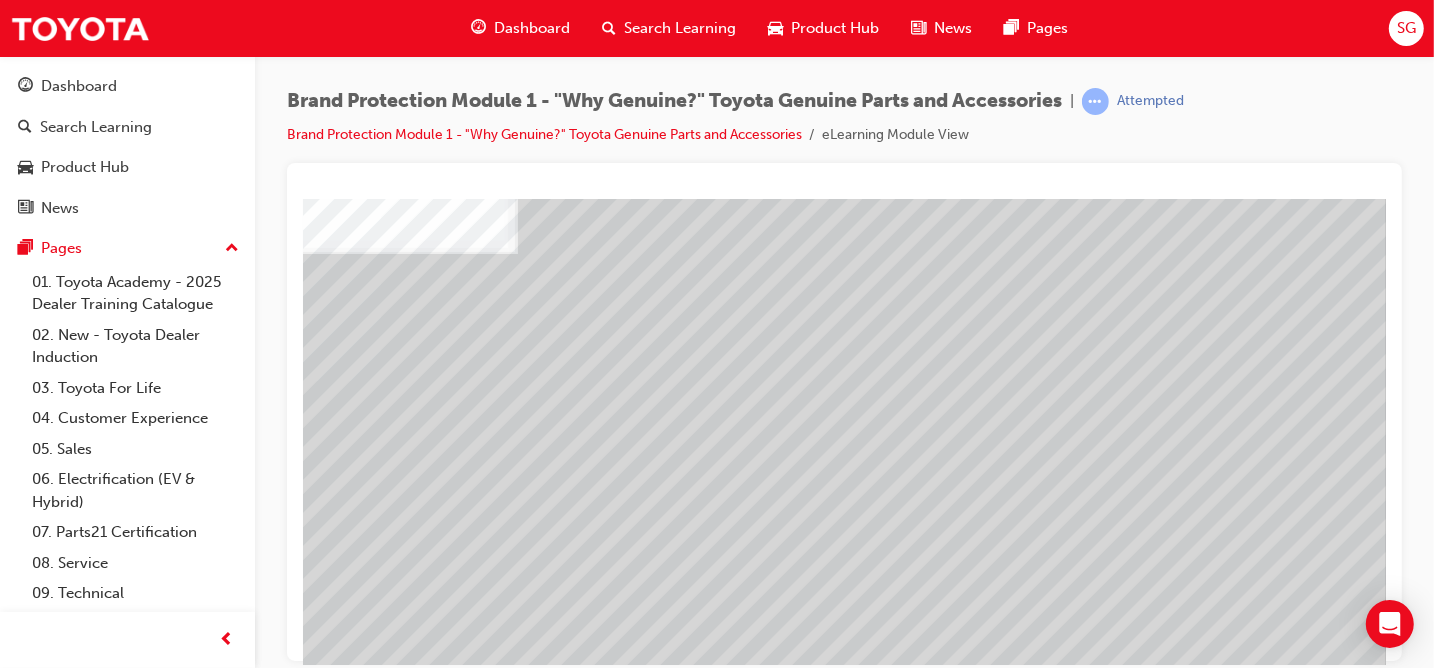 click at bounding box center (327, 3832) 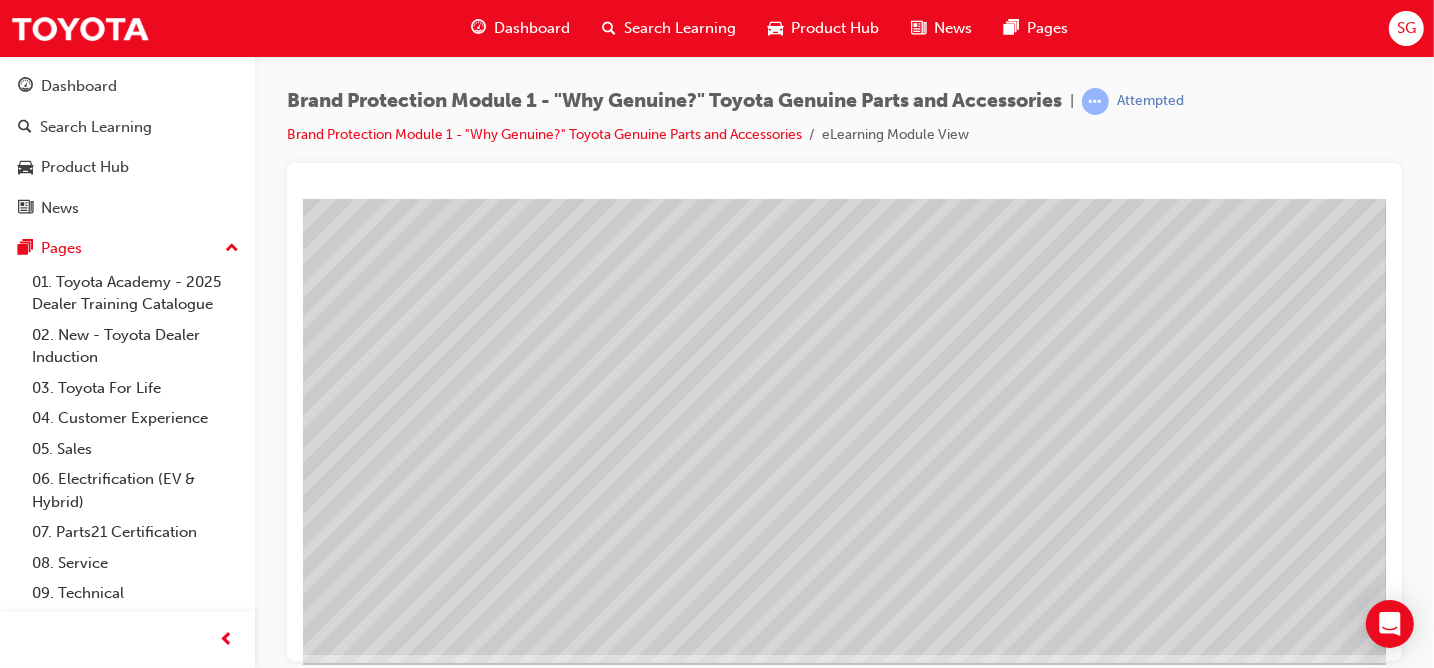 scroll, scrollTop: 300, scrollLeft: 0, axis: vertical 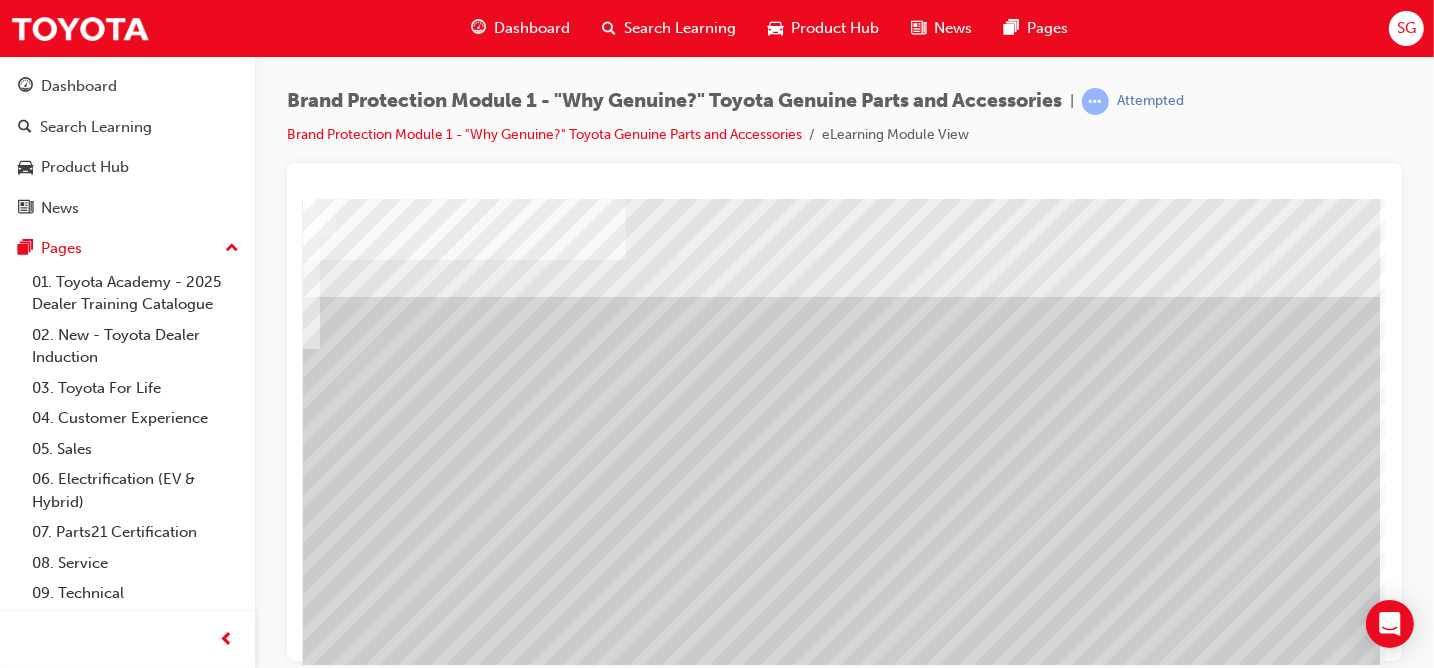 click at bounding box center (44, 4287) 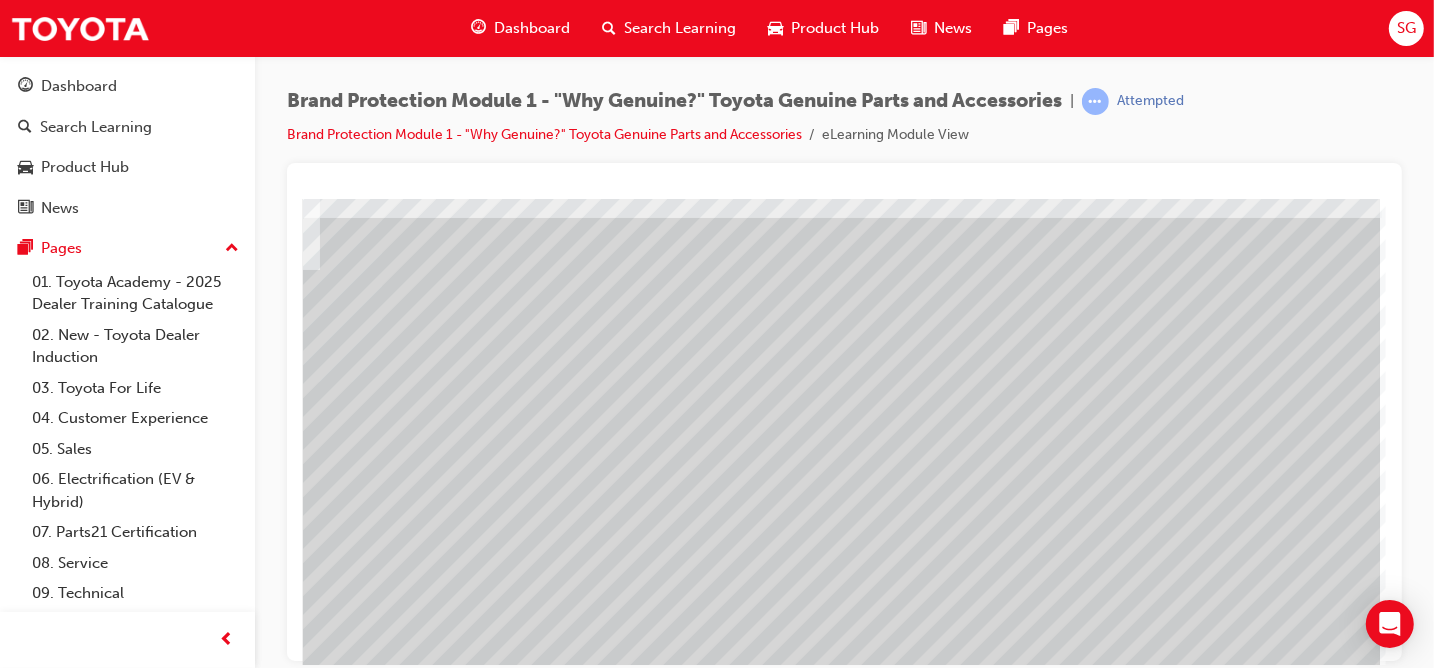 scroll, scrollTop: 200, scrollLeft: 292, axis: both 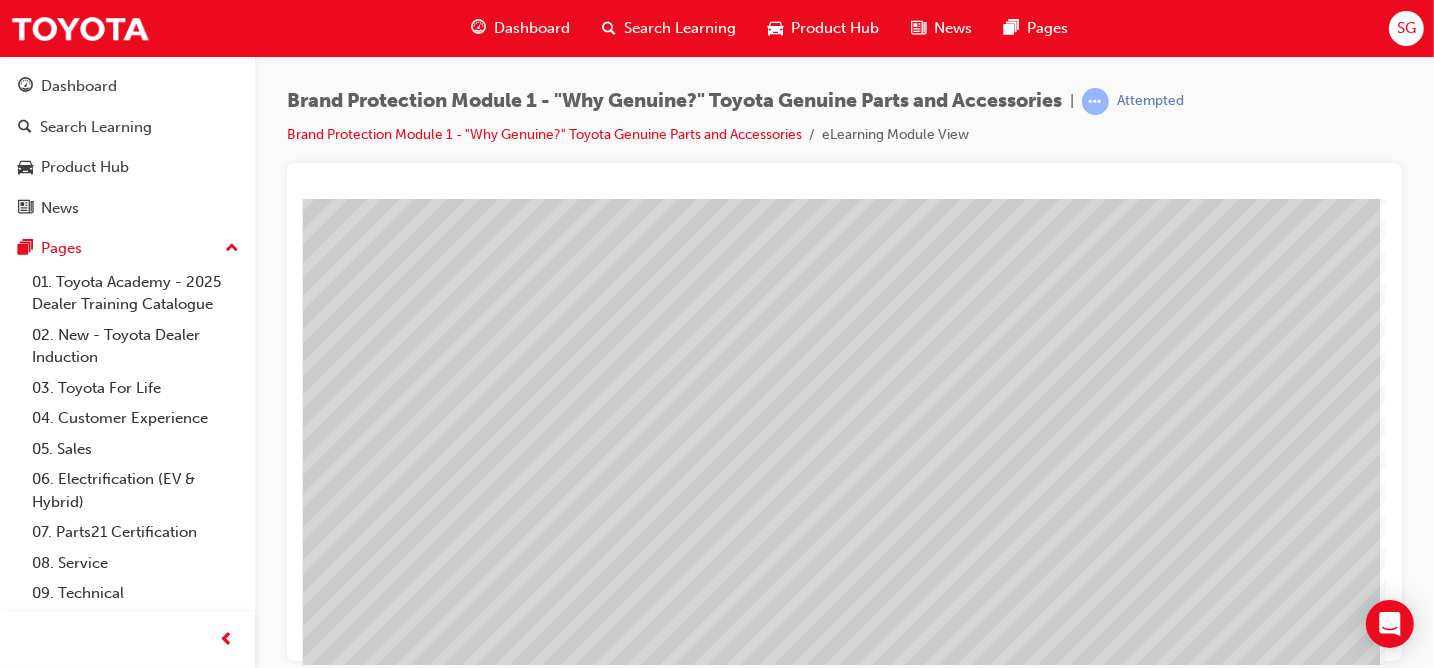 click at bounding box center [44, 4187] 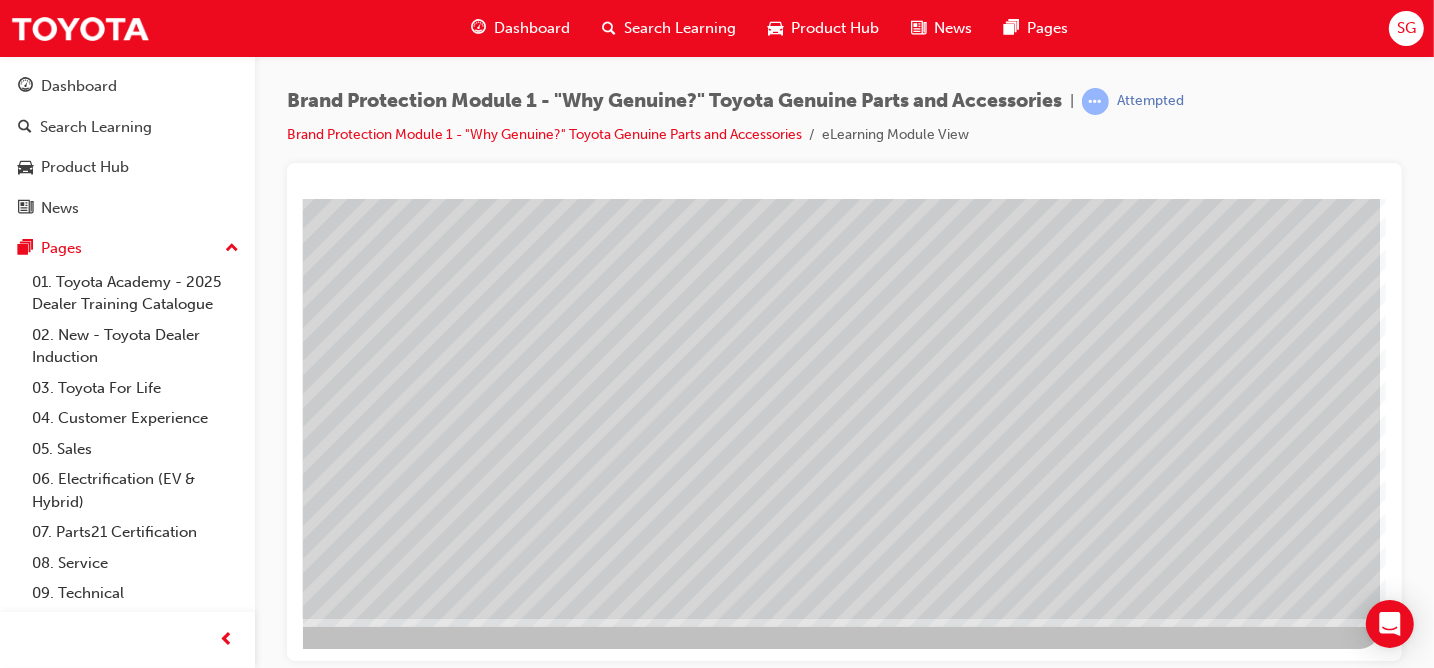 click at bounding box center (82, 2284) 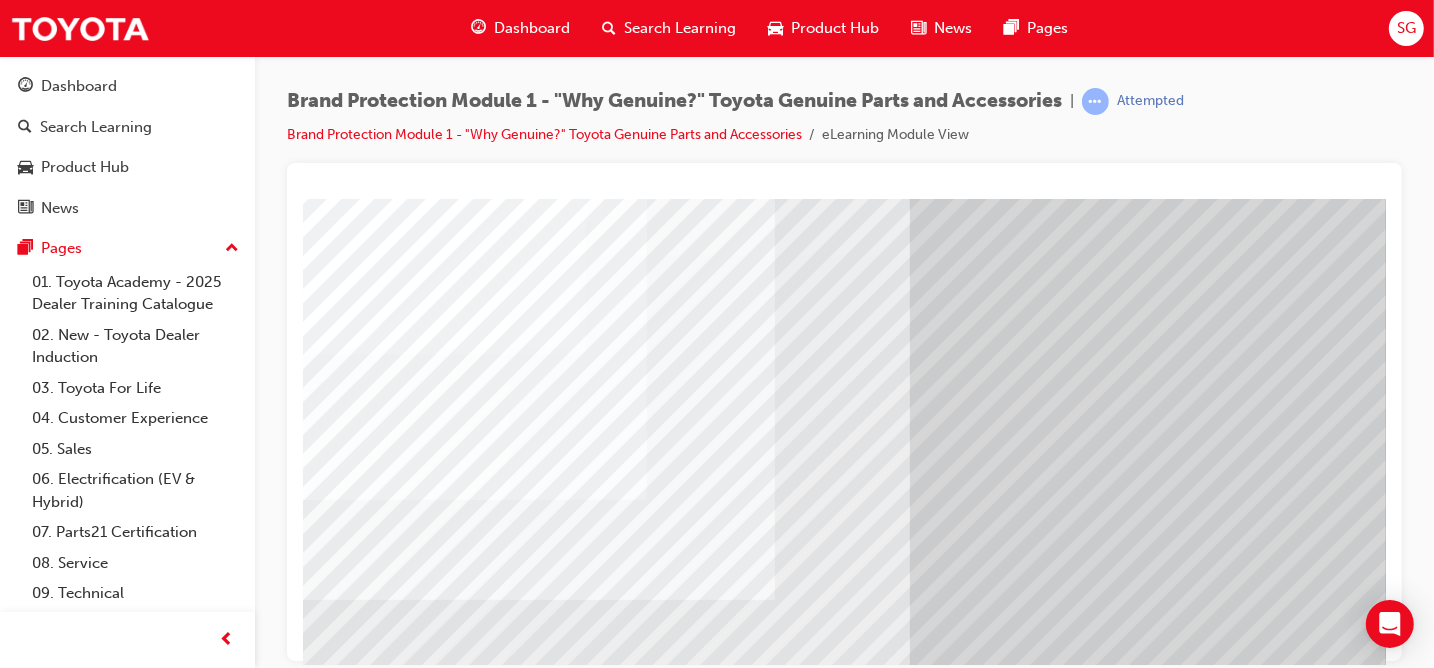 scroll, scrollTop: 300, scrollLeft: 0, axis: vertical 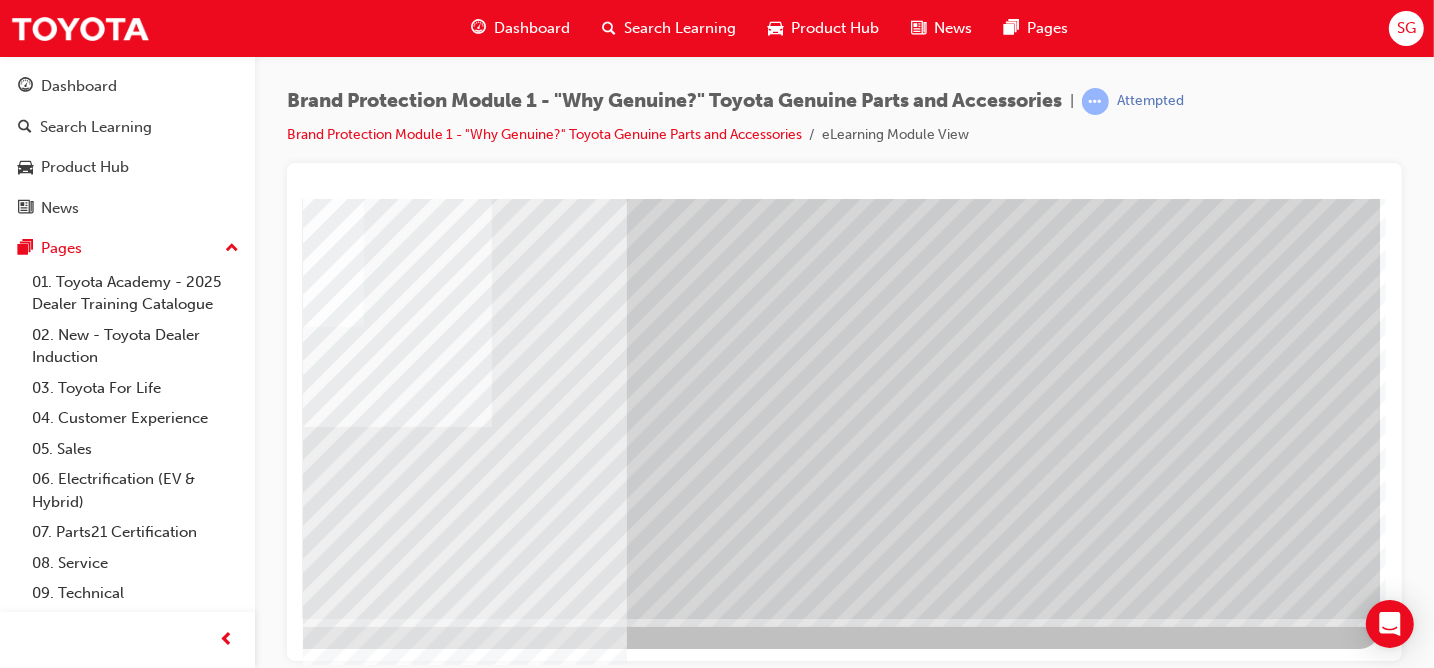 click at bounding box center (82, 2812) 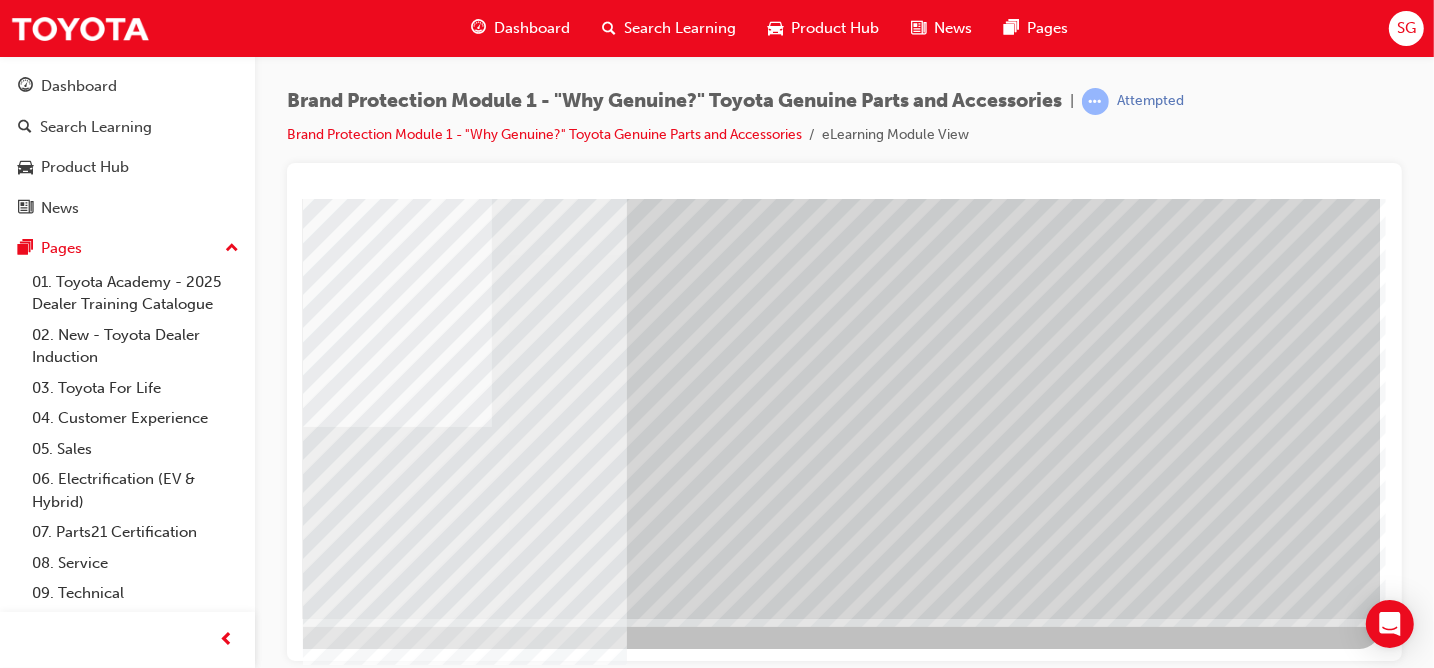 scroll, scrollTop: 0, scrollLeft: 0, axis: both 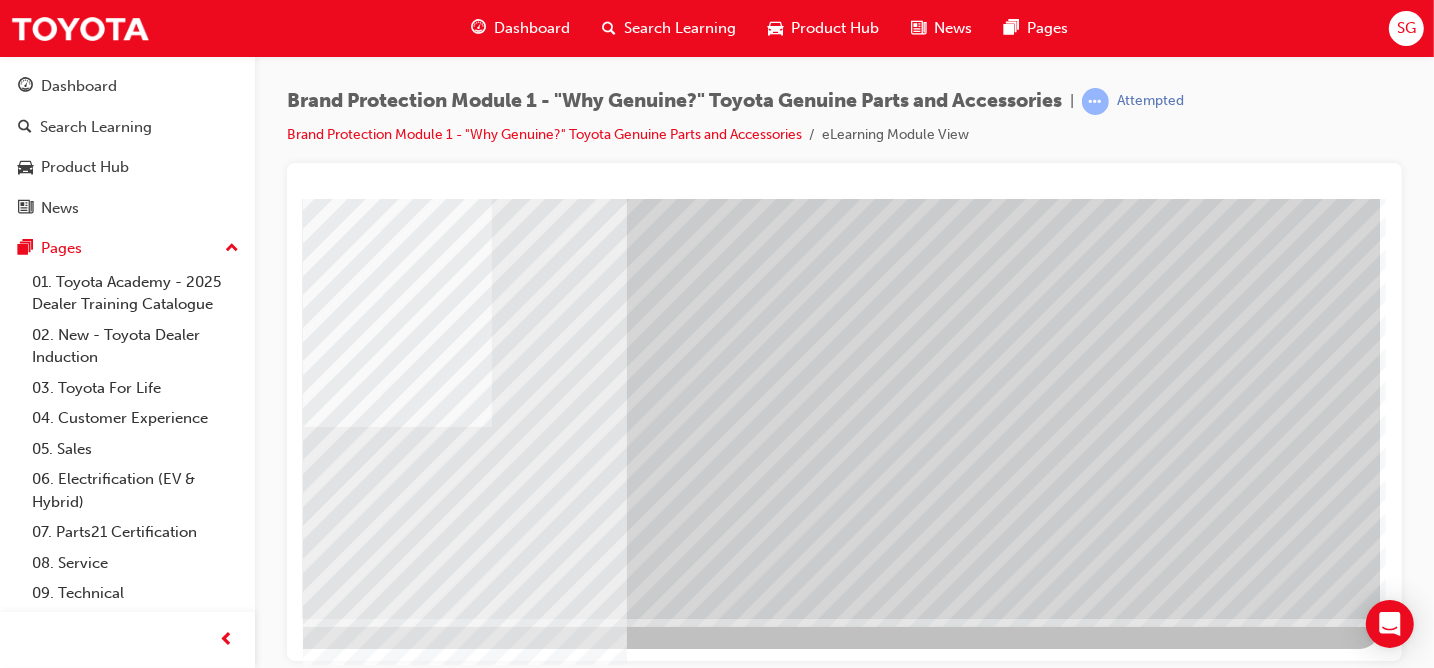 click at bounding box center [82, 2812] 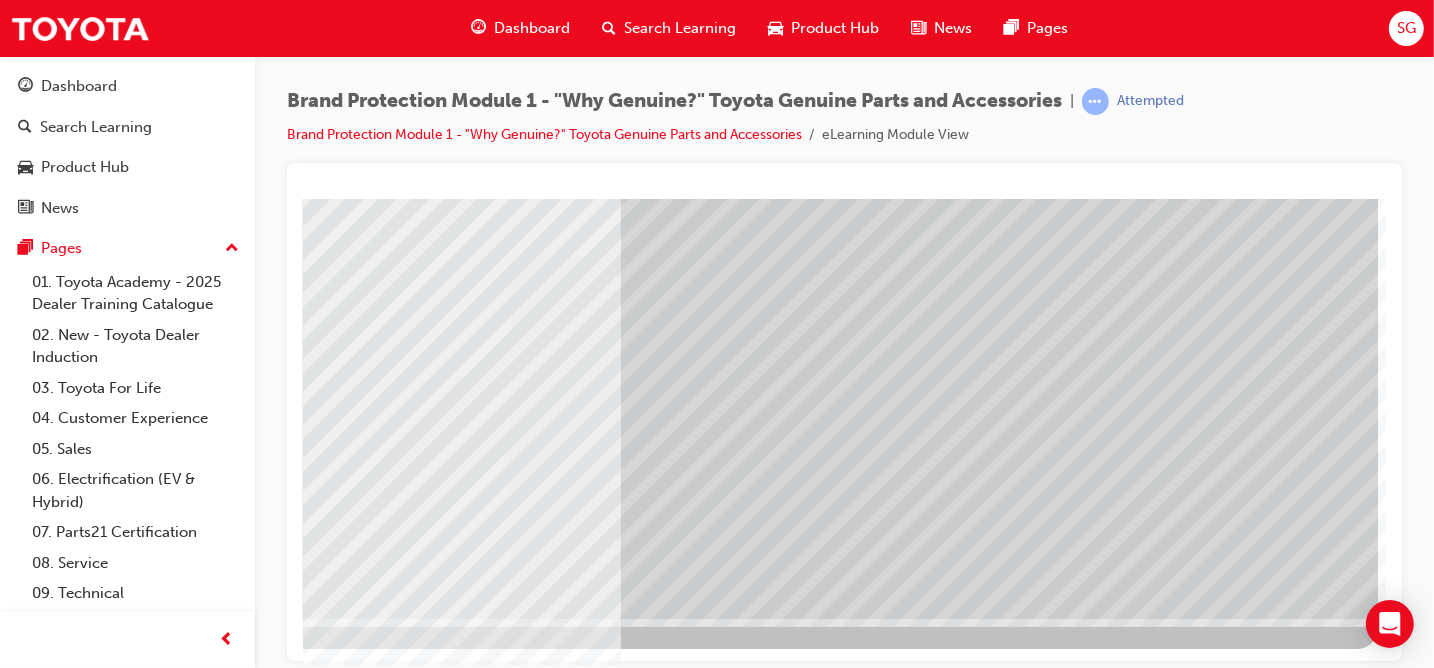 scroll, scrollTop: 0, scrollLeft: 0, axis: both 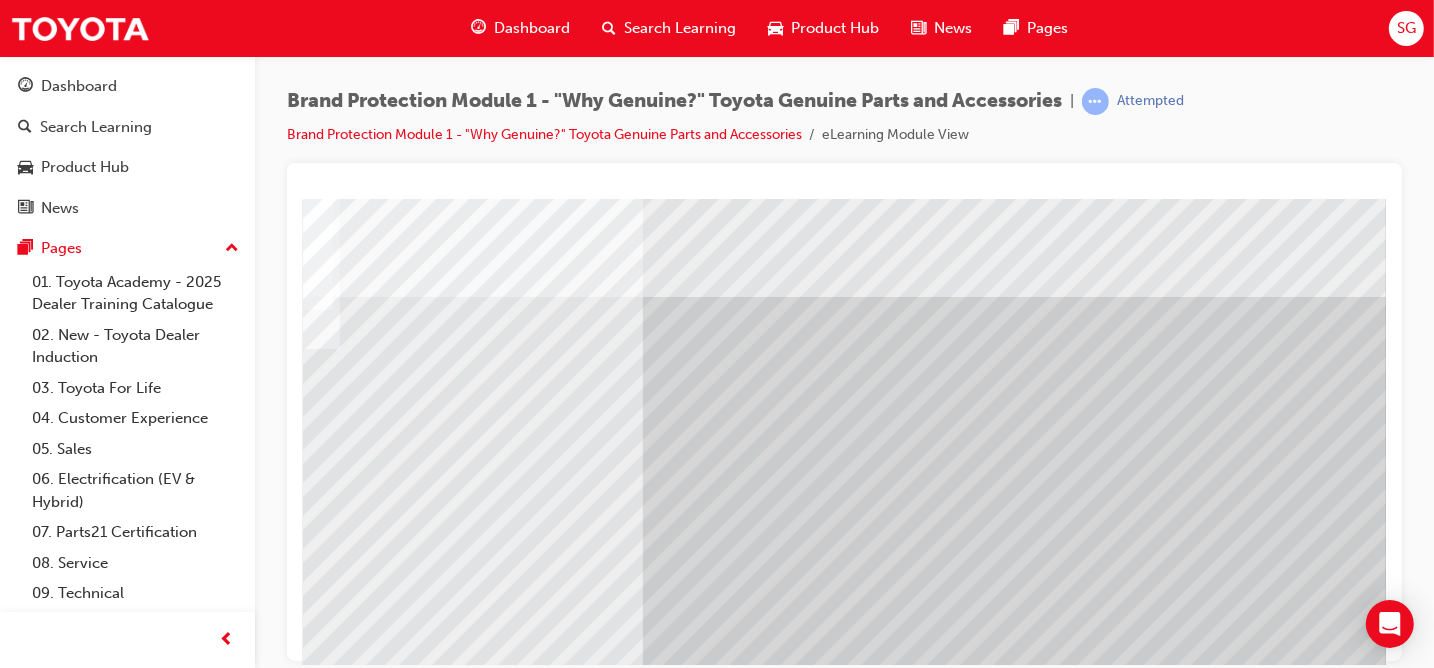 click at bounding box center [105, 5903] 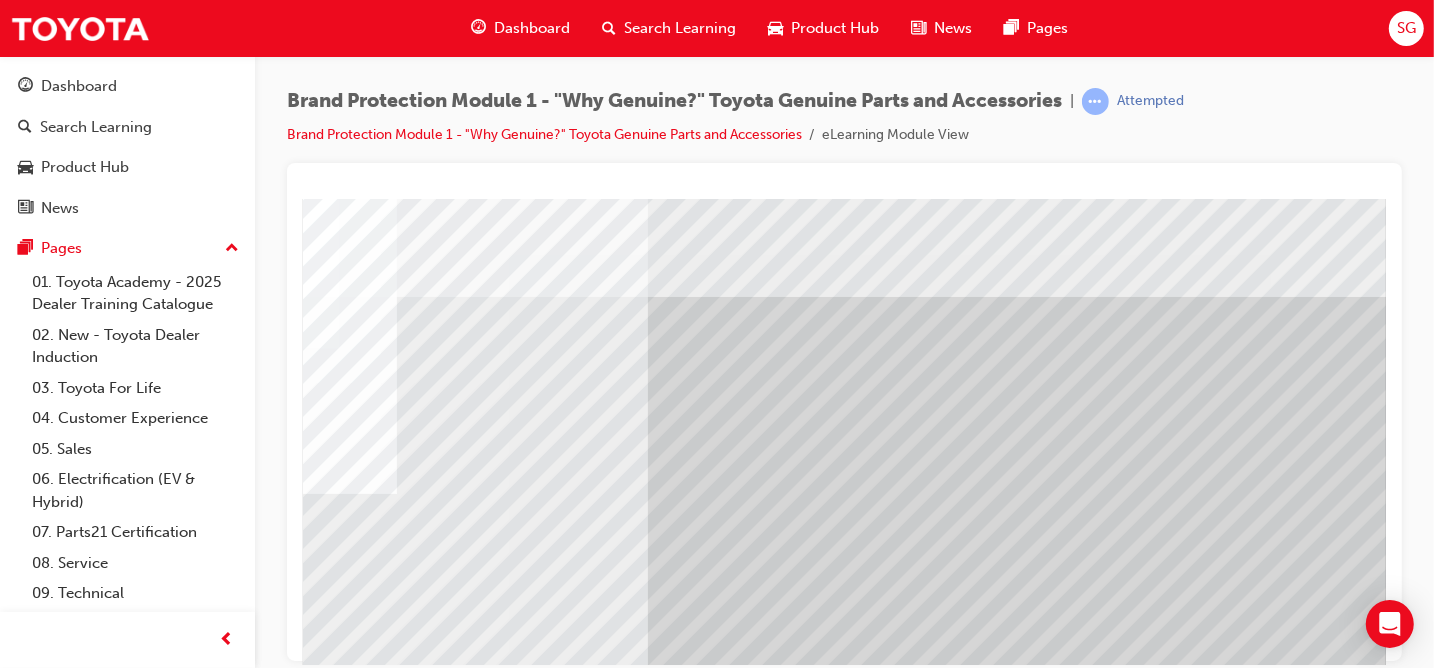 click at bounding box center [114, 4558] 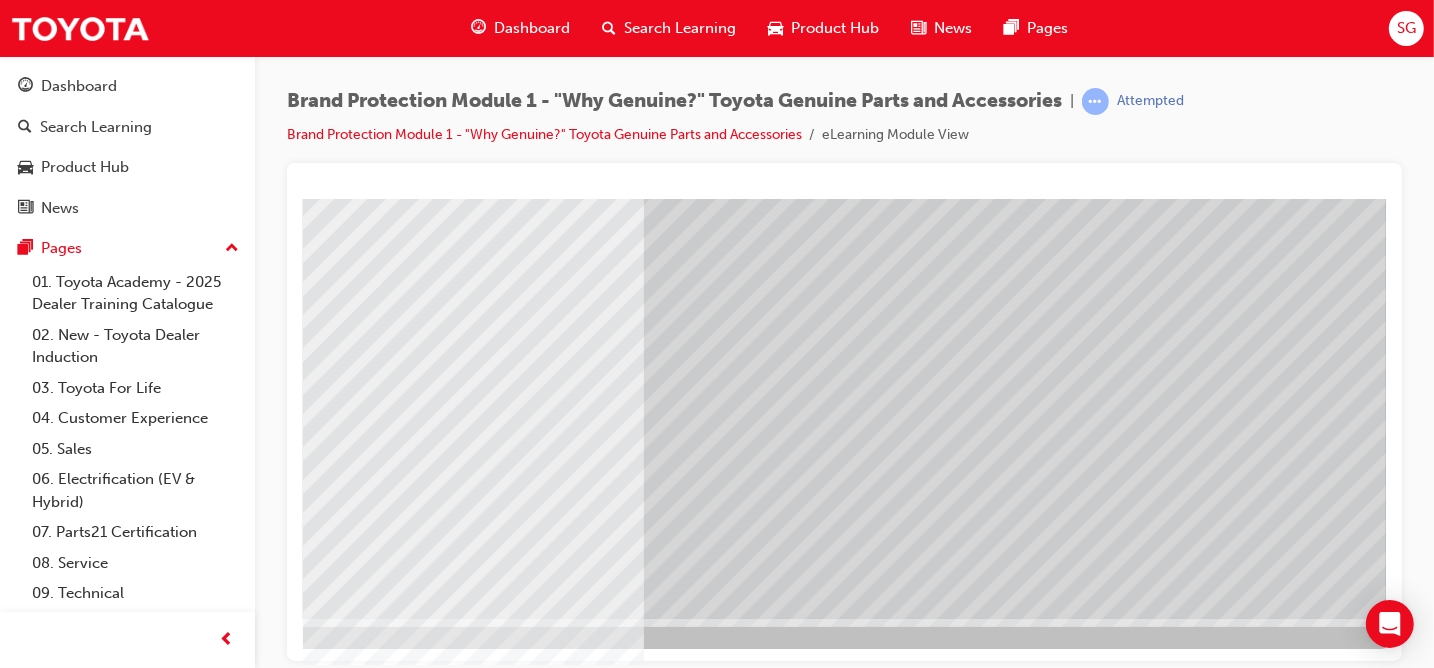 click at bounding box center (102, 5687) 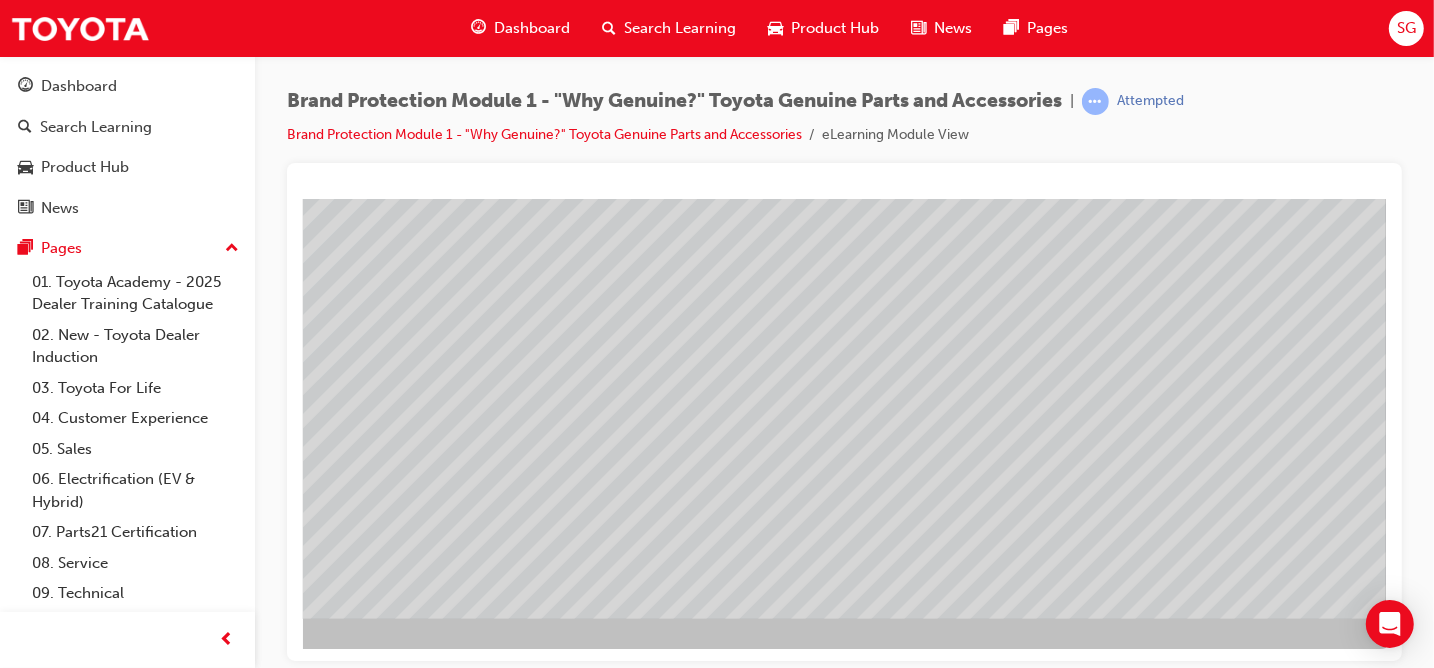 scroll, scrollTop: 0, scrollLeft: 0, axis: both 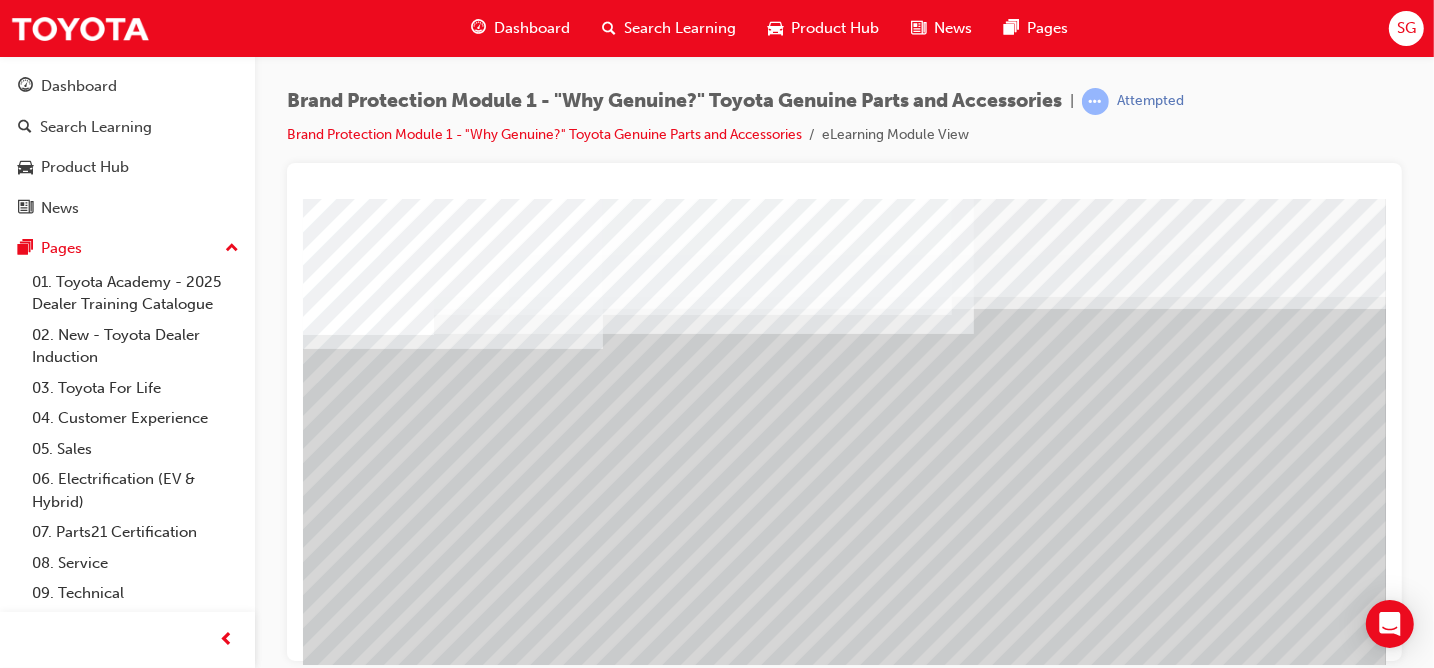 click at bounding box center (359, 2626) 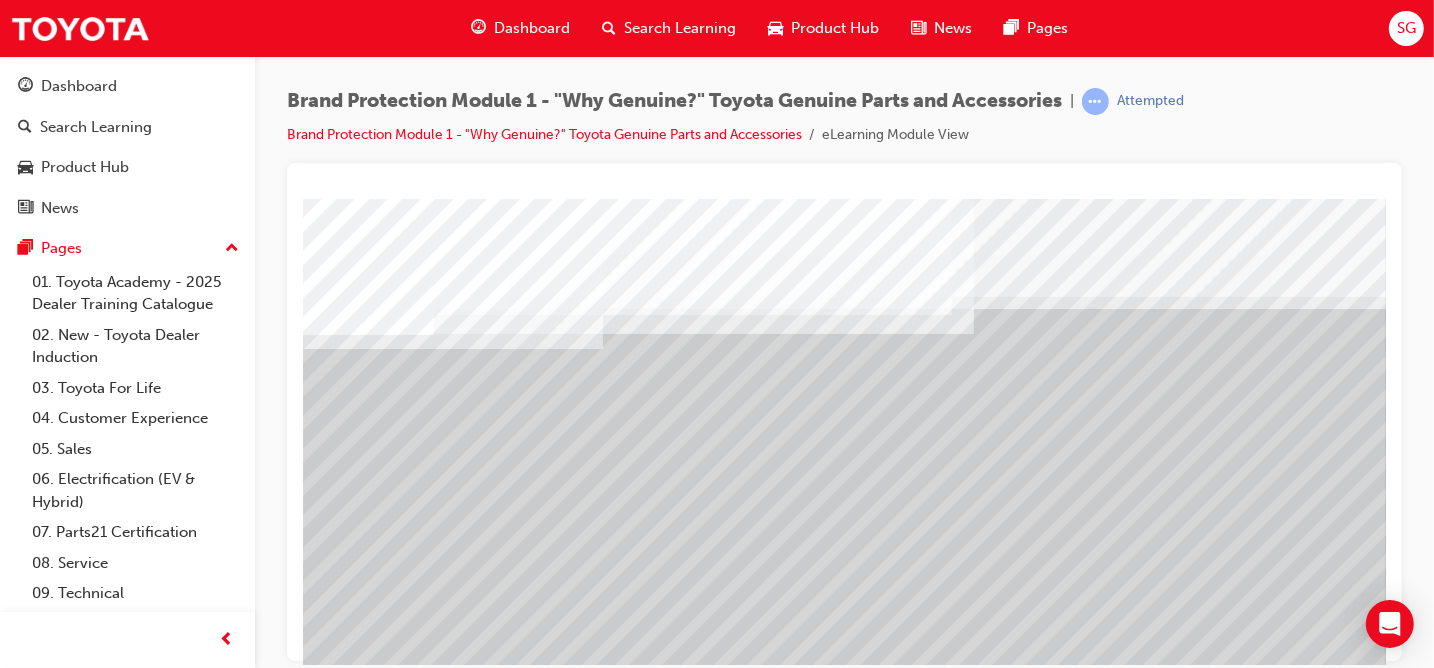 click at bounding box center [359, 2746] 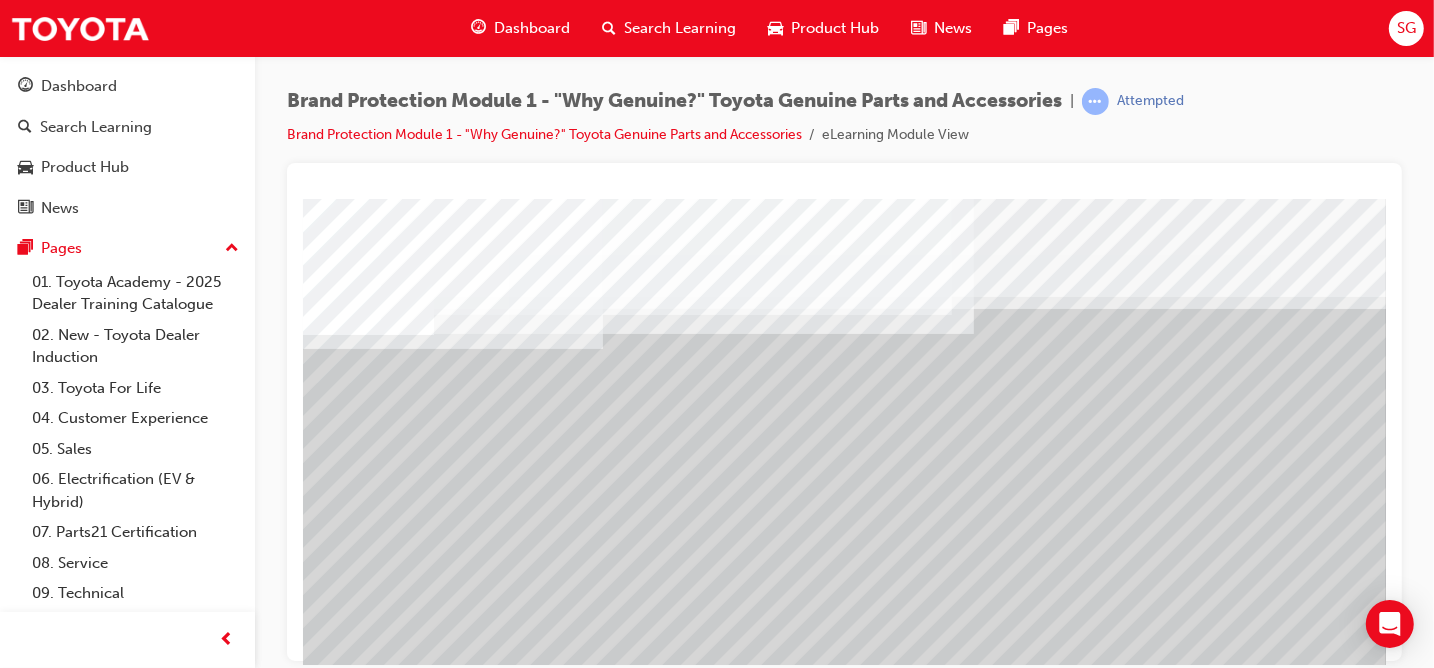click at bounding box center [359, 2866] 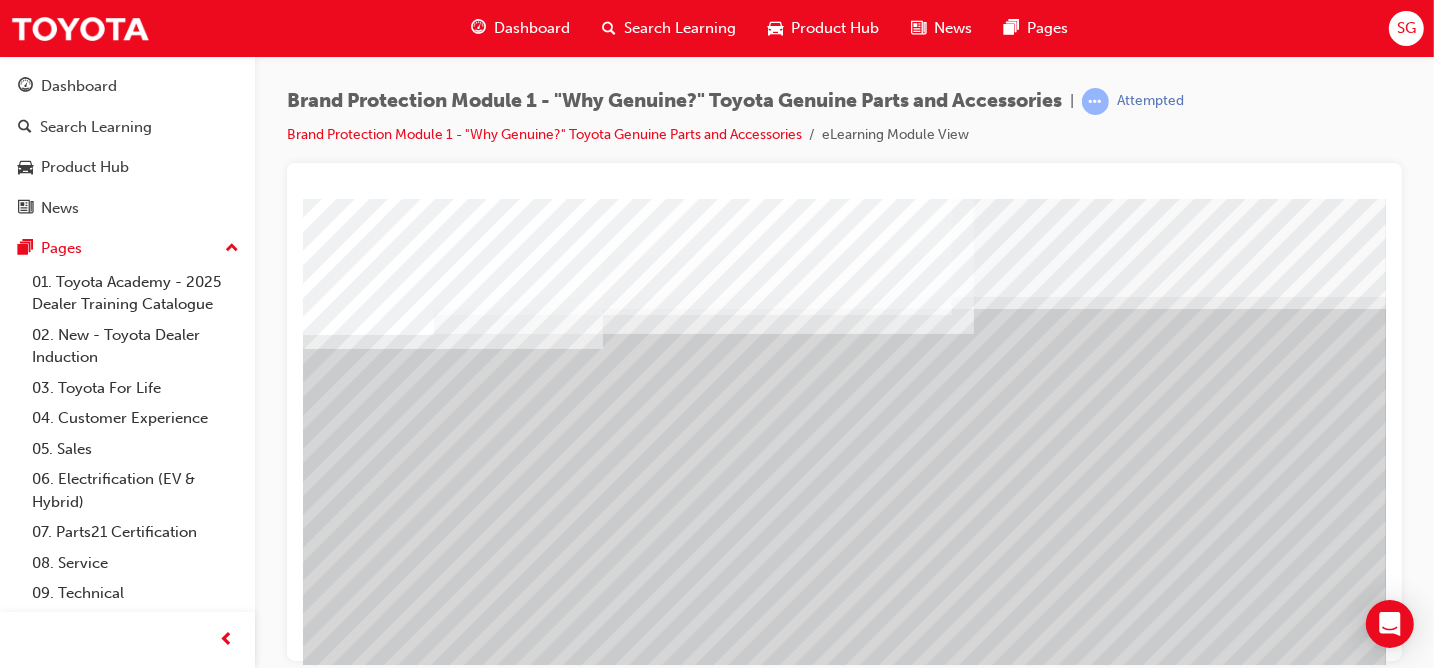 click at bounding box center (982, 1998) 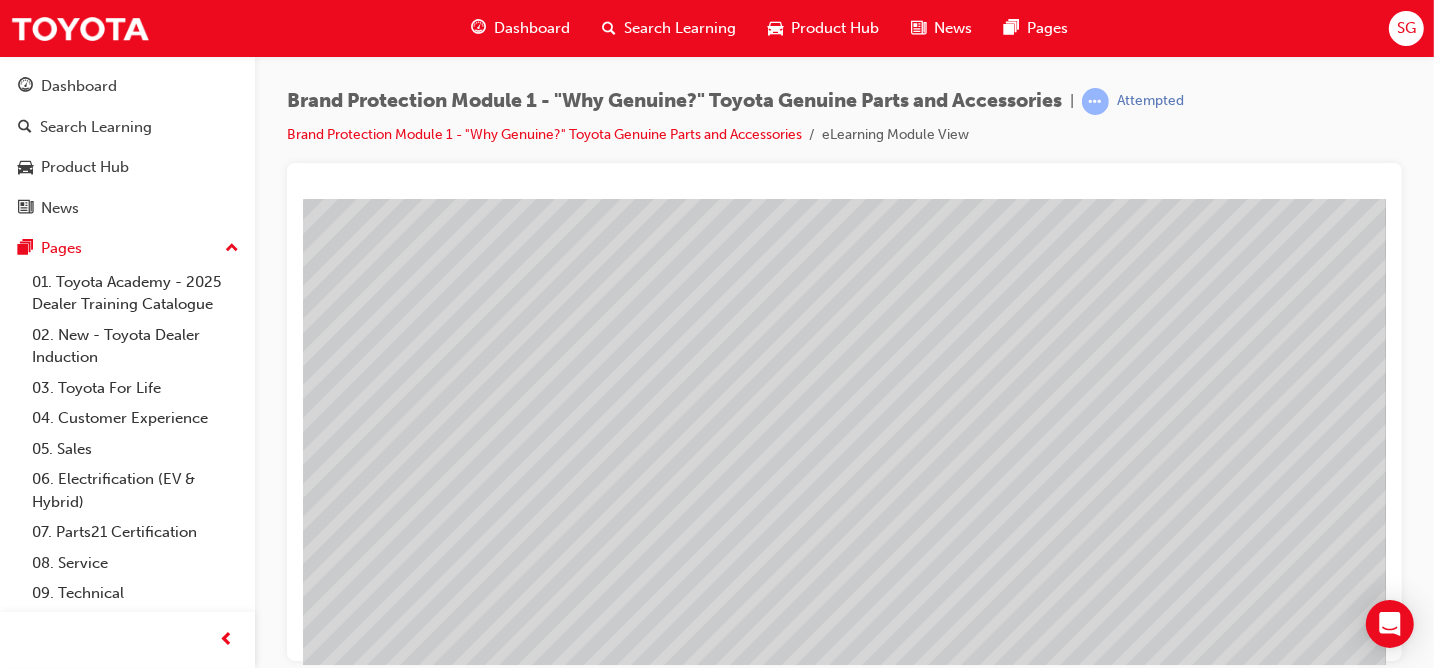 scroll, scrollTop: 300, scrollLeft: 0, axis: vertical 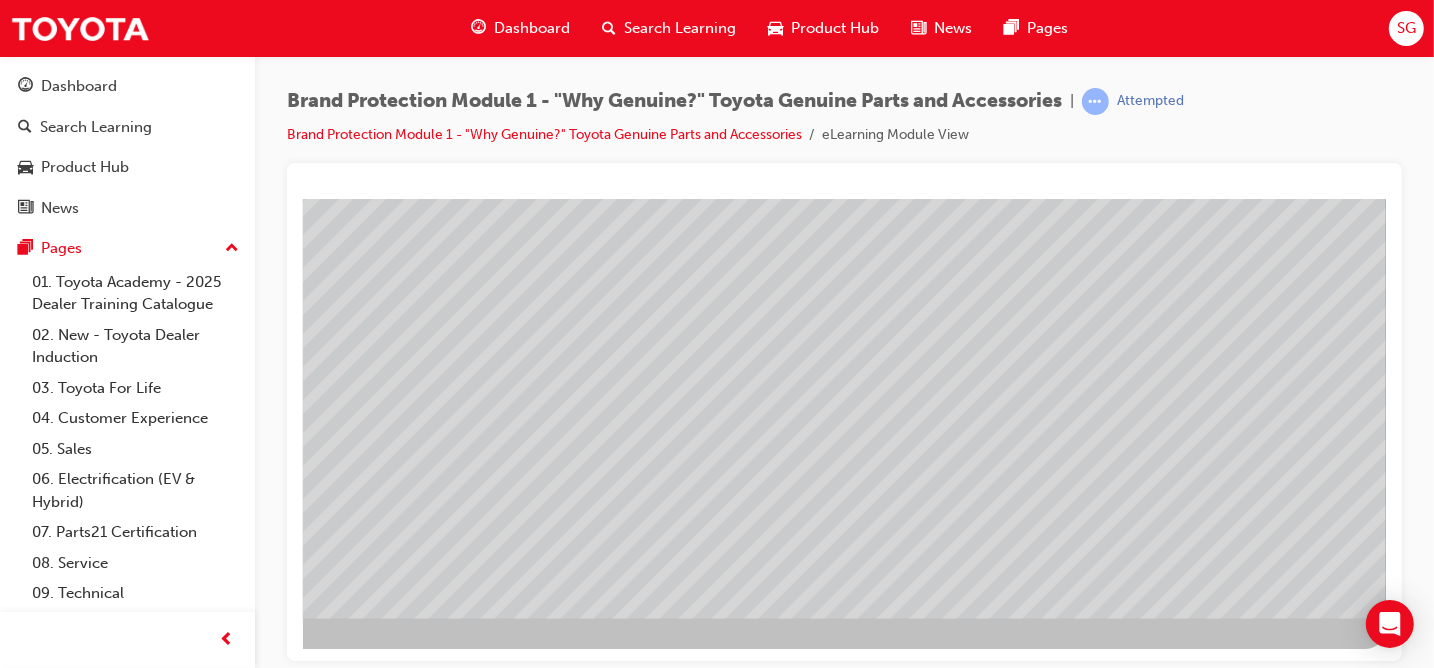 click at bounding box center [88, 3579] 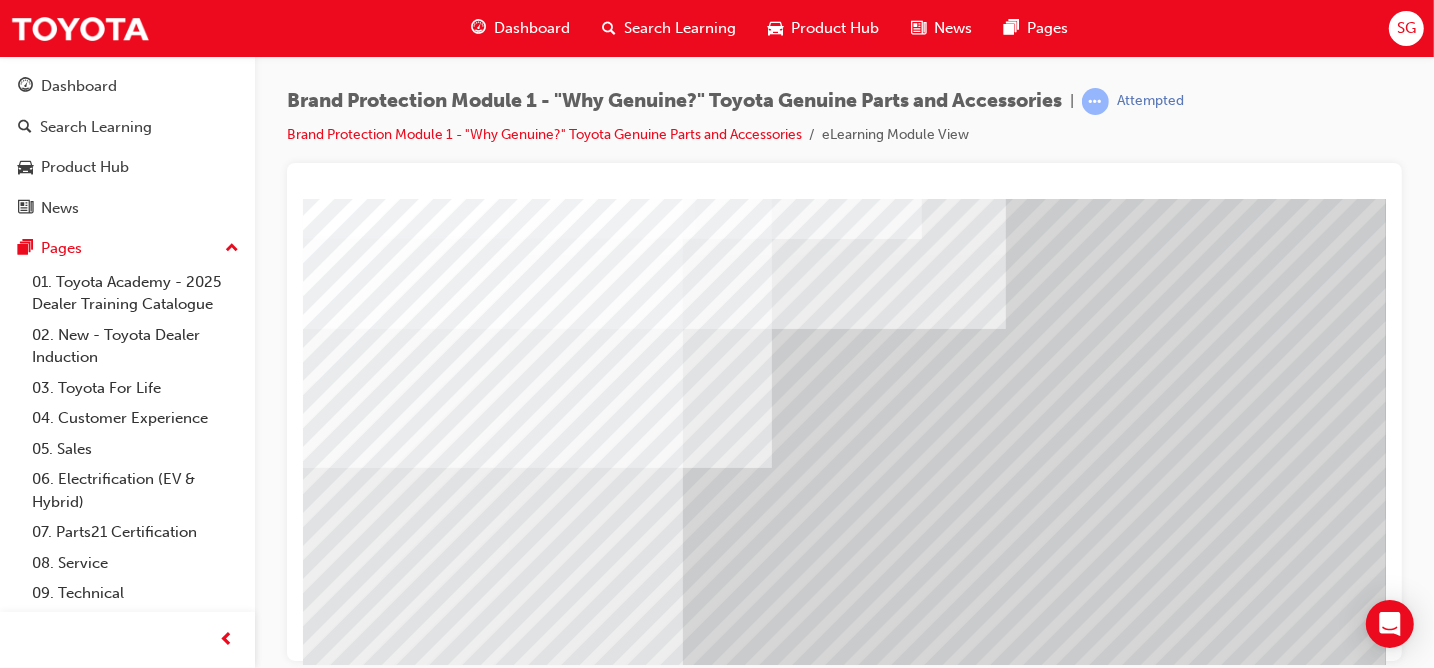 scroll, scrollTop: 300, scrollLeft: 0, axis: vertical 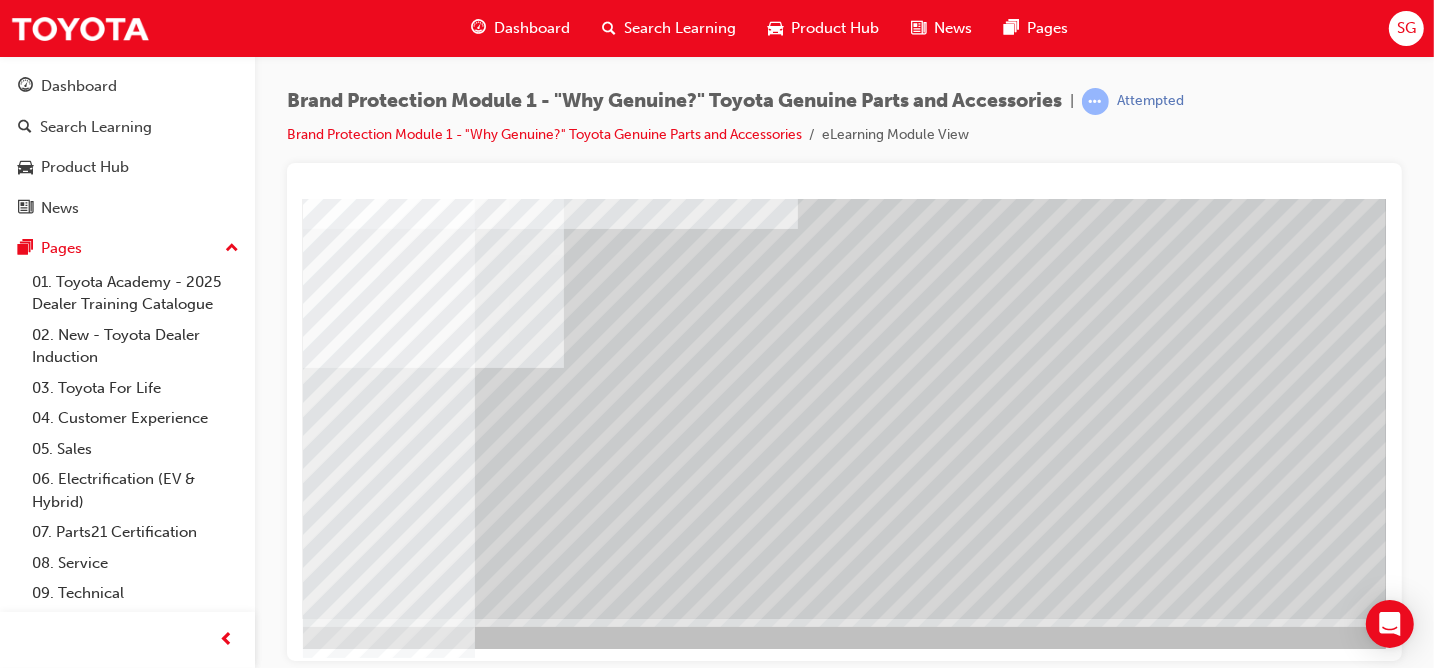 click at bounding box center (157, 4297) 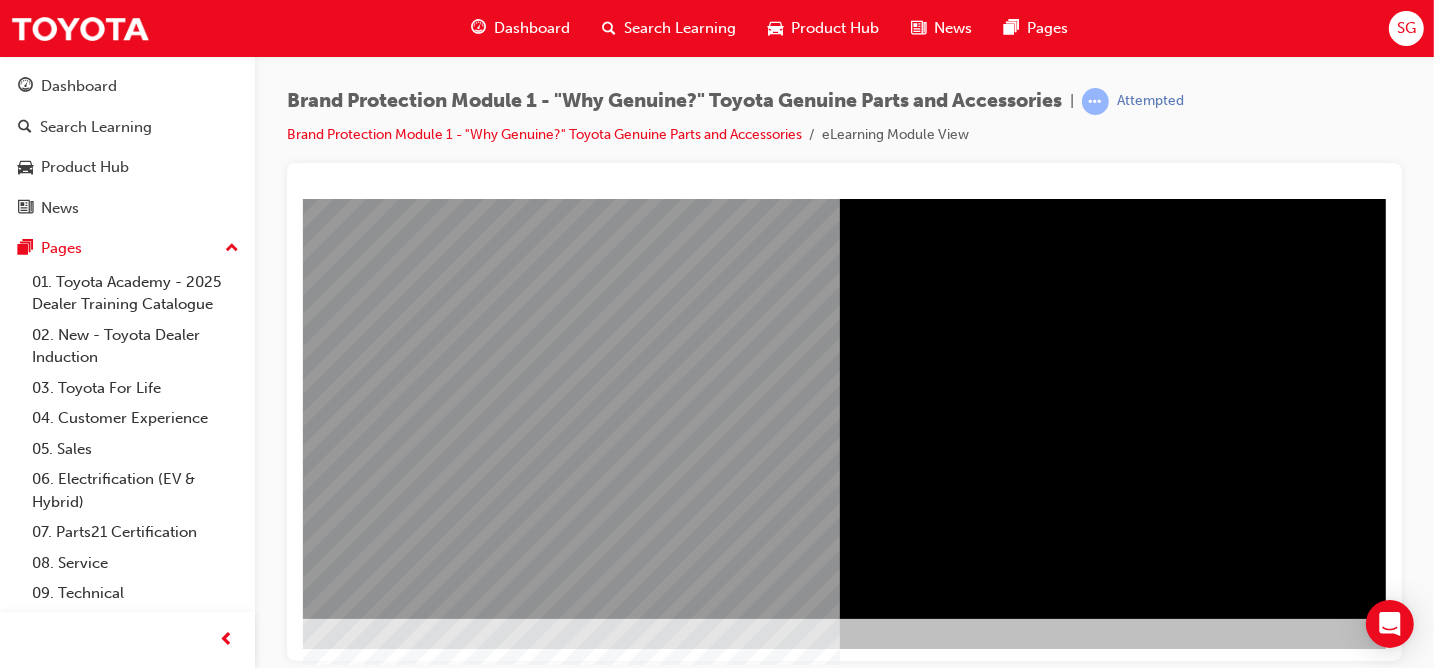 scroll, scrollTop: 300, scrollLeft: 292, axis: both 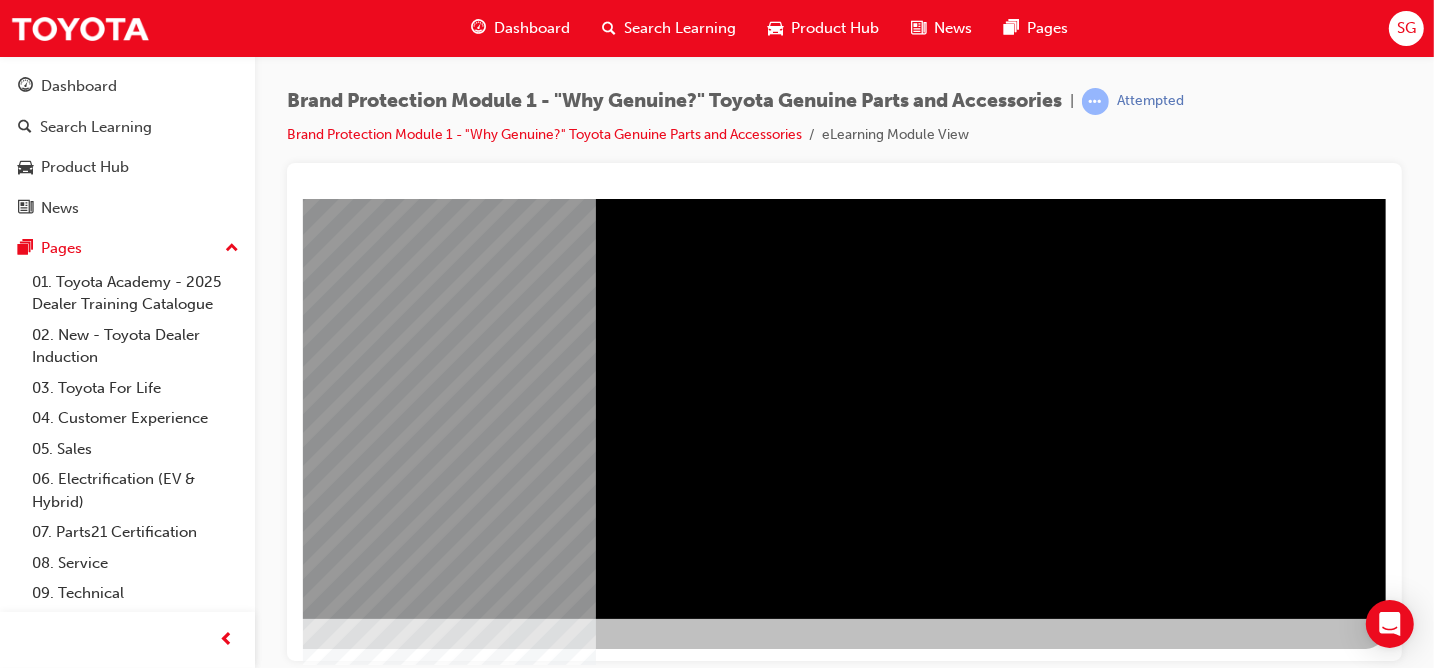 drag, startPoint x: 924, startPoint y: 654, endPoint x: 1653, endPoint y: 864, distance: 758.64417 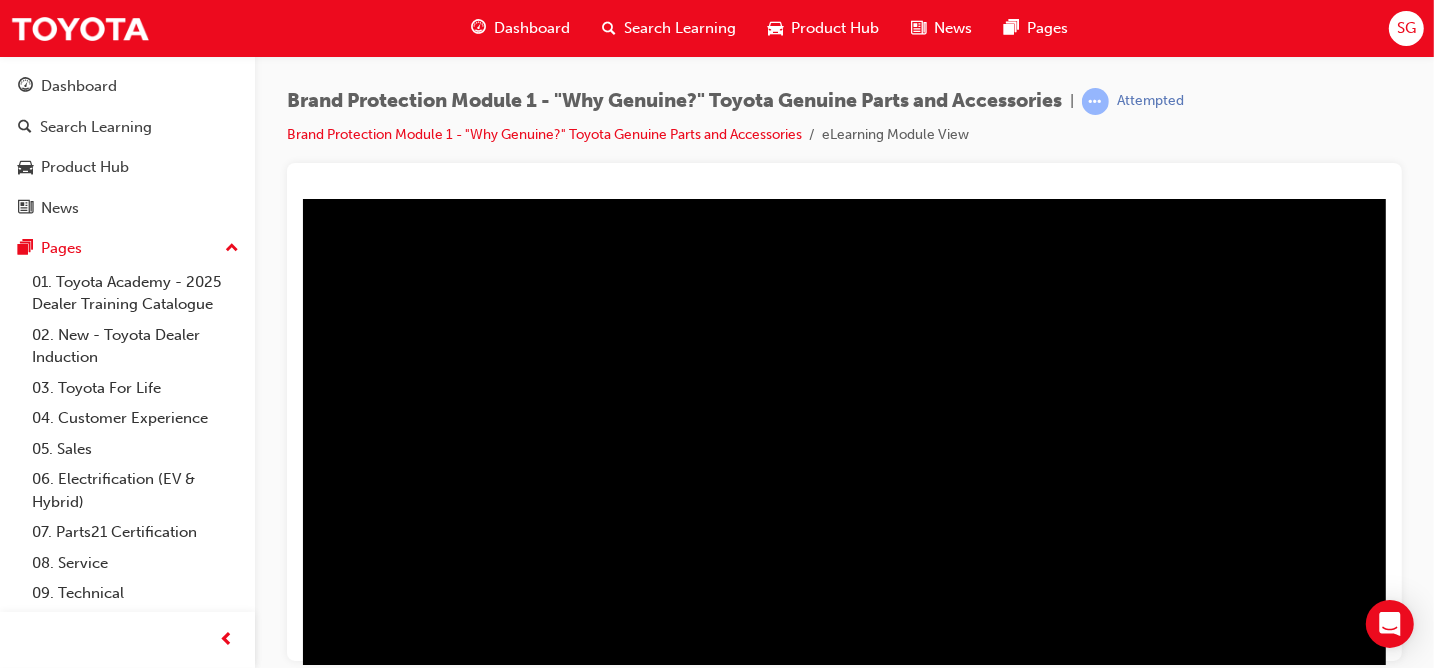 scroll, scrollTop: 300, scrollLeft: 198, axis: both 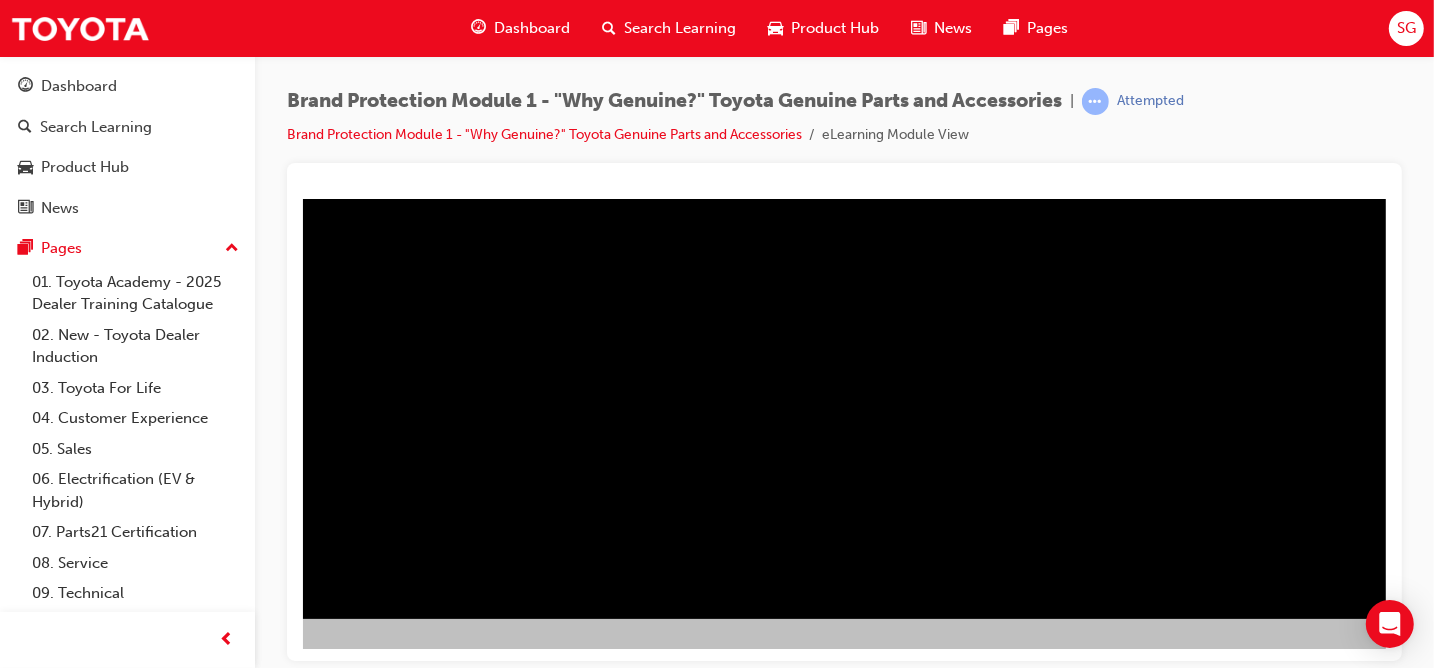 click at bounding box center (767, 276) 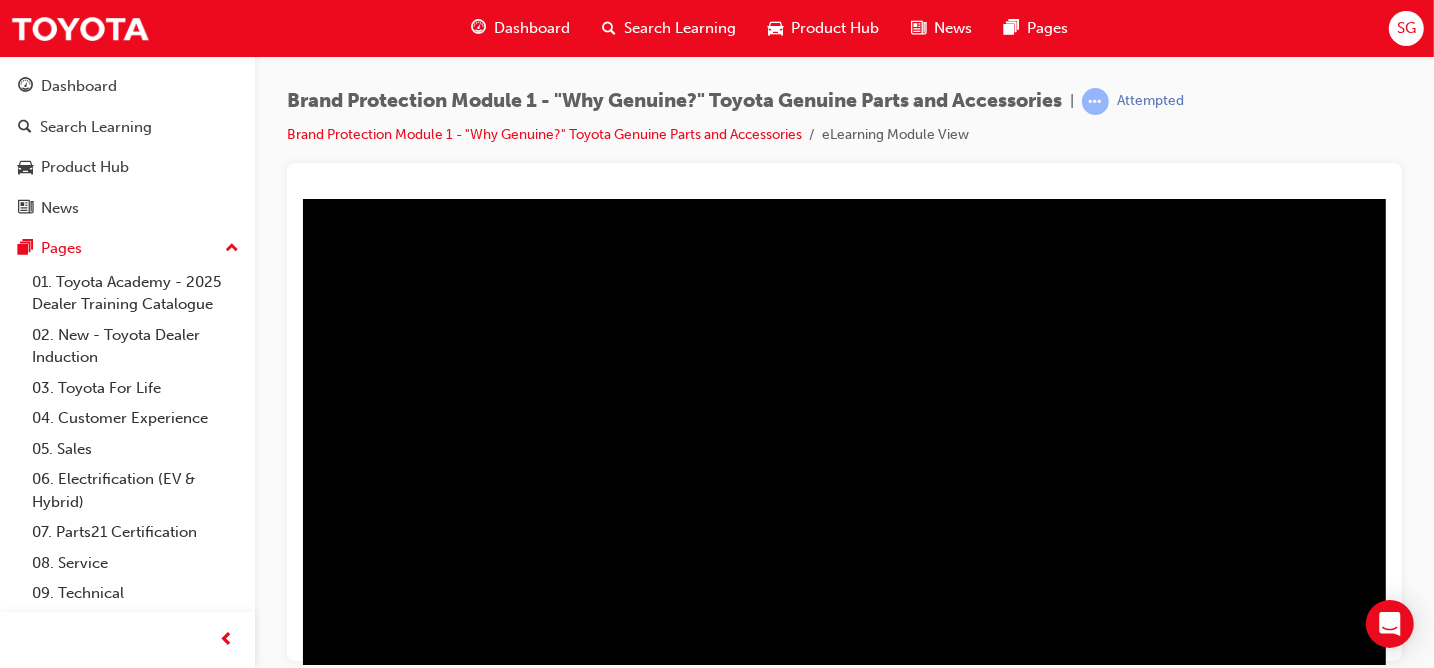 scroll, scrollTop: 0, scrollLeft: 215, axis: horizontal 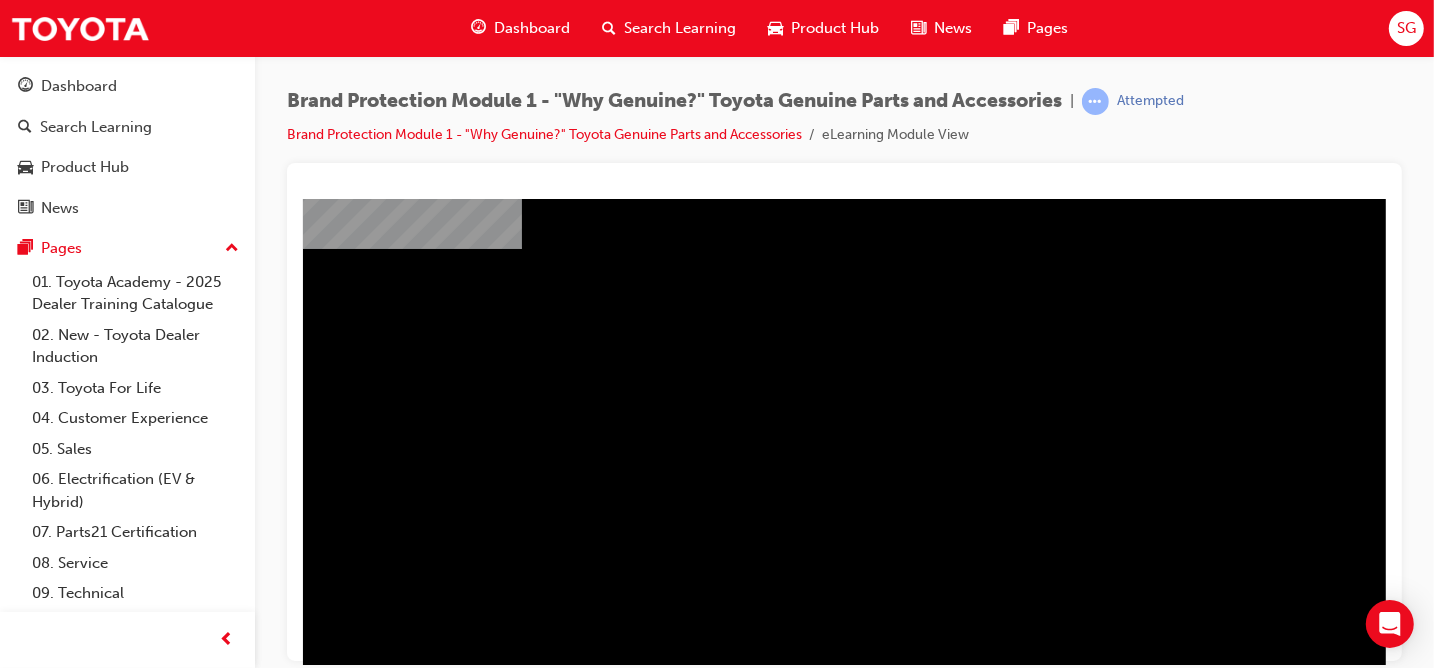 click at bounding box center [585, 1016] 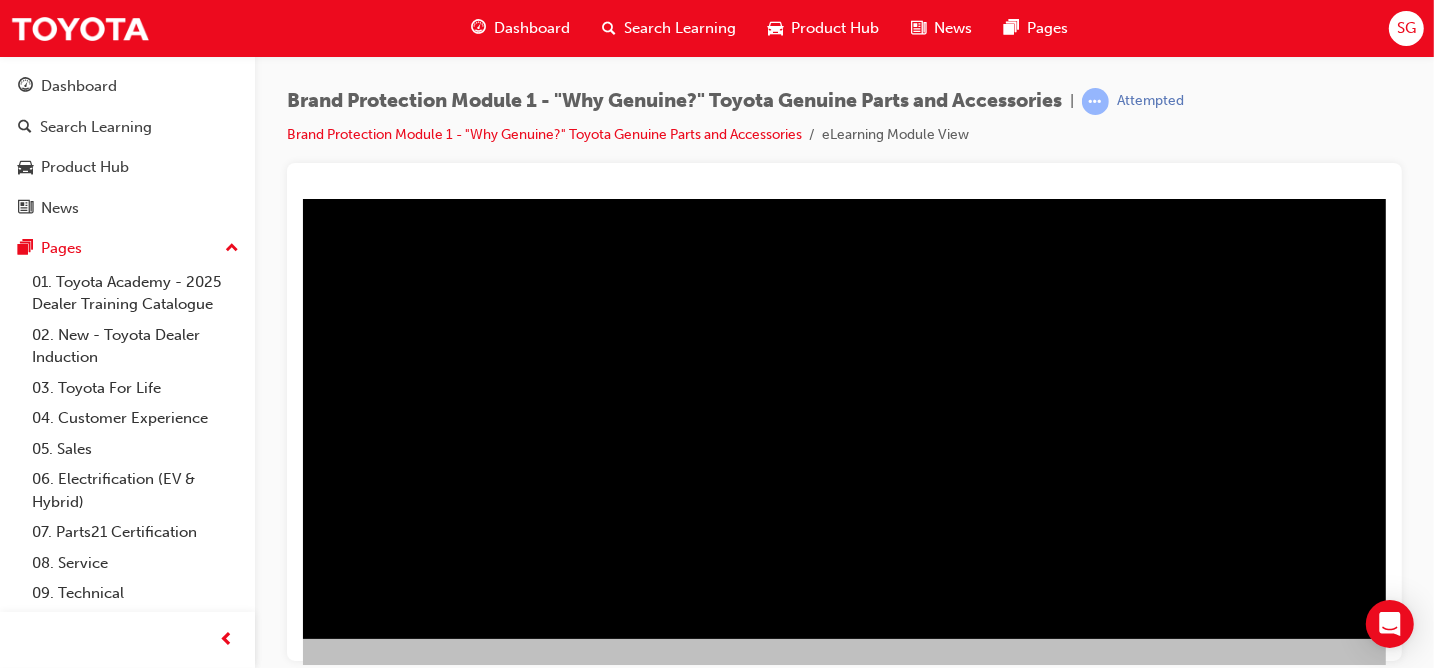 scroll, scrollTop: 300, scrollLeft: 81, axis: both 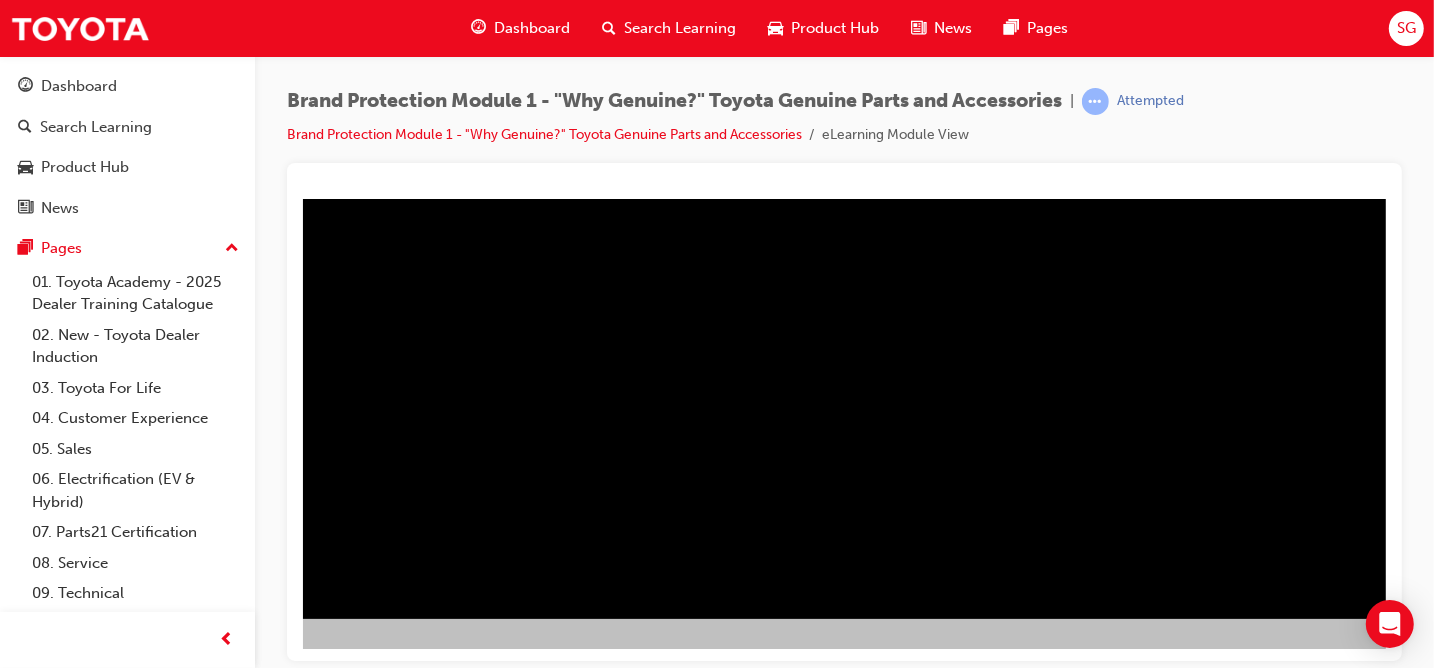 drag, startPoint x: 1054, startPoint y: 502, endPoint x: 1047, endPoint y: 656, distance: 154.15901 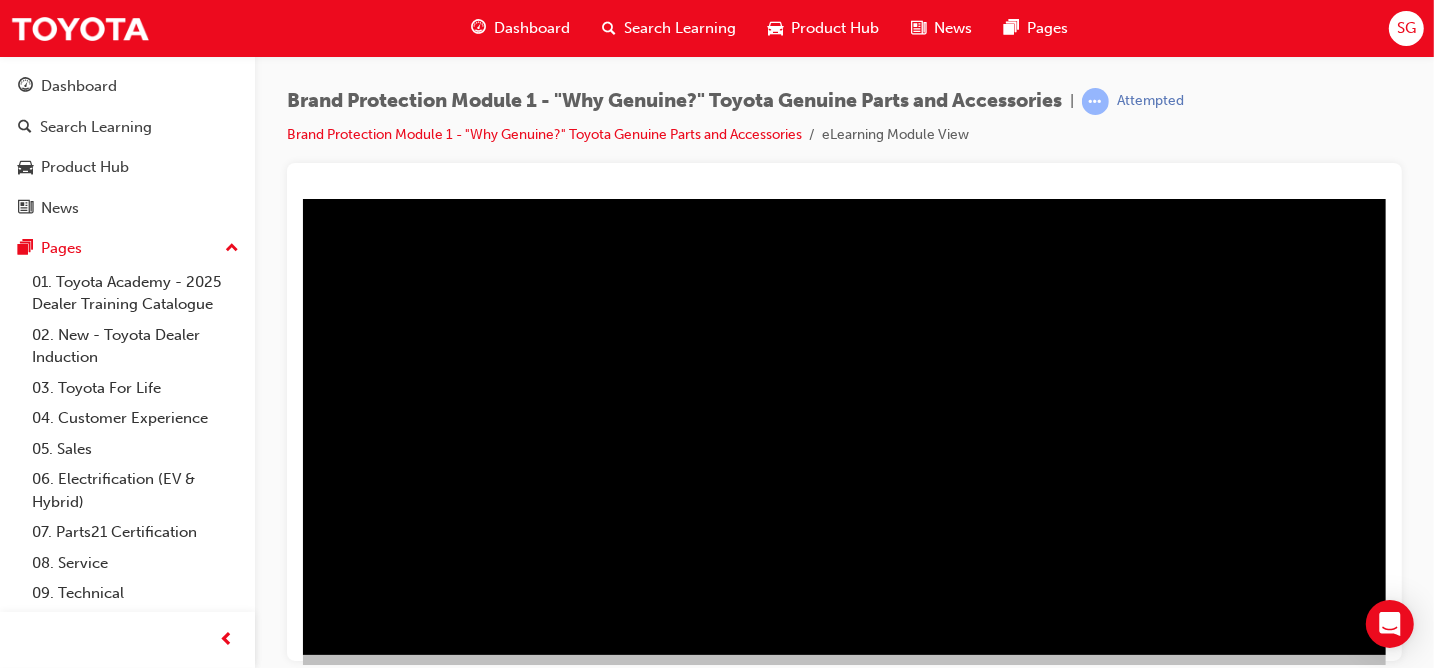 scroll, scrollTop: 300, scrollLeft: 292, axis: both 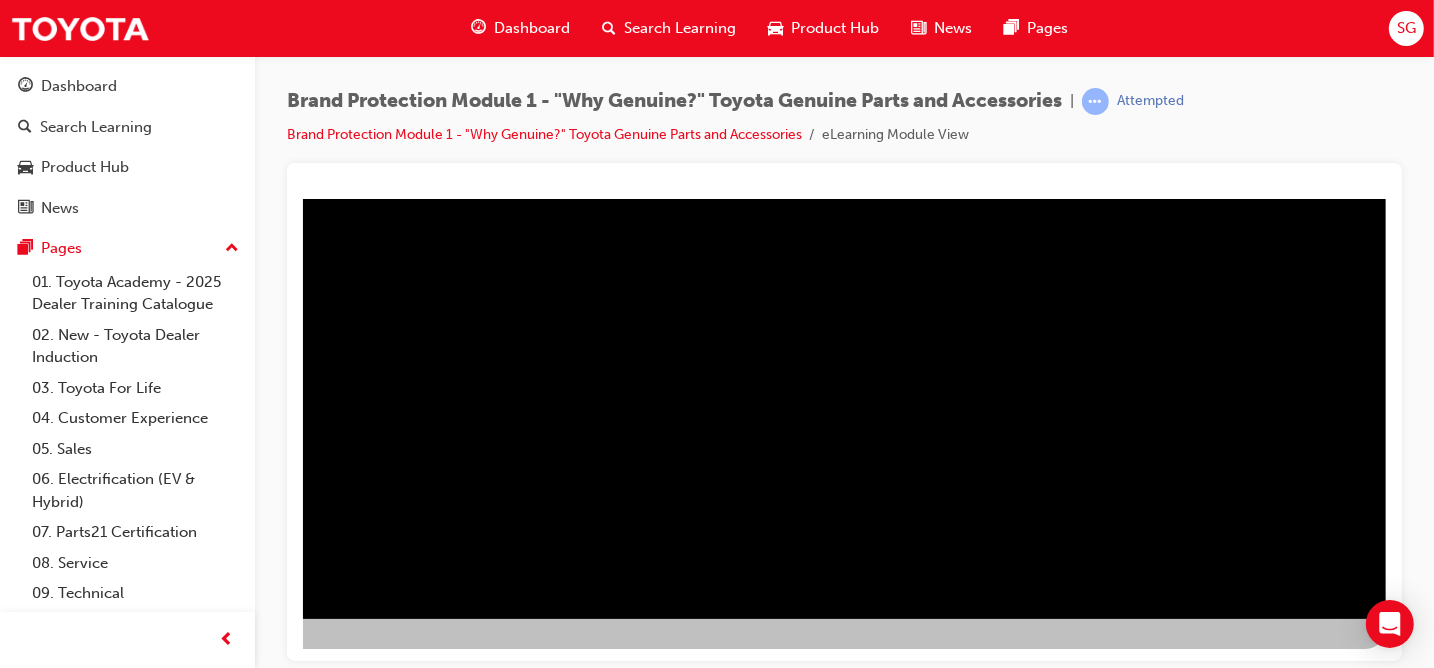 click at bounding box center [705, 276] 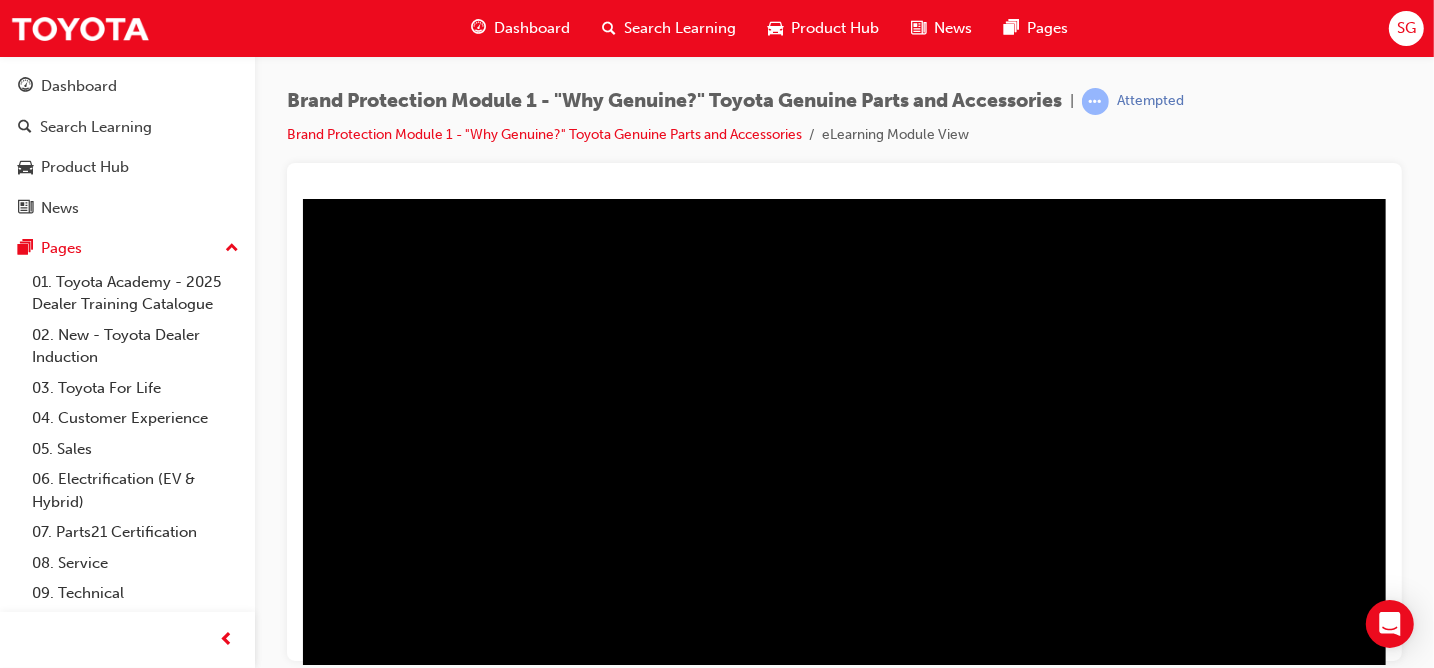 scroll, scrollTop: 300, scrollLeft: 292, axis: both 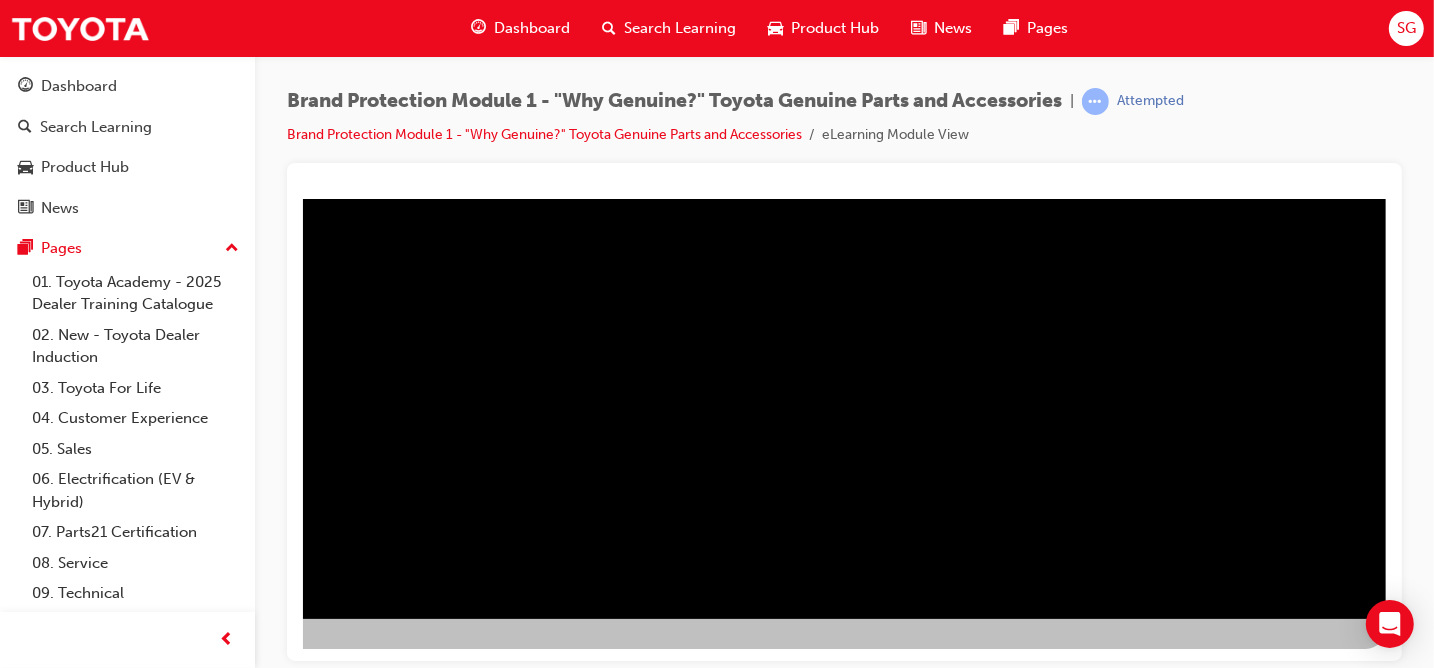 click at bounding box center [705, 276] 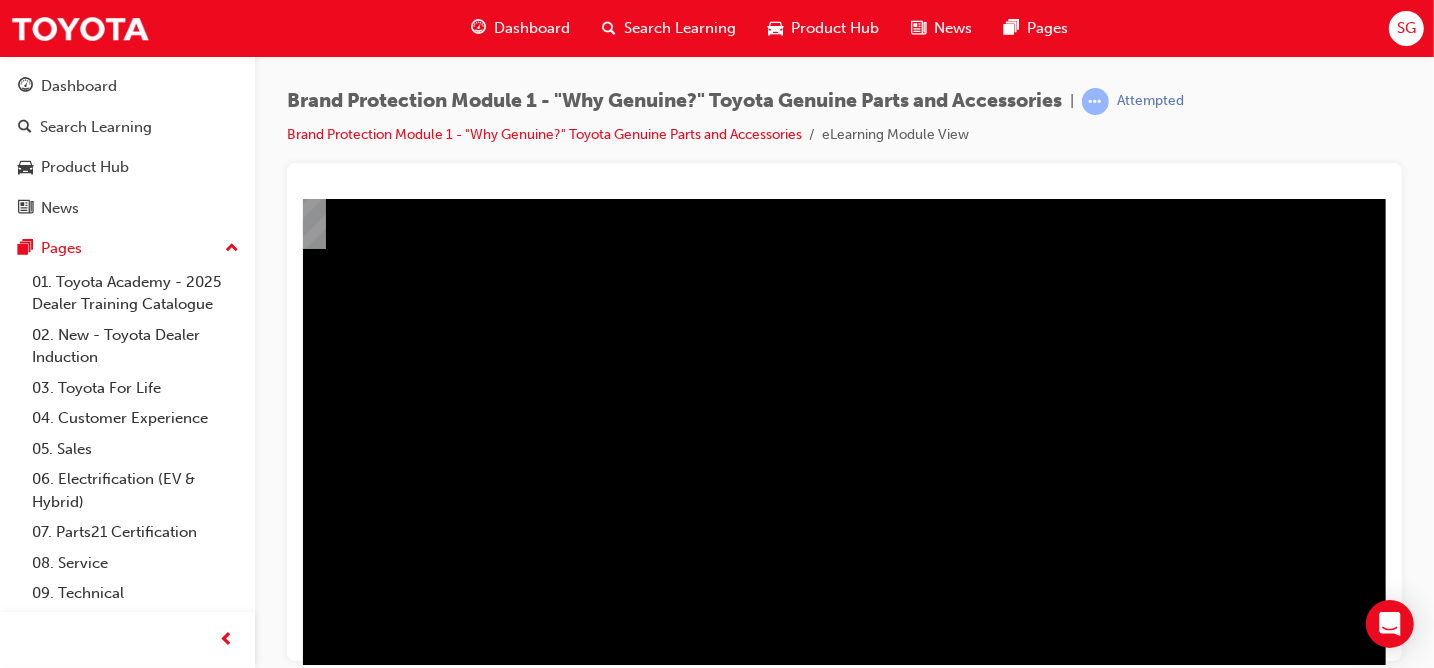 click at bounding box center [389, 1016] 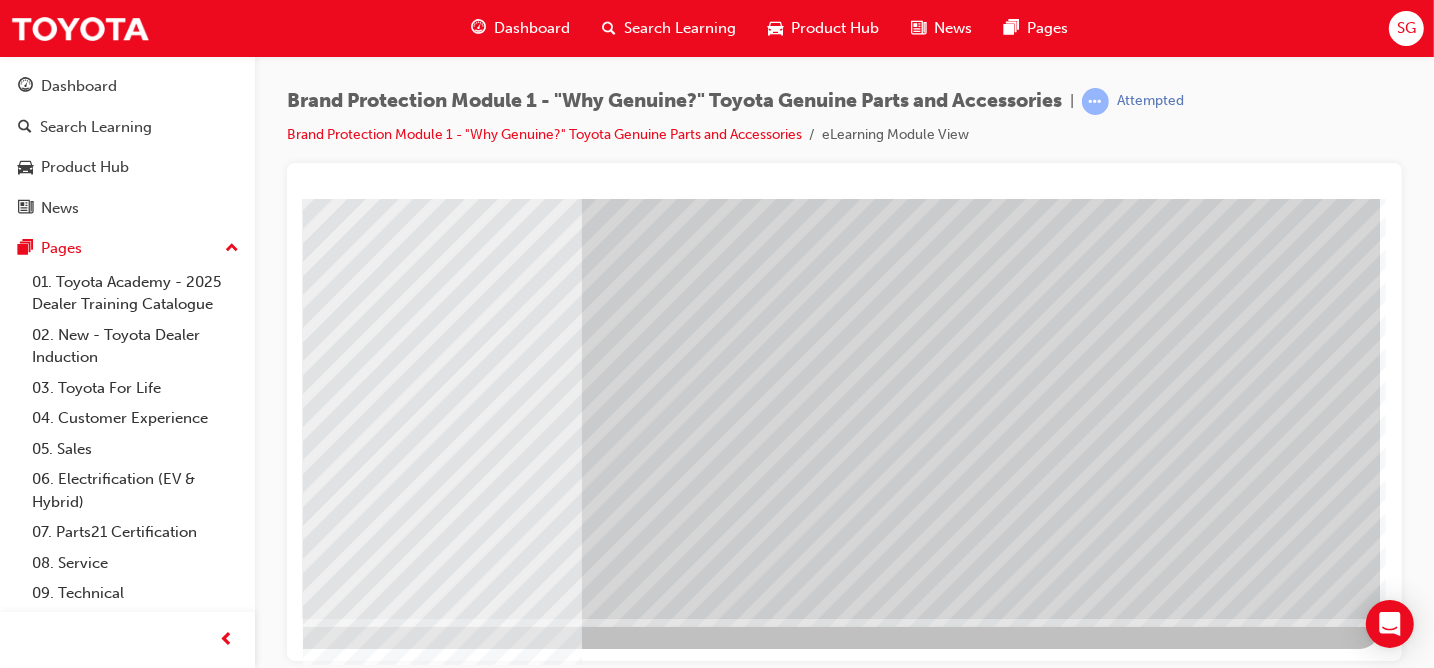 scroll, scrollTop: 0, scrollLeft: 0, axis: both 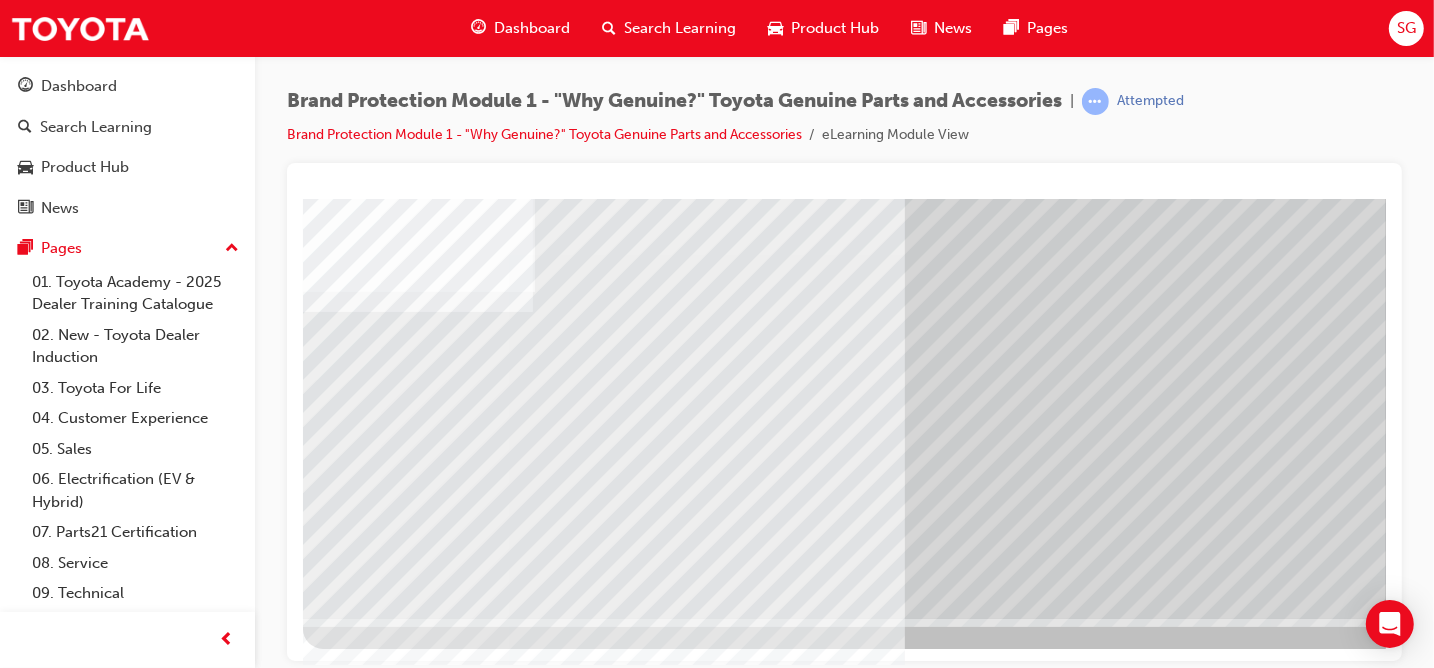 click at bounding box center (418, 3738) 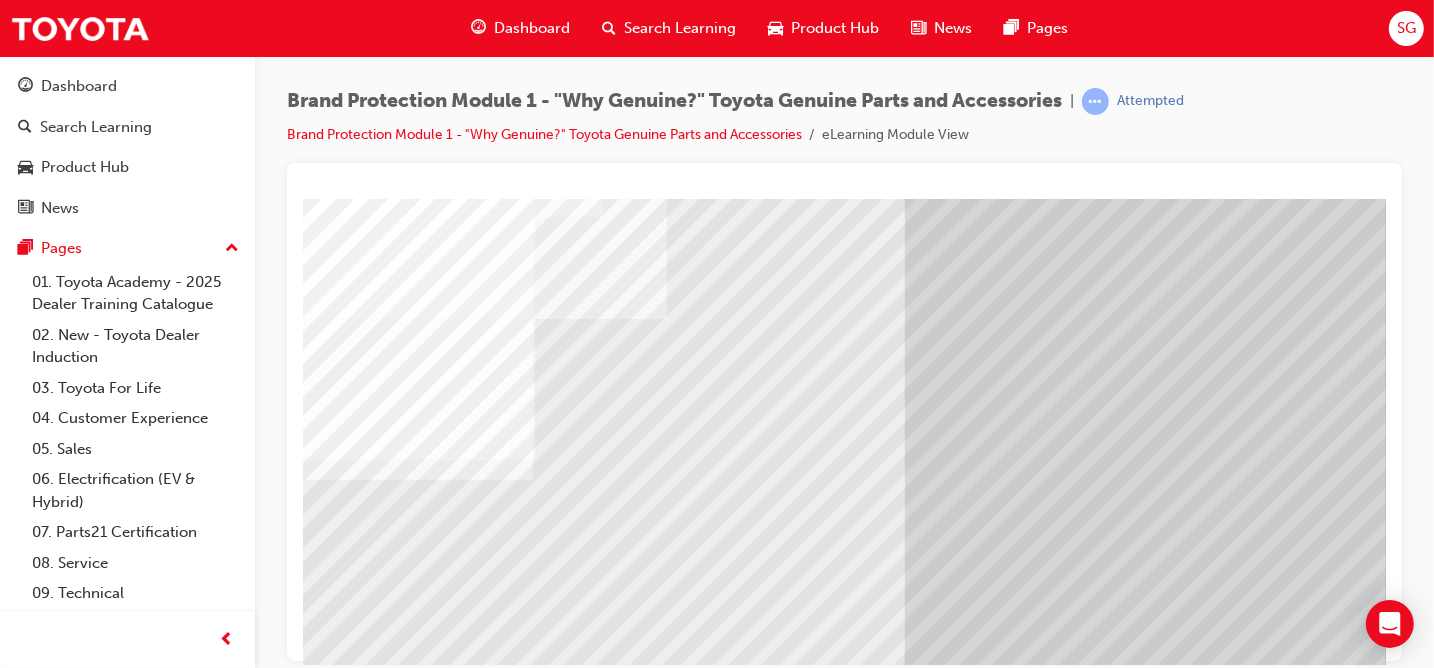 scroll, scrollTop: 100, scrollLeft: 0, axis: vertical 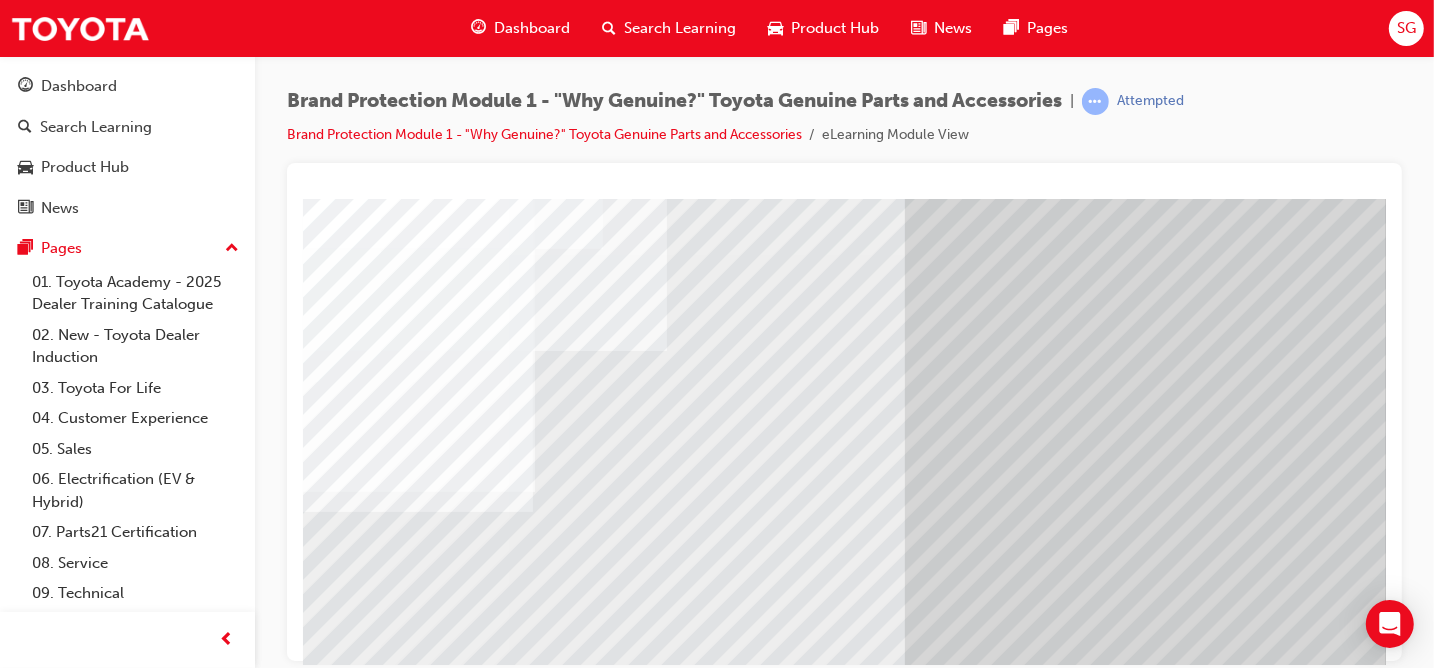 drag, startPoint x: 1330, startPoint y: 466, endPoint x: 1314, endPoint y: 442, distance: 28.84441 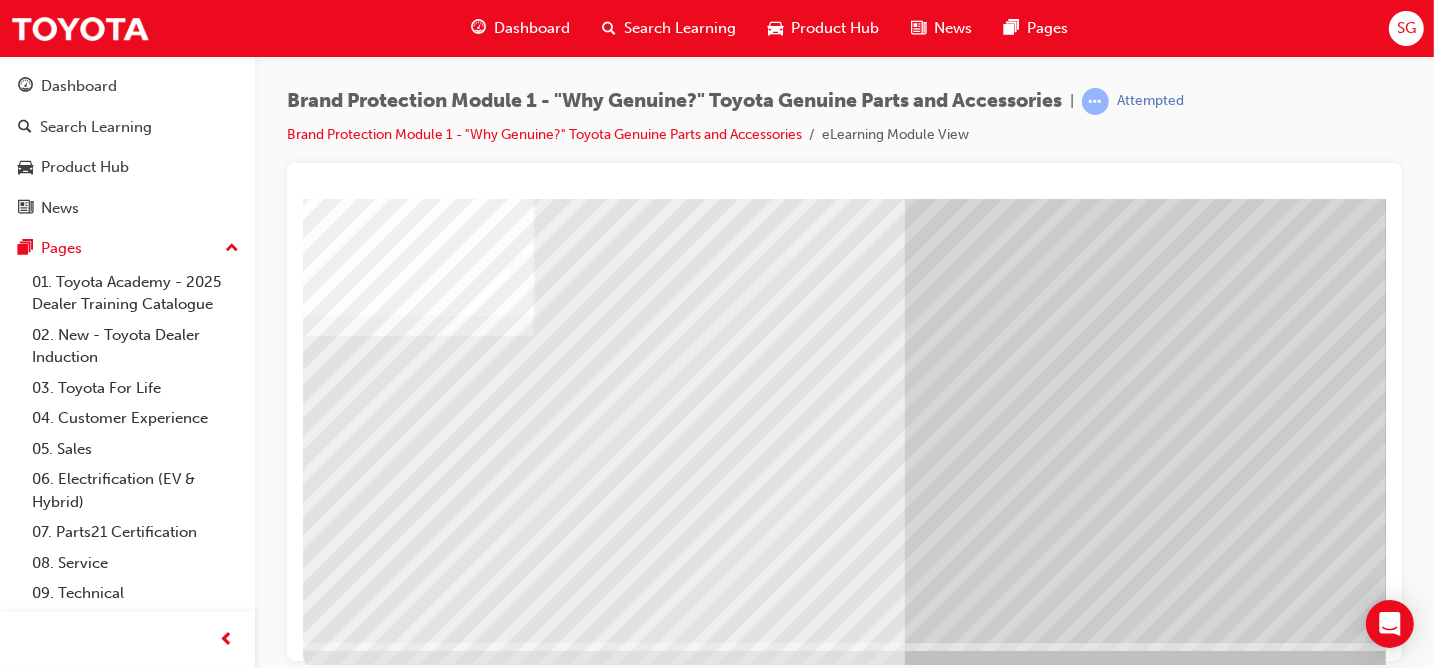scroll, scrollTop: 300, scrollLeft: 0, axis: vertical 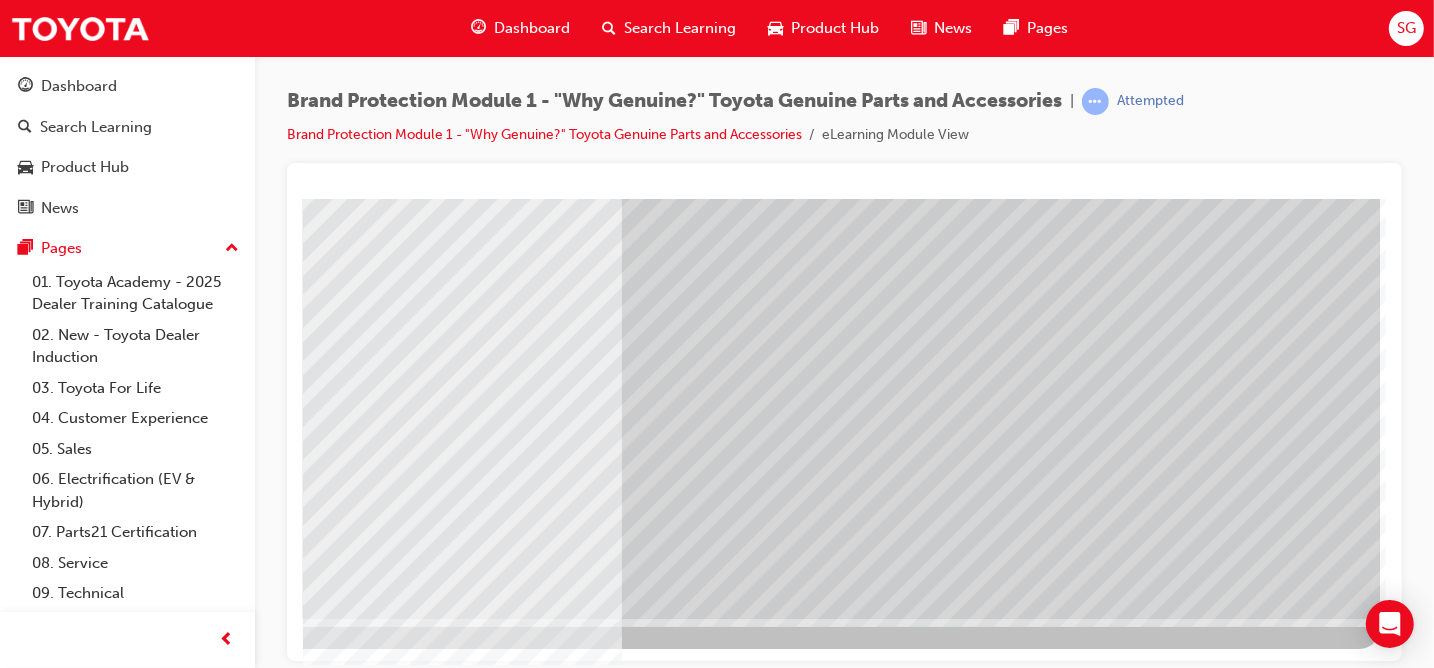 drag, startPoint x: 1248, startPoint y: 532, endPoint x: 1250, endPoint y: 560, distance: 28.071337 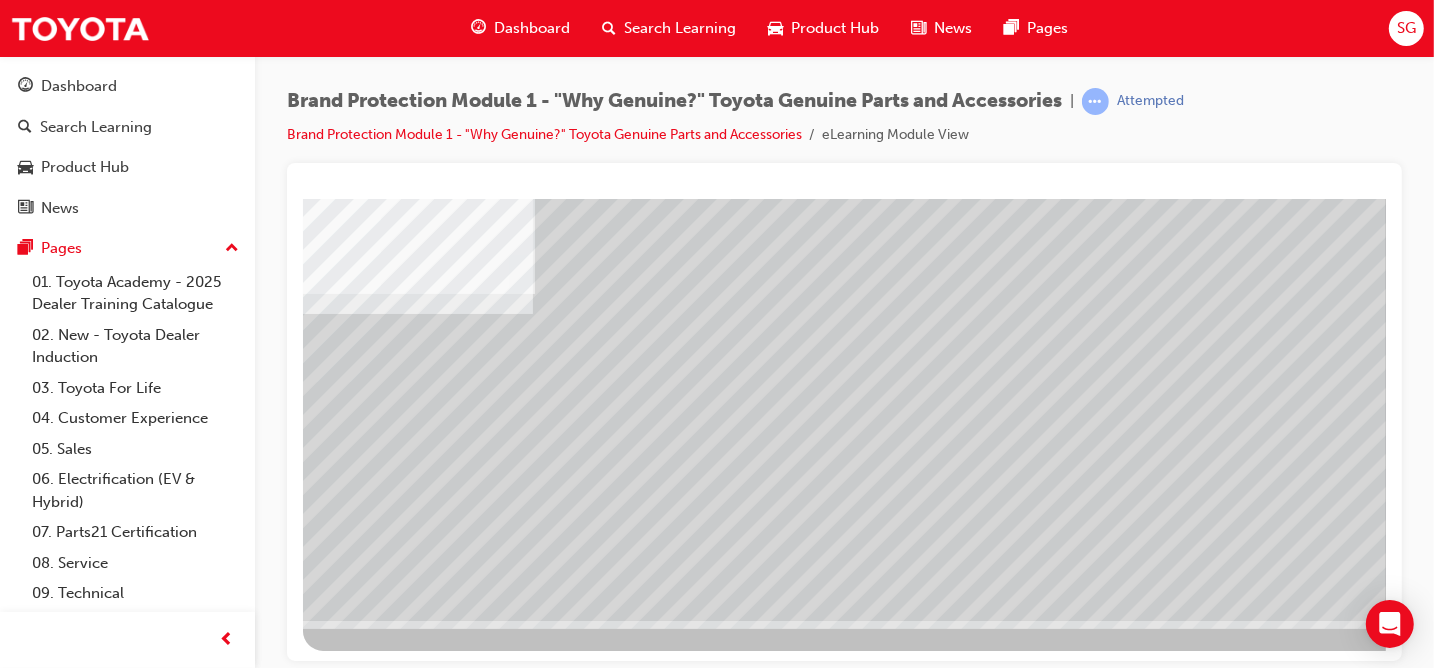 scroll, scrollTop: 300, scrollLeft: 0, axis: vertical 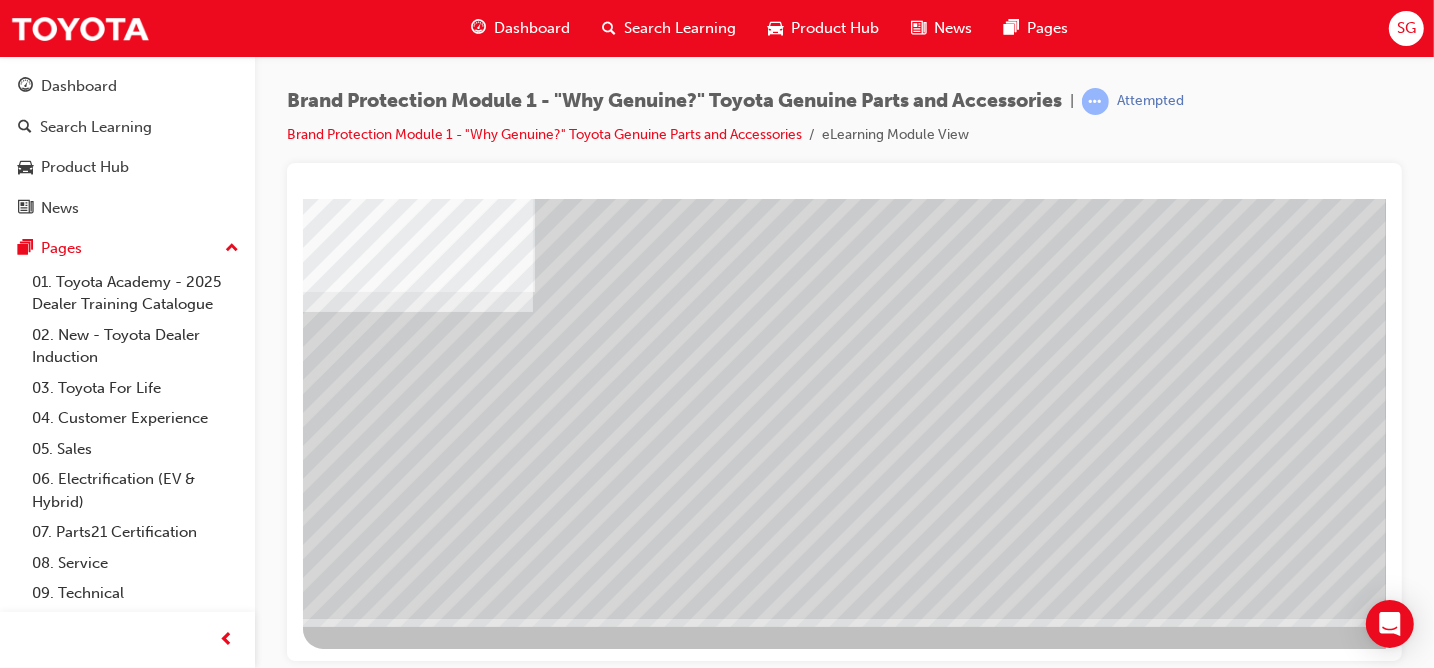 click at bounding box center [327, 3583] 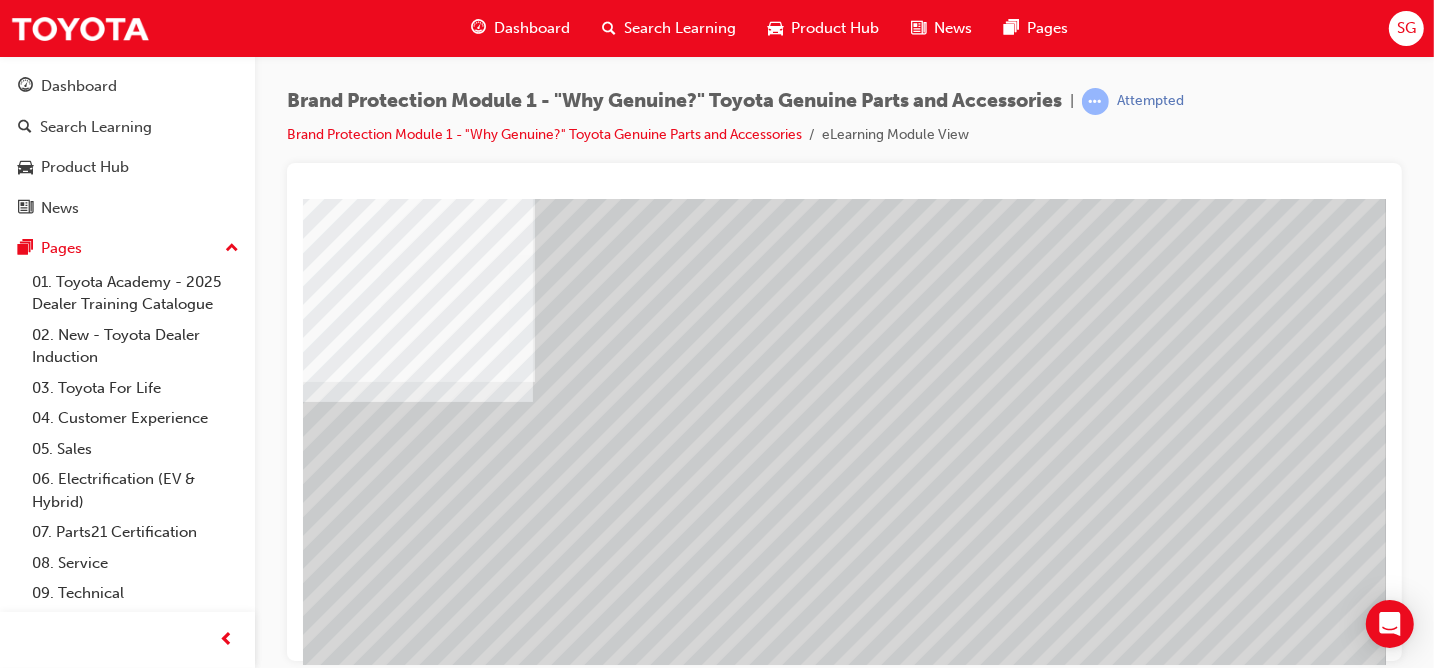 scroll, scrollTop: 100, scrollLeft: 0, axis: vertical 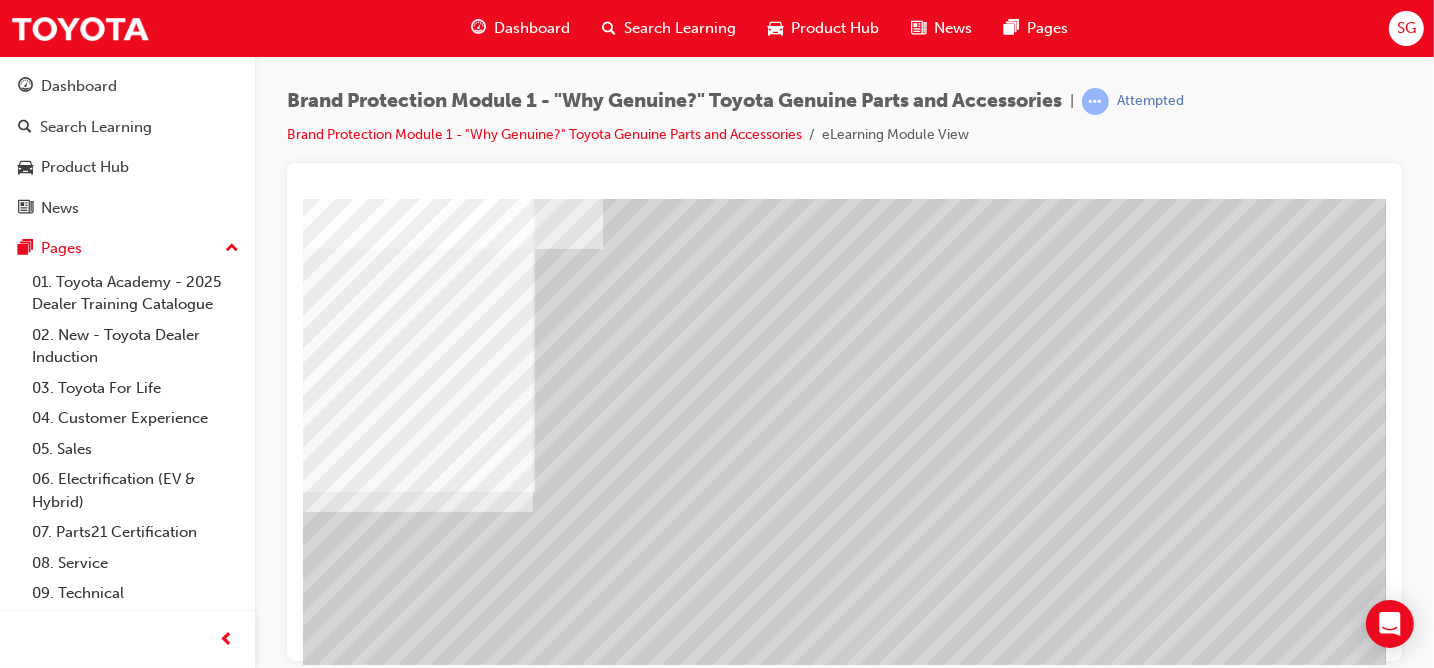 click at bounding box center (327, 3733) 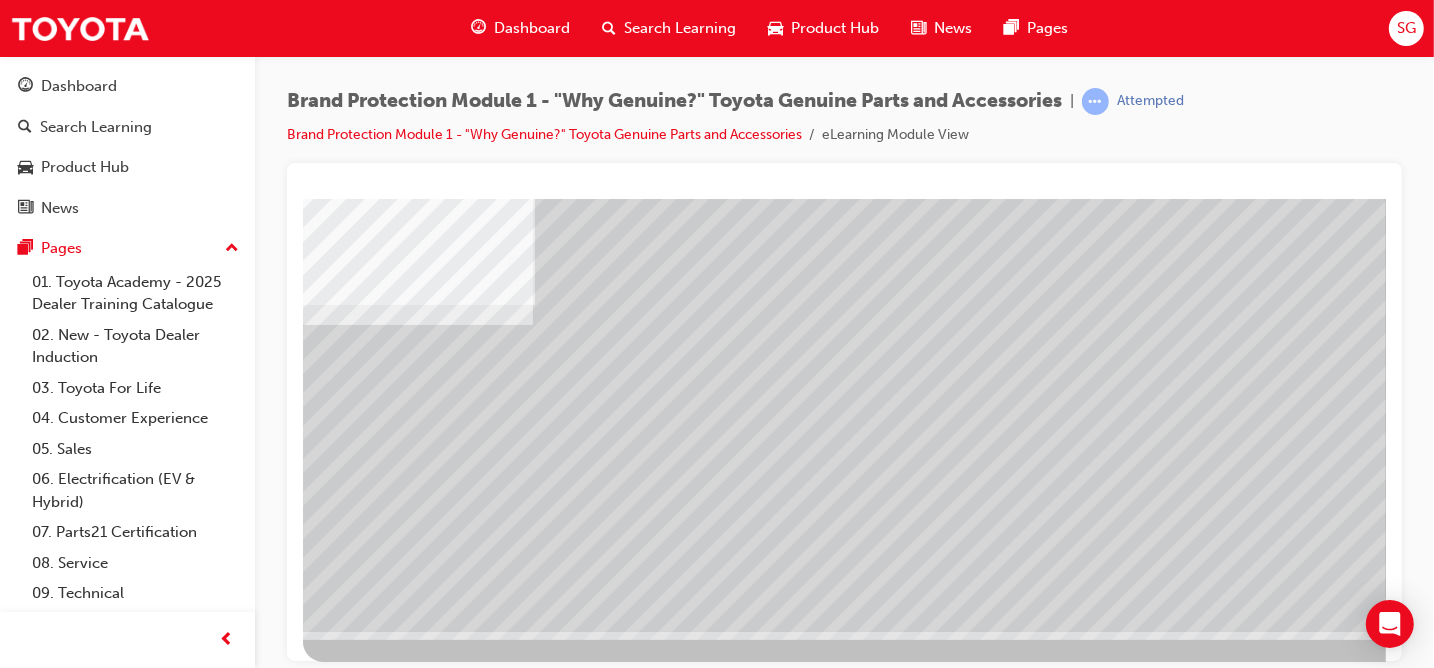 scroll, scrollTop: 300, scrollLeft: 0, axis: vertical 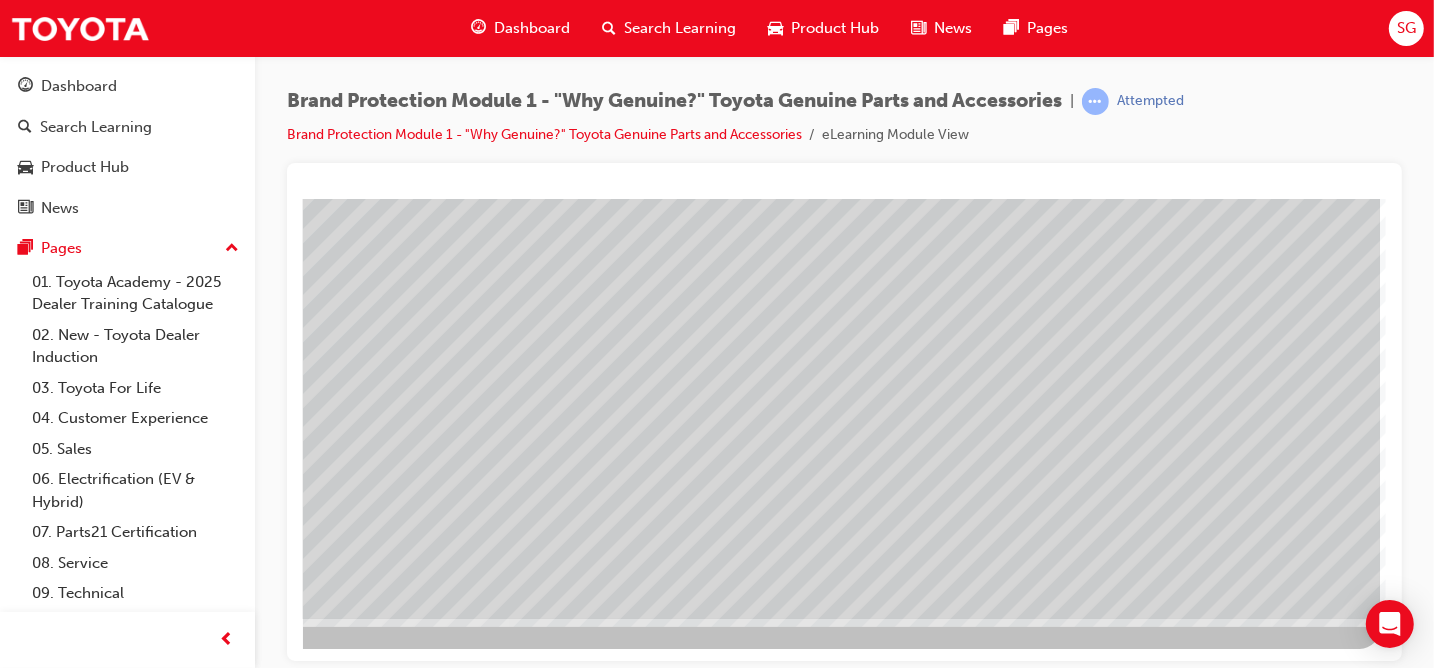 click at bounding box center (44, 3683) 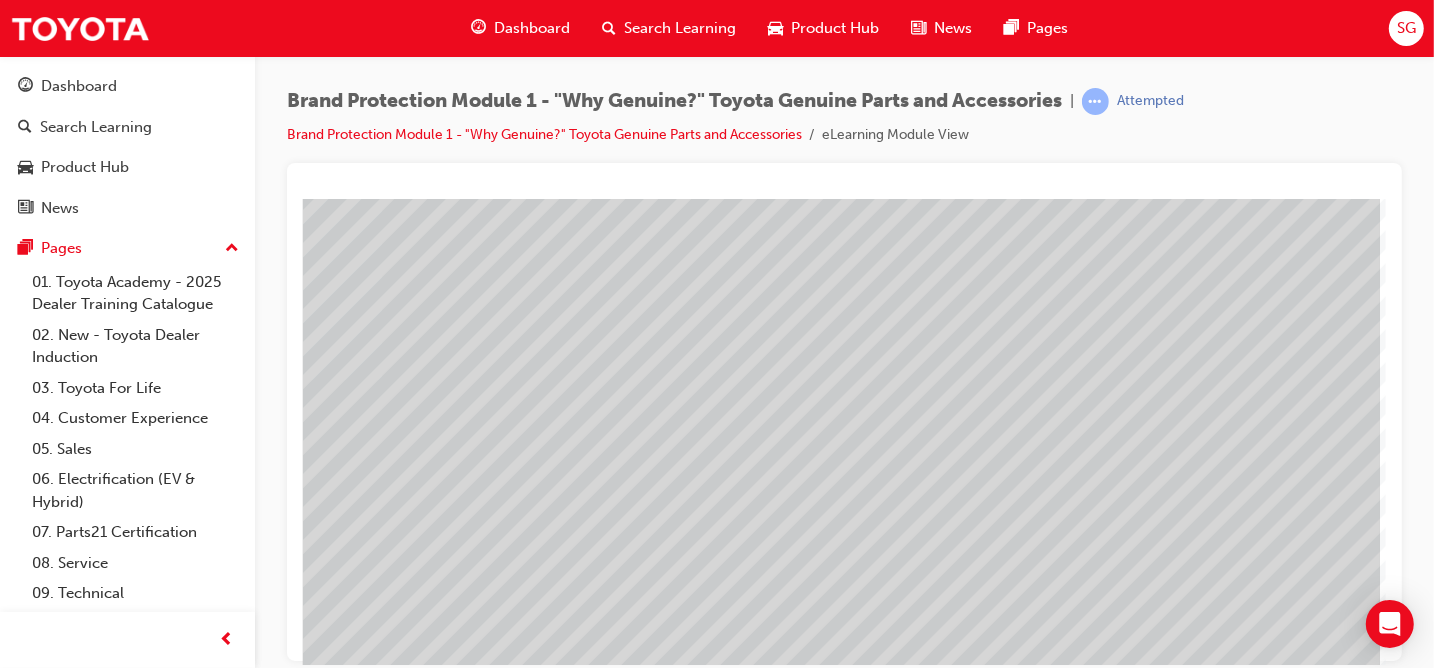 scroll, scrollTop: 100, scrollLeft: 292, axis: both 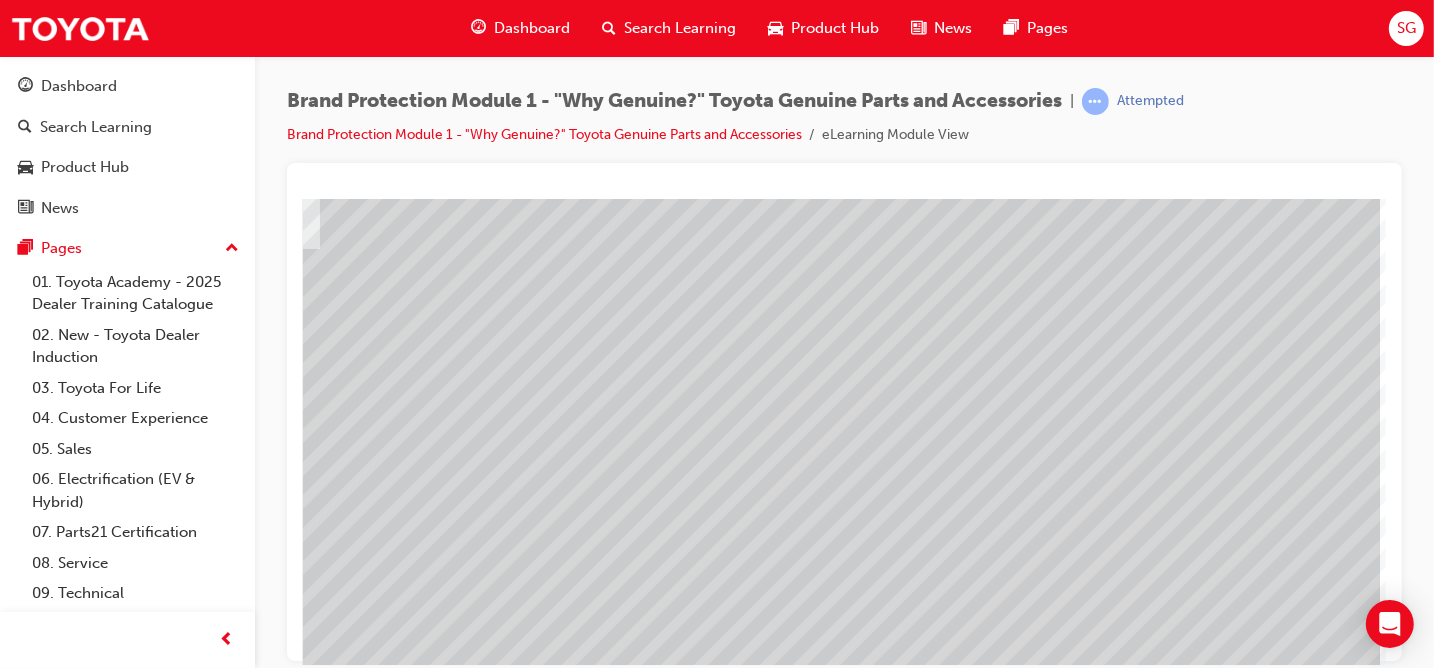 click at bounding box center (44, 3833) 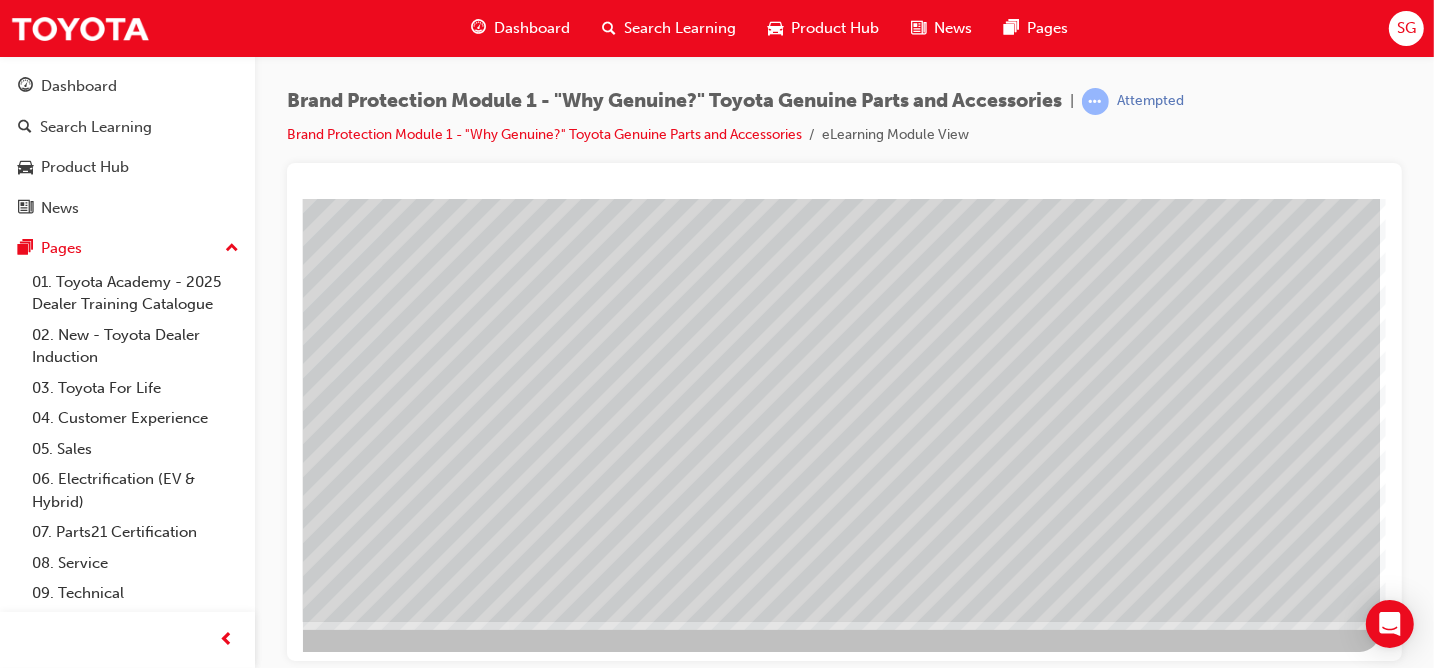 scroll, scrollTop: 300, scrollLeft: 292, axis: both 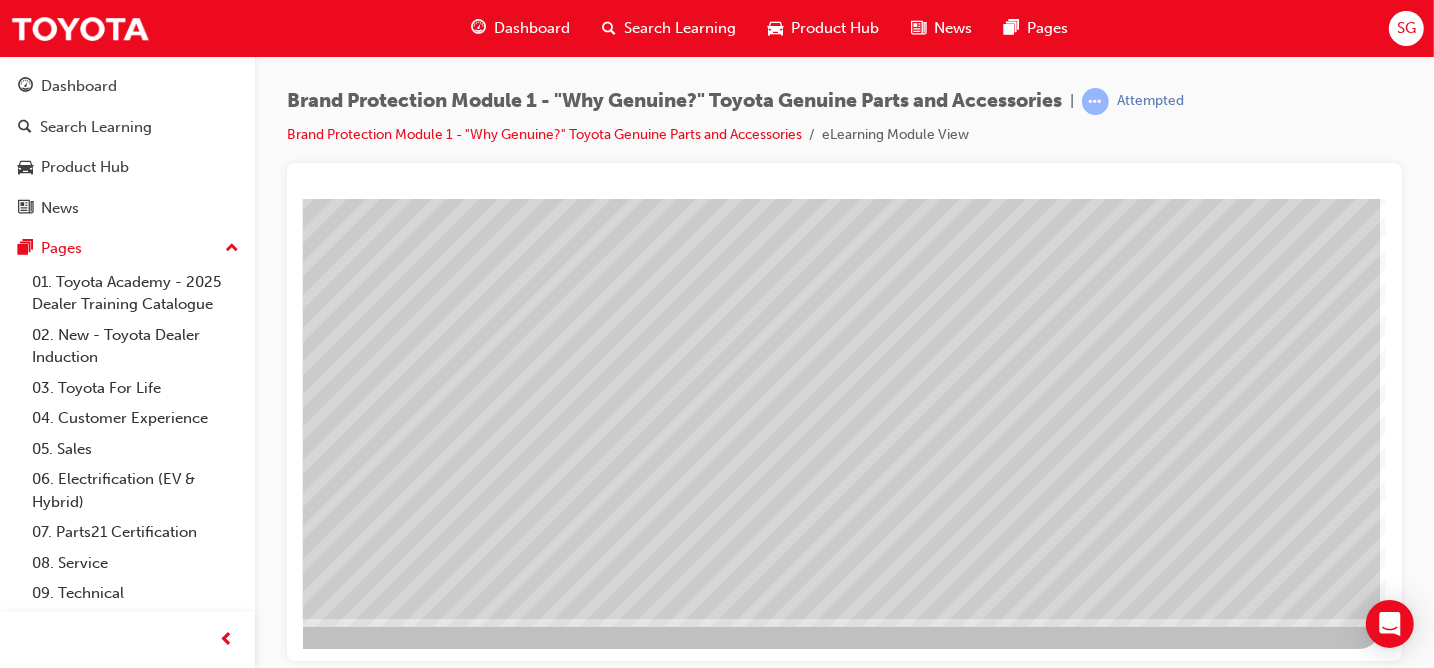 click at bounding box center (698, 1770) 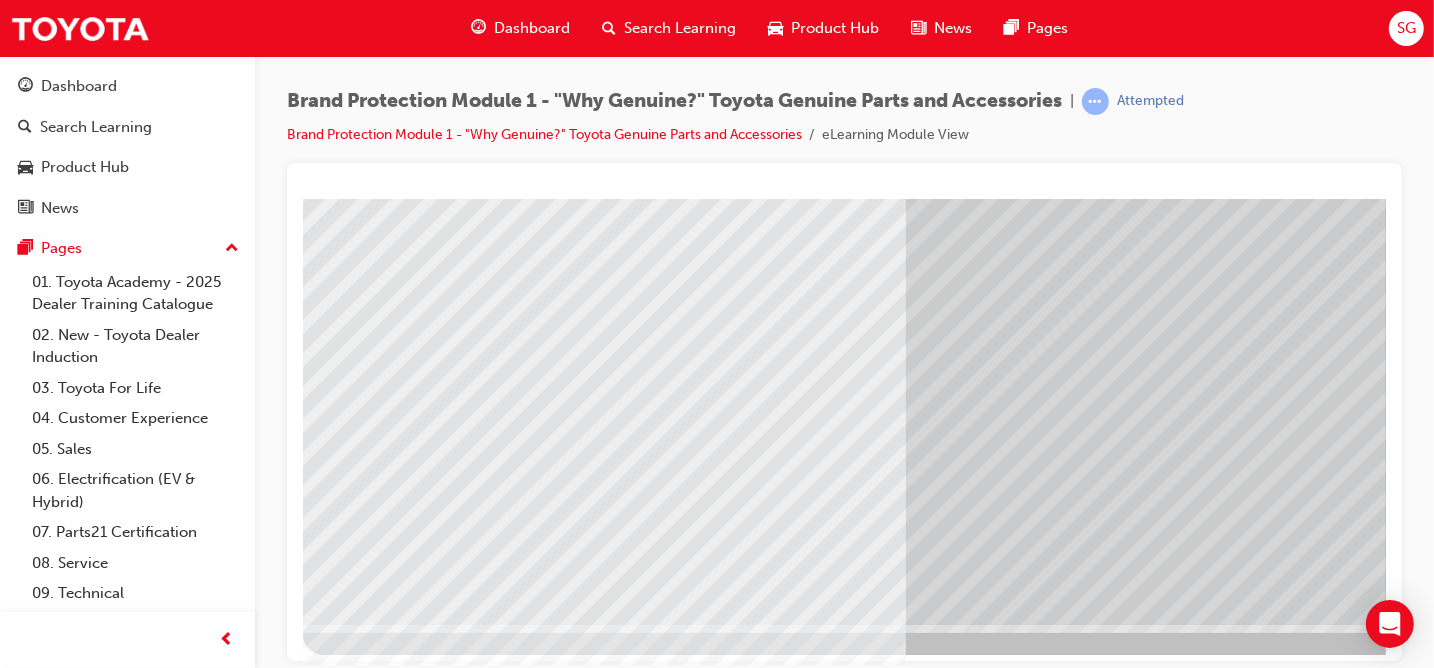 scroll, scrollTop: 300, scrollLeft: 0, axis: vertical 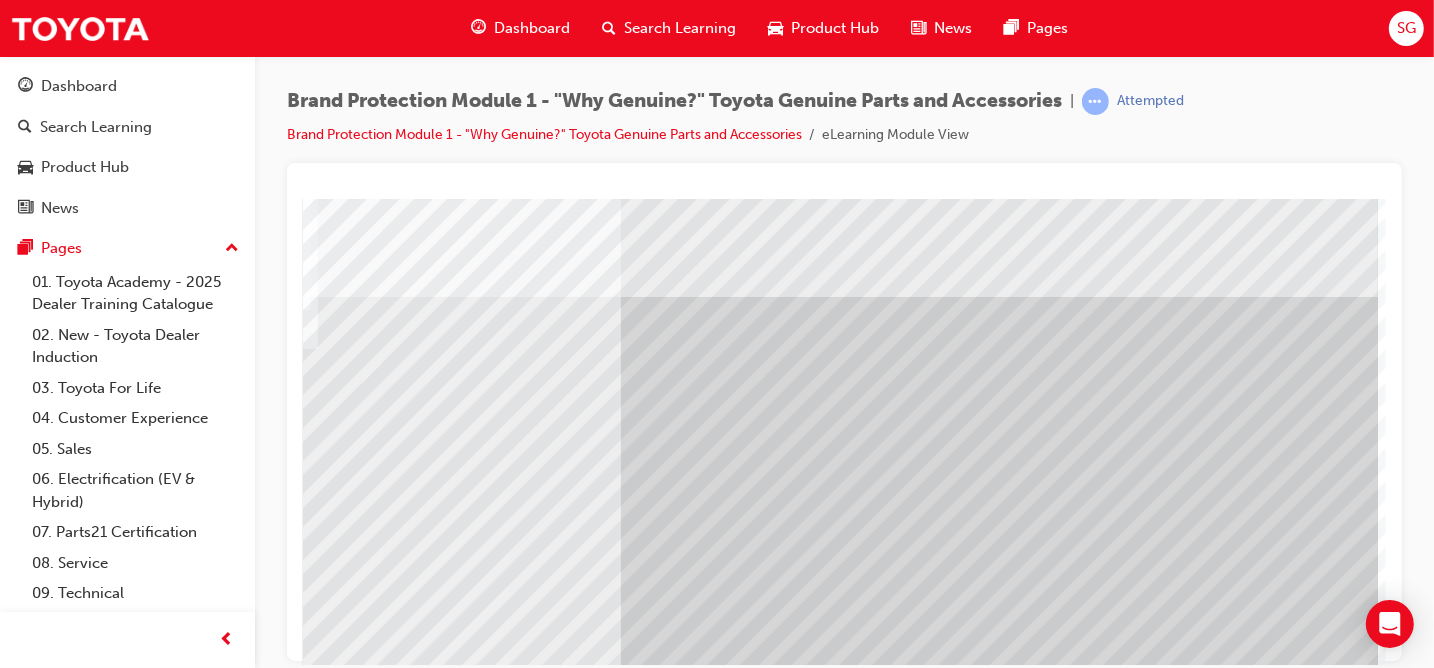 click at bounding box center (92, 4558) 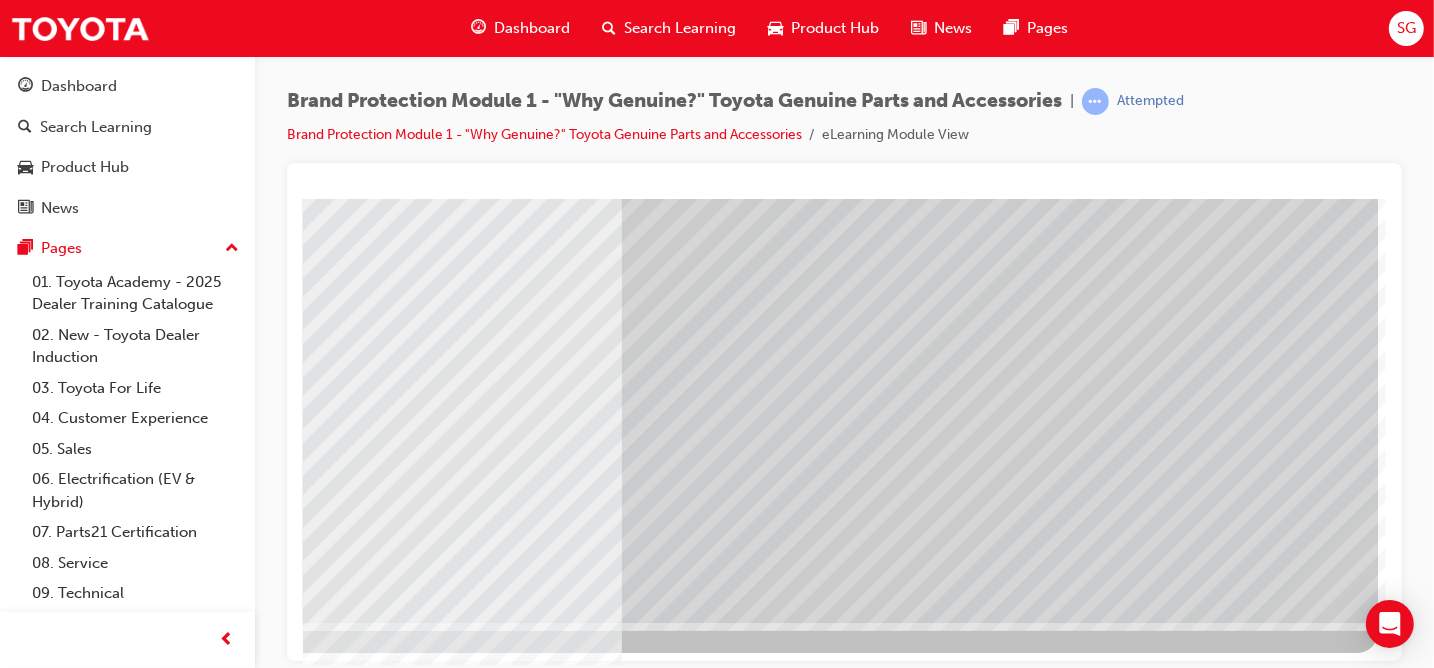 scroll, scrollTop: 300, scrollLeft: 292, axis: both 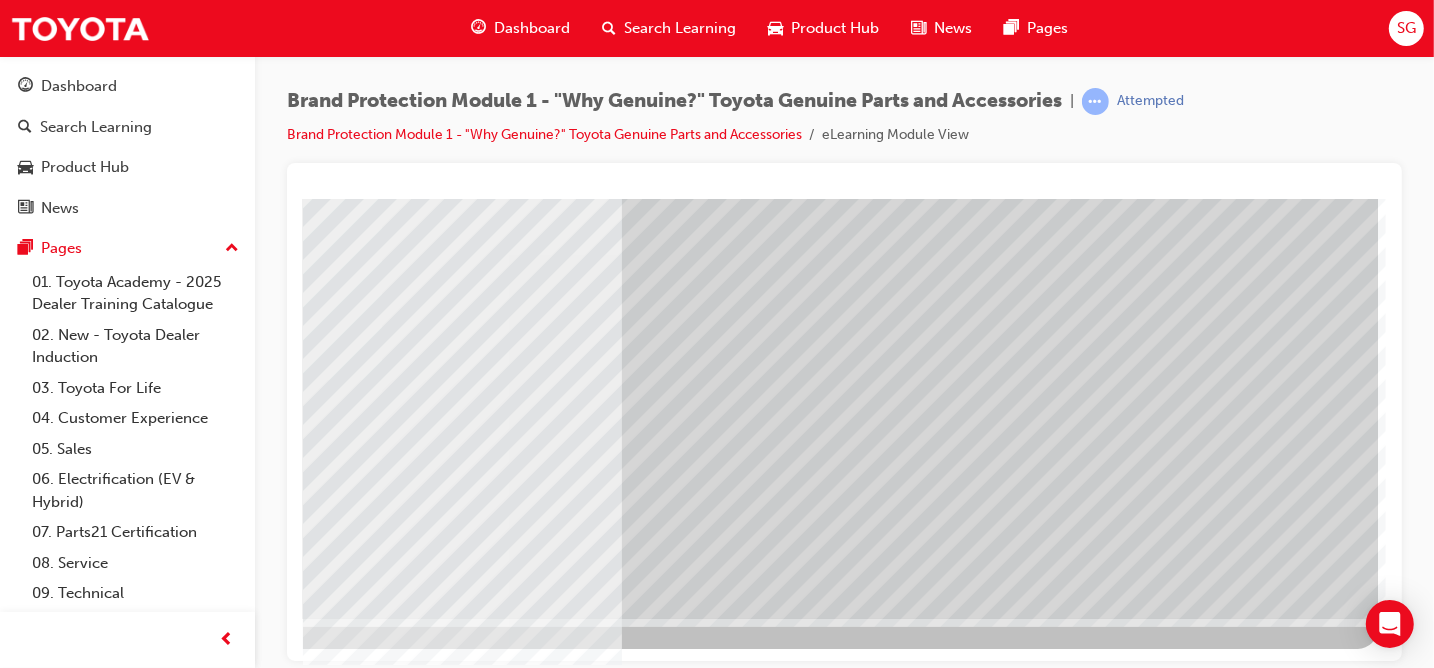 click at bounding box center [83, 5603] 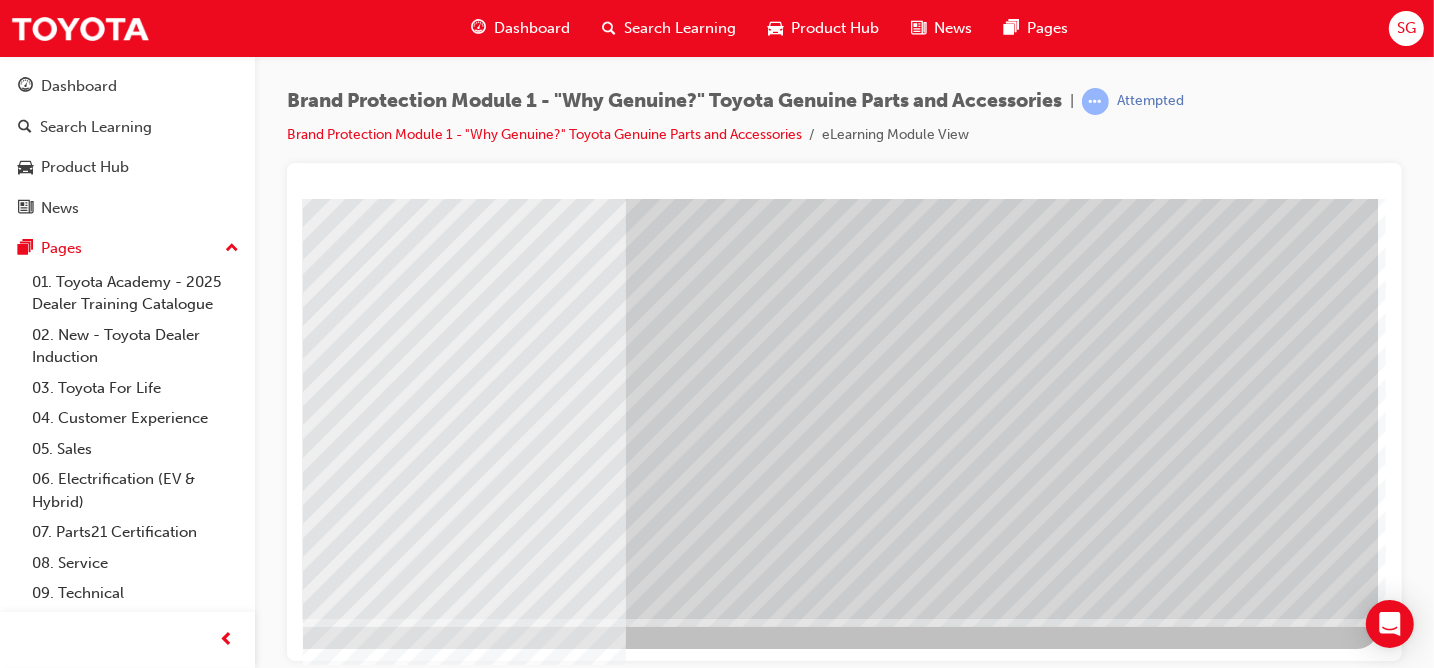click at bounding box center [80, 5687] 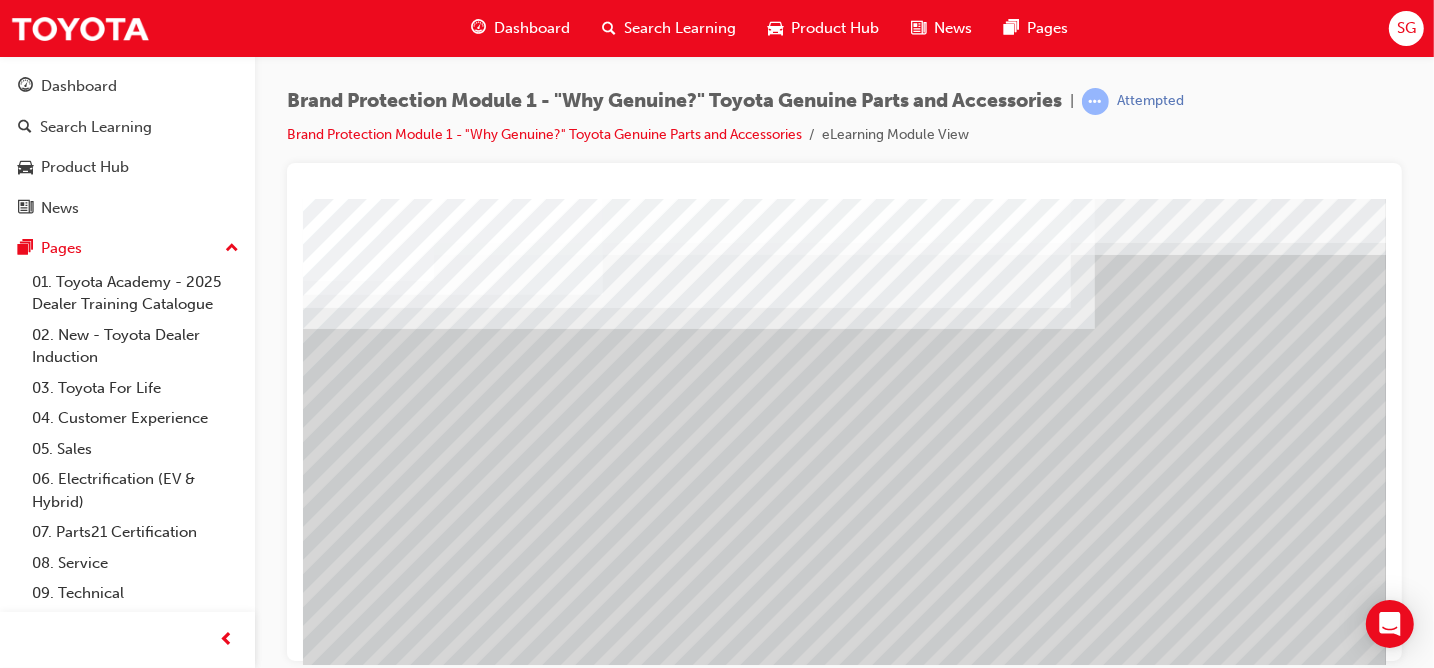 scroll, scrollTop: 300, scrollLeft: 0, axis: vertical 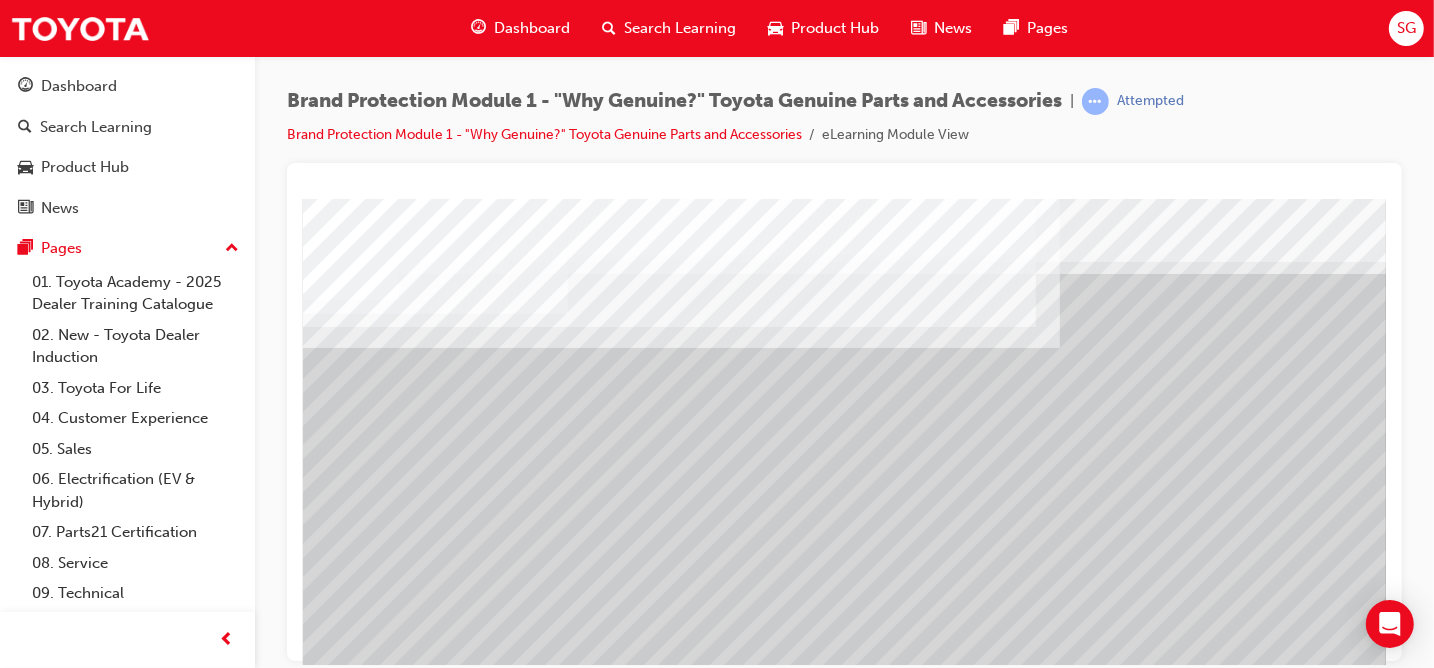 click at bounding box center [324, 2591] 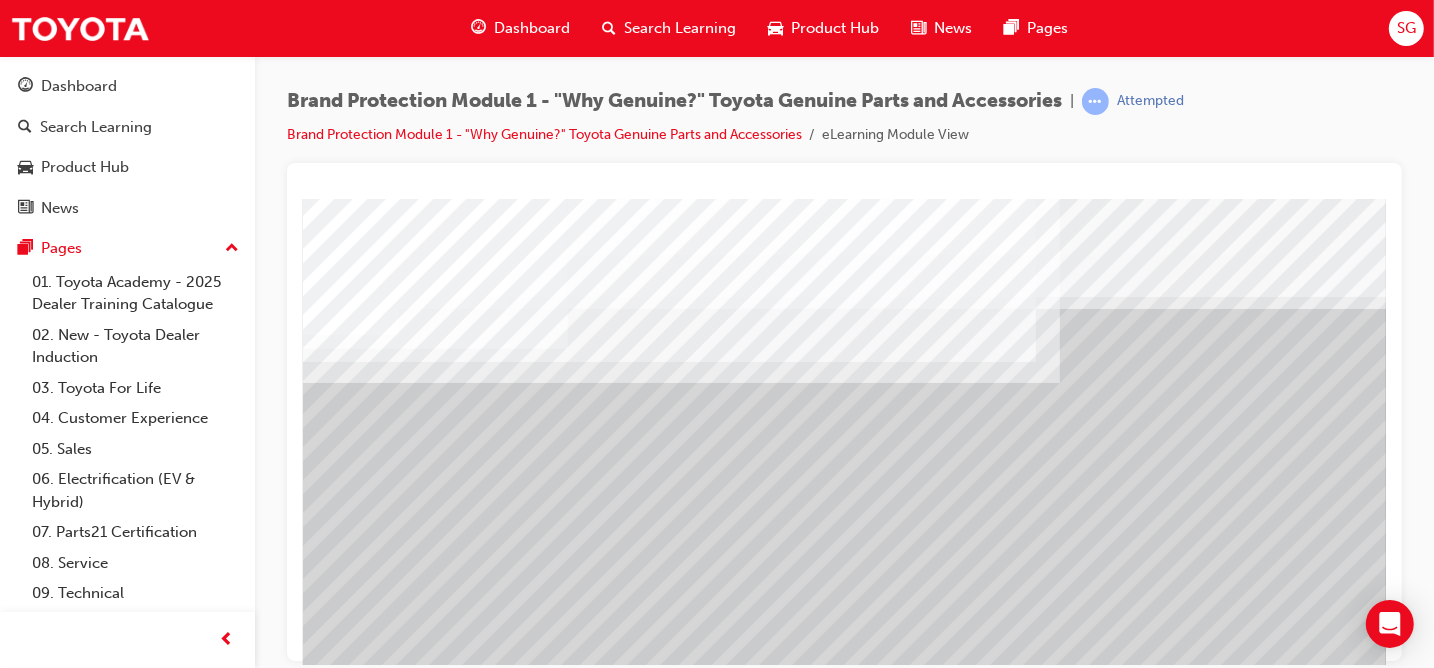 click at bounding box center [324, 2746] 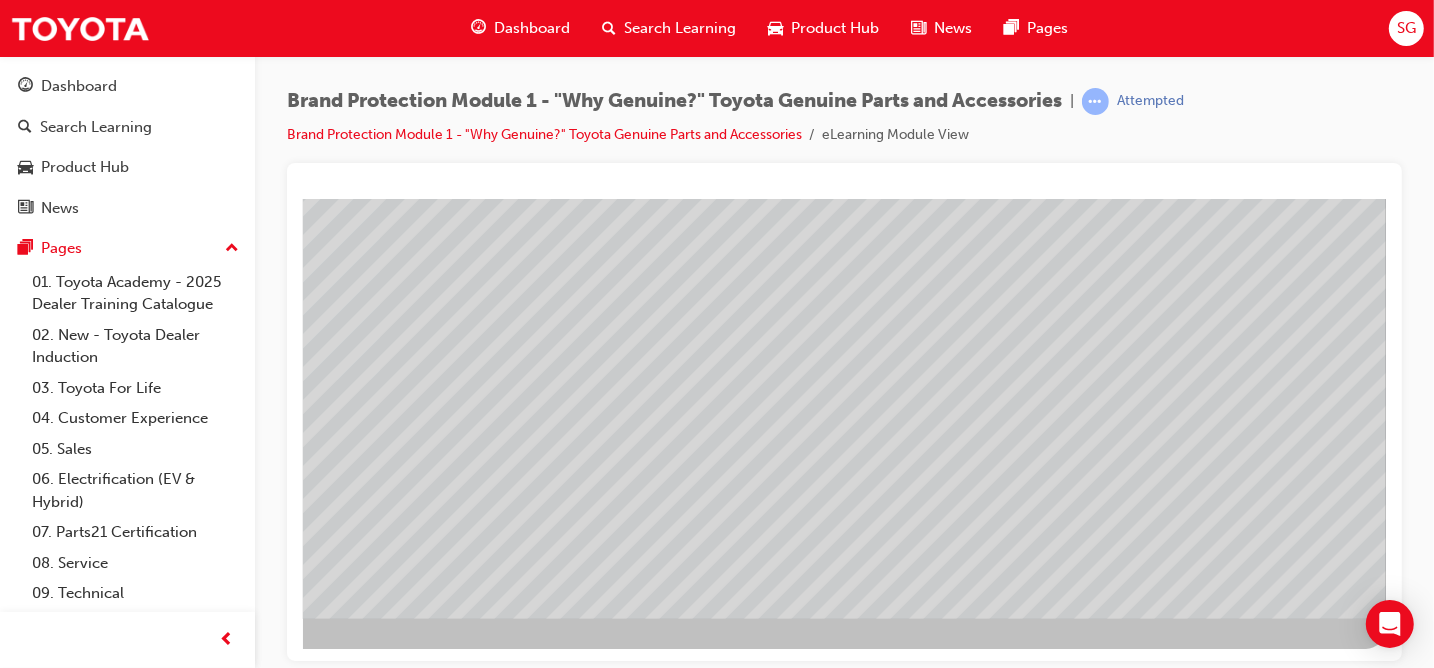scroll, scrollTop: 300, scrollLeft: 292, axis: both 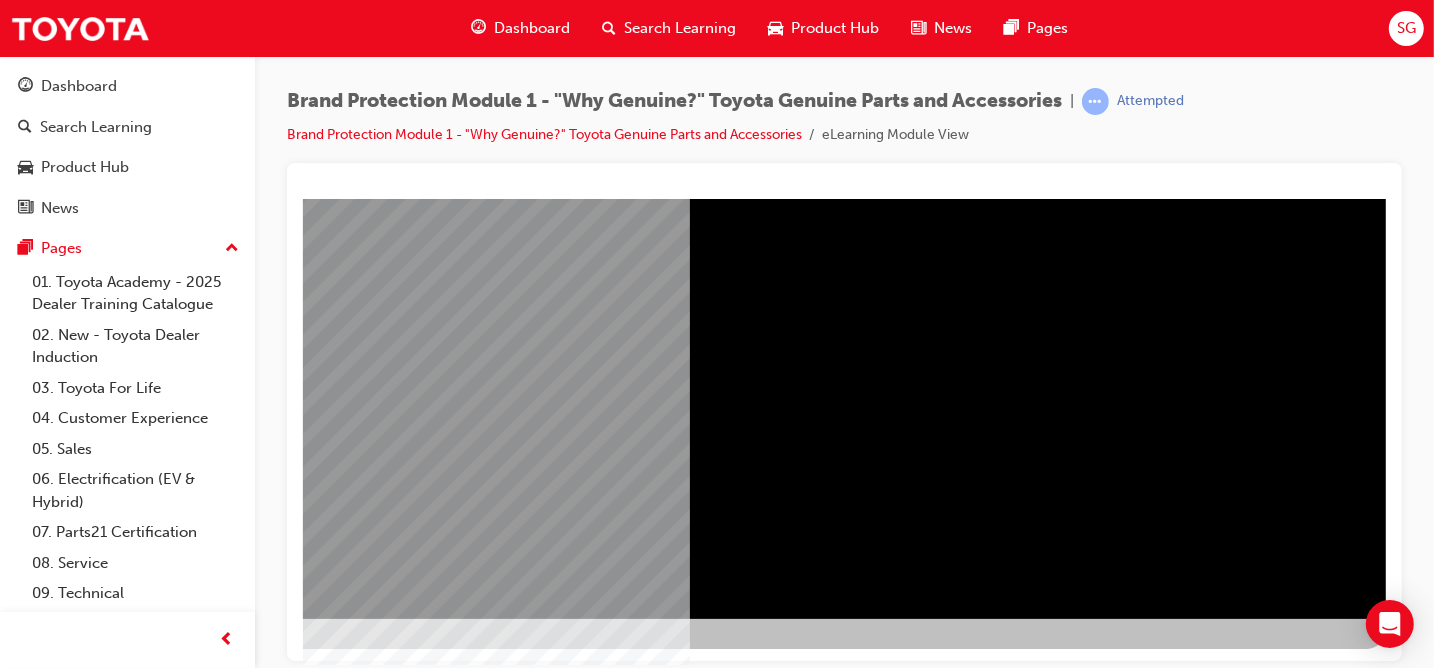 click at bounding box center (89, 2039) 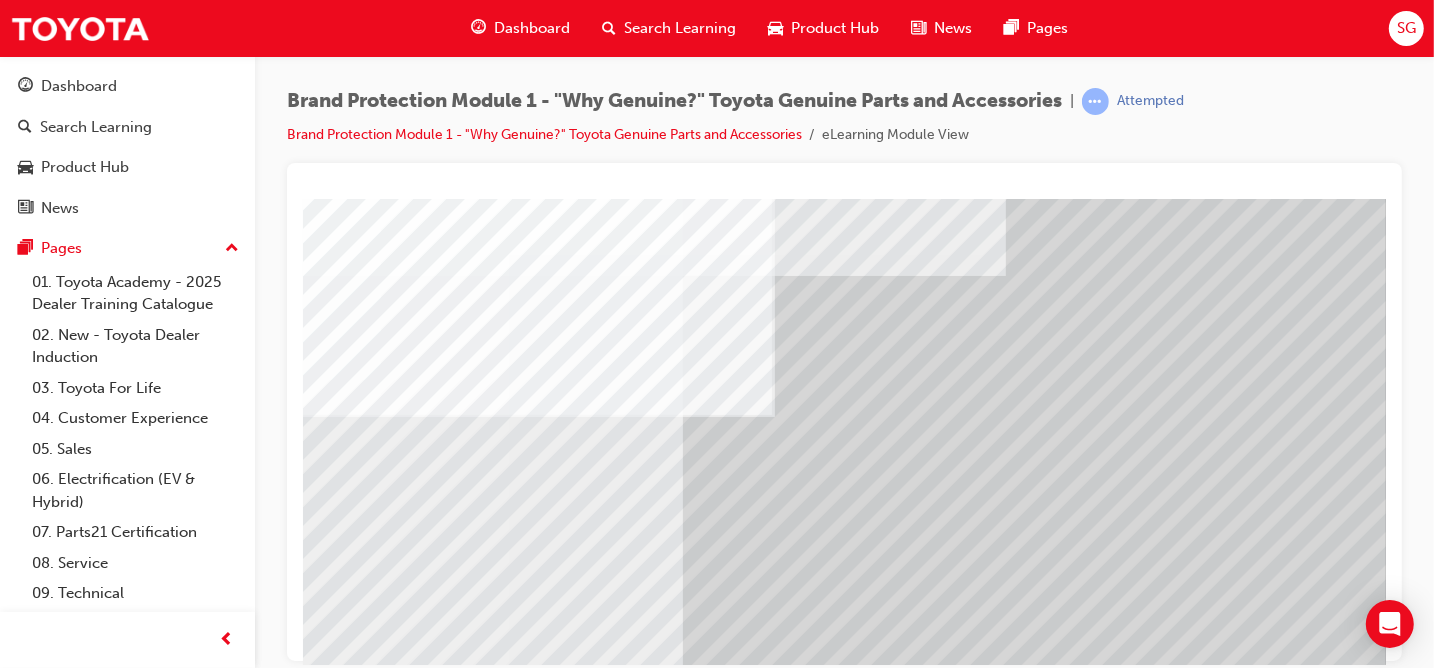 scroll, scrollTop: 300, scrollLeft: 0, axis: vertical 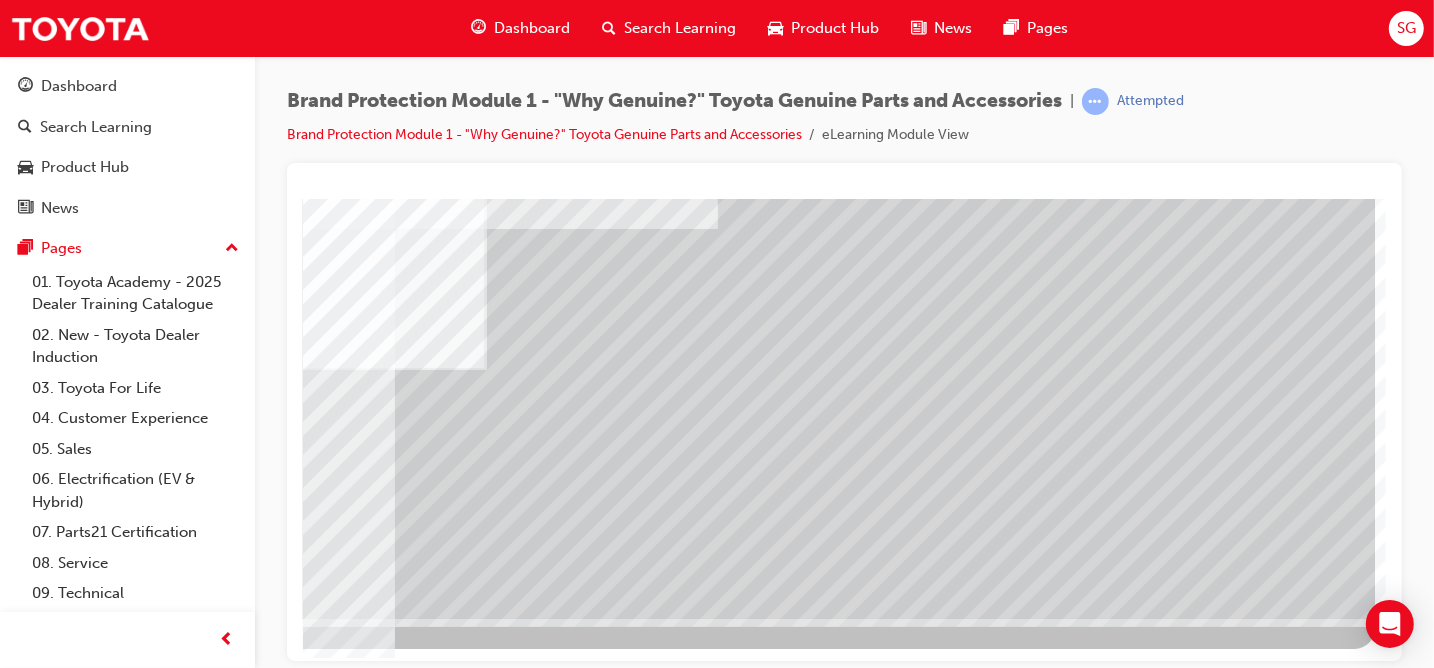 click at bounding box center (77, 4445) 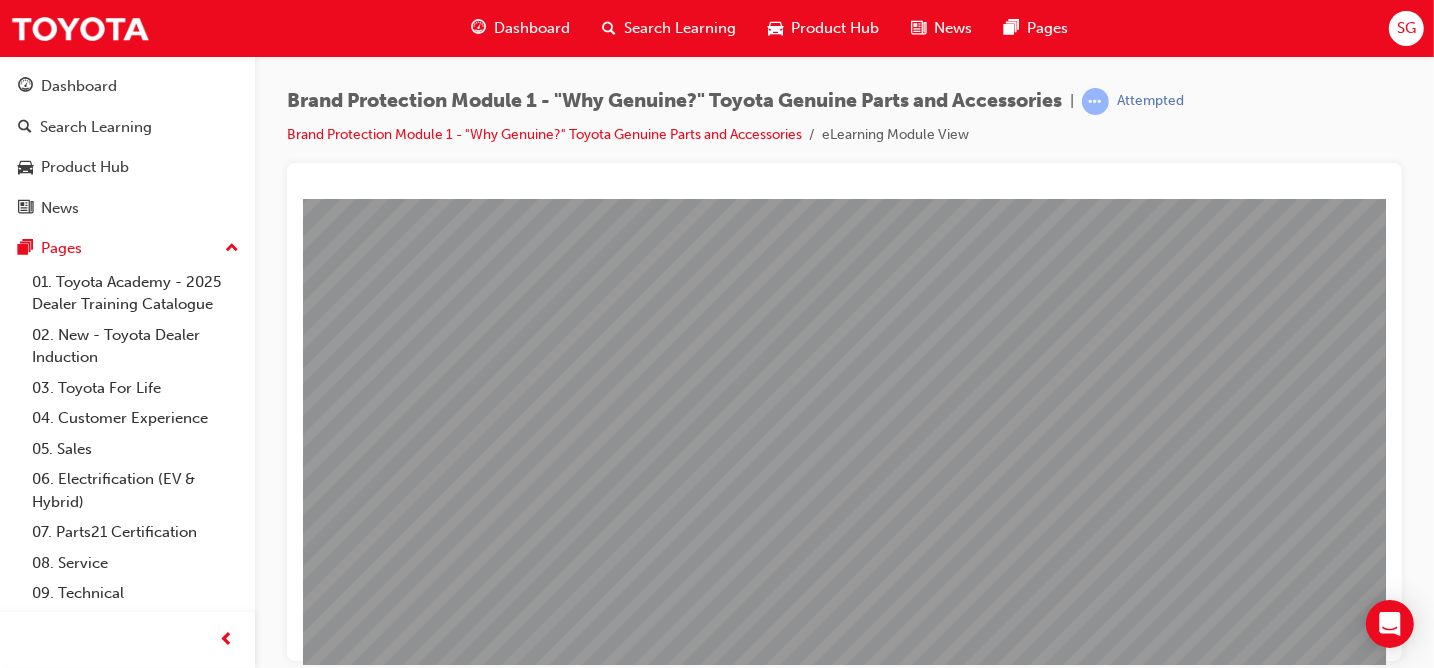 scroll, scrollTop: 0, scrollLeft: 0, axis: both 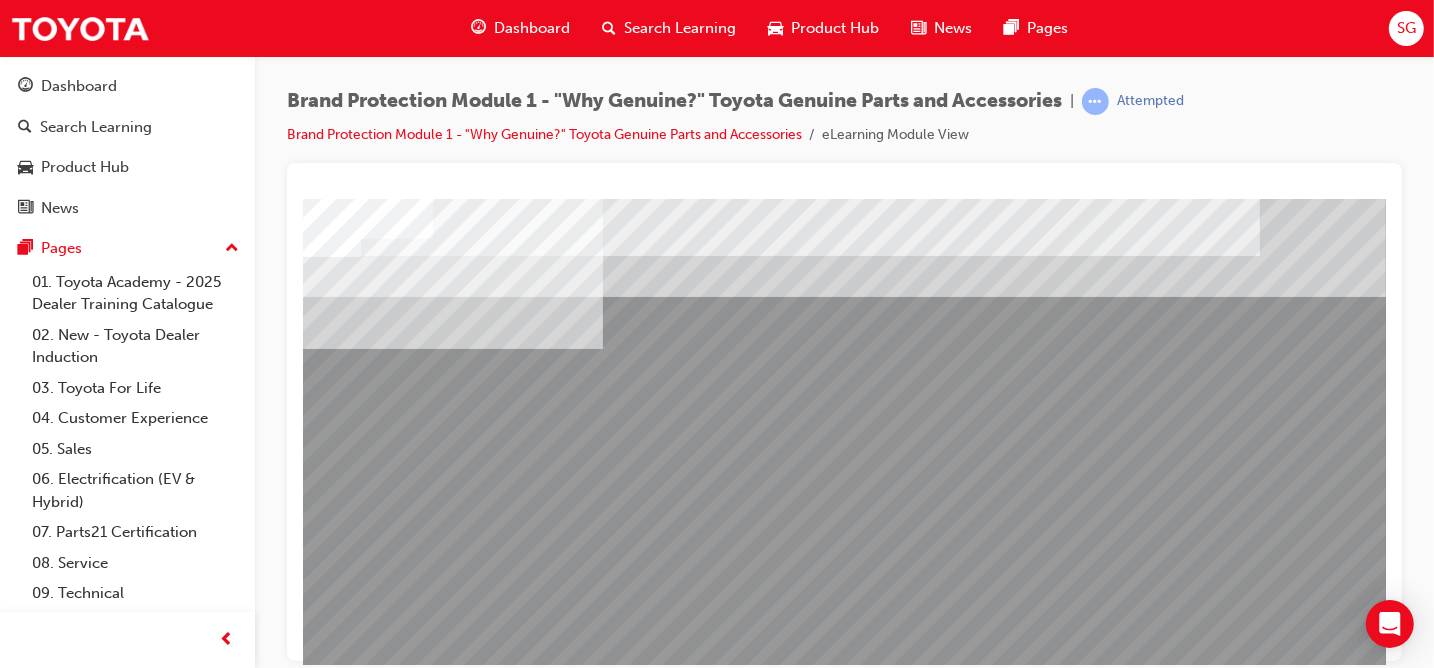 click at bounding box center [327, 2011] 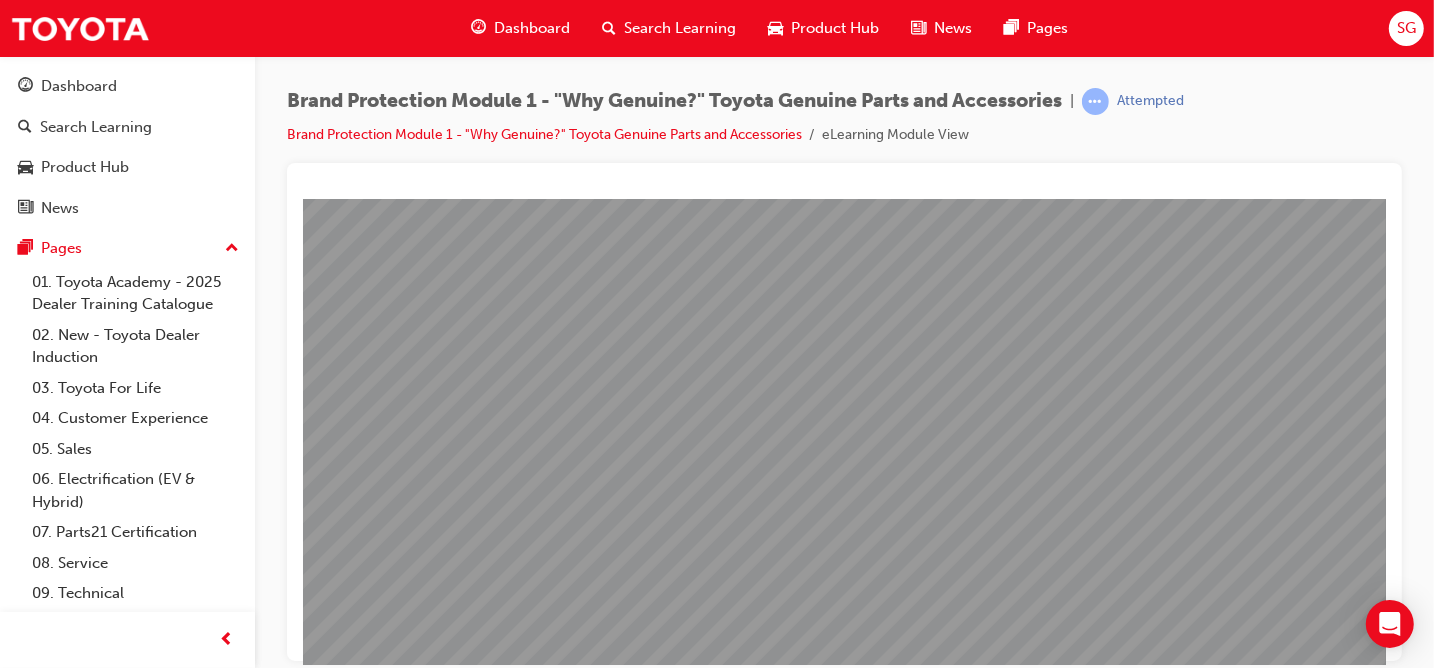 scroll, scrollTop: 300, scrollLeft: 0, axis: vertical 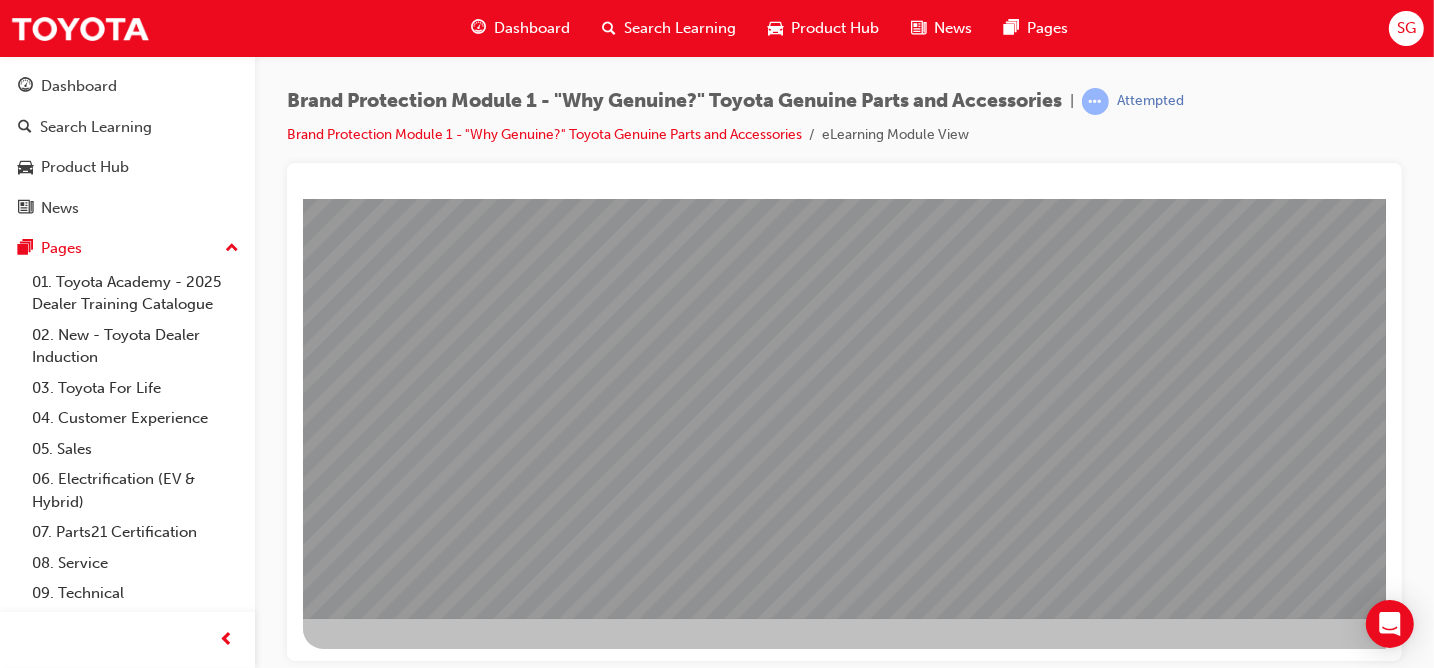 click at bounding box center (327, 2391) 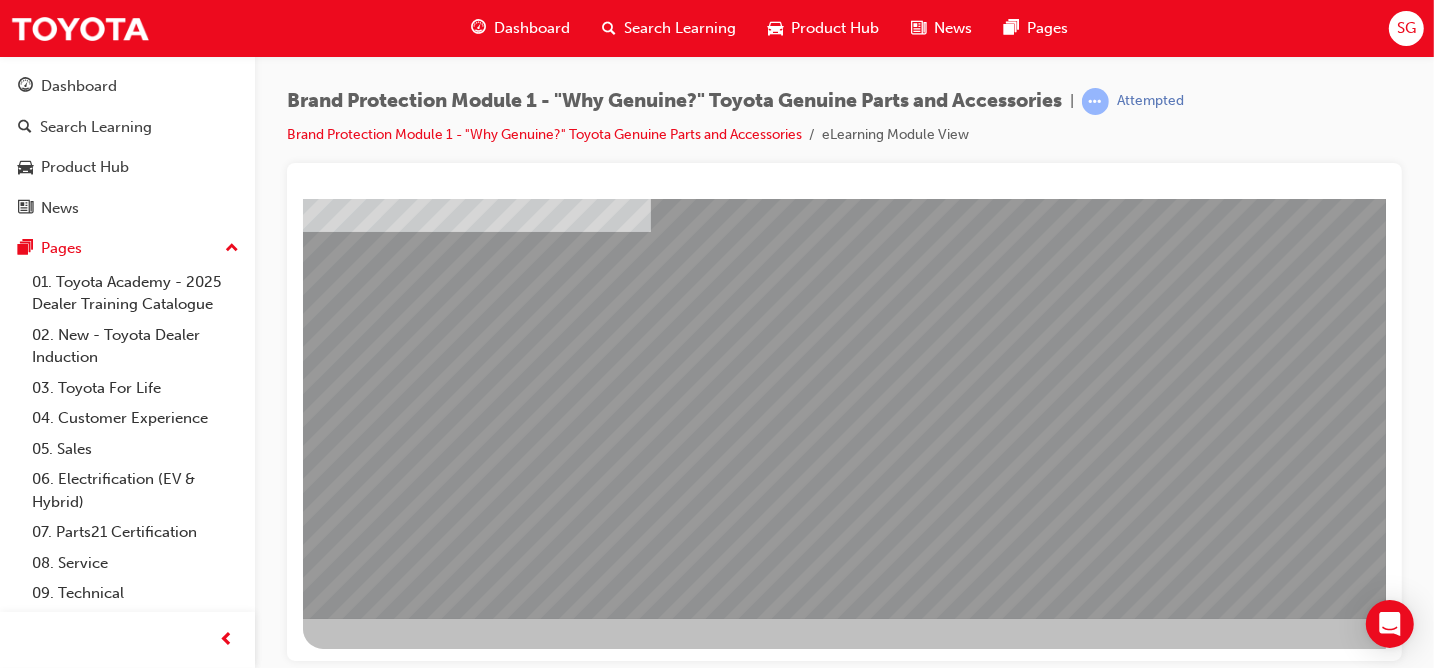 drag, startPoint x: 953, startPoint y: 646, endPoint x: 1040, endPoint y: 657, distance: 87.69264 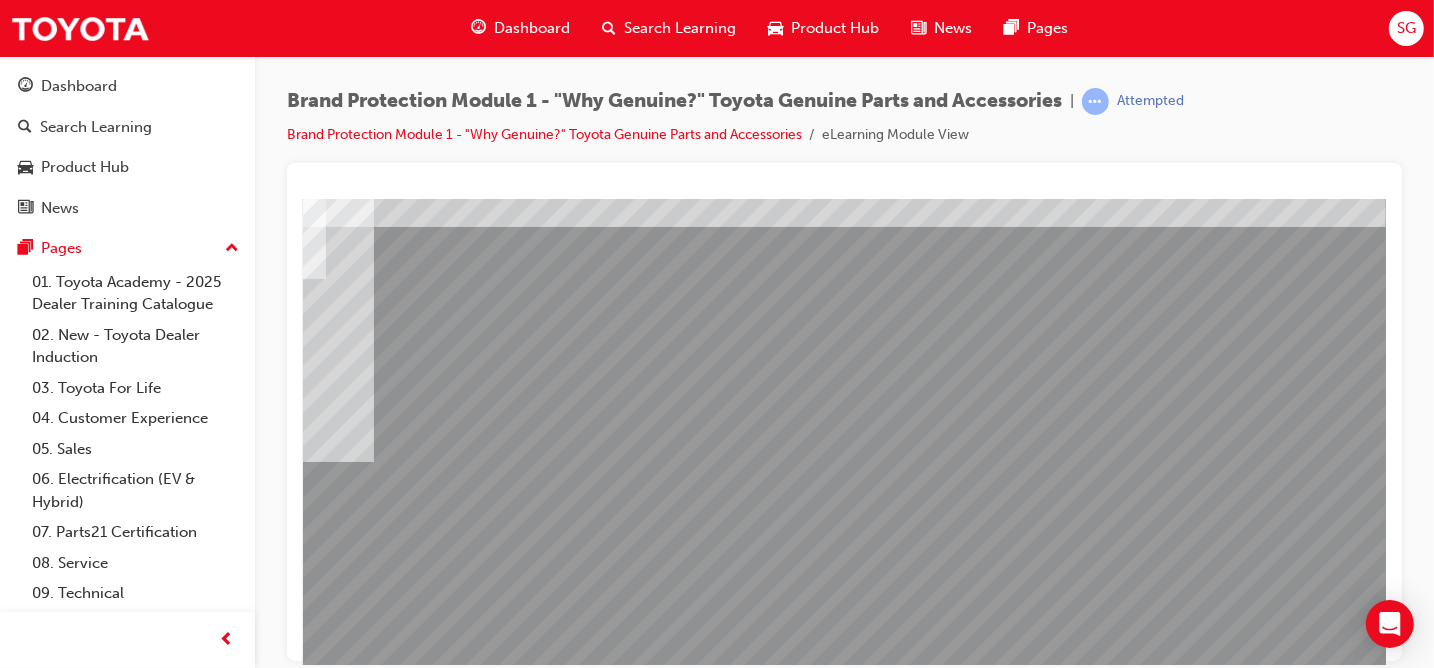 scroll, scrollTop: 0, scrollLeft: 292, axis: horizontal 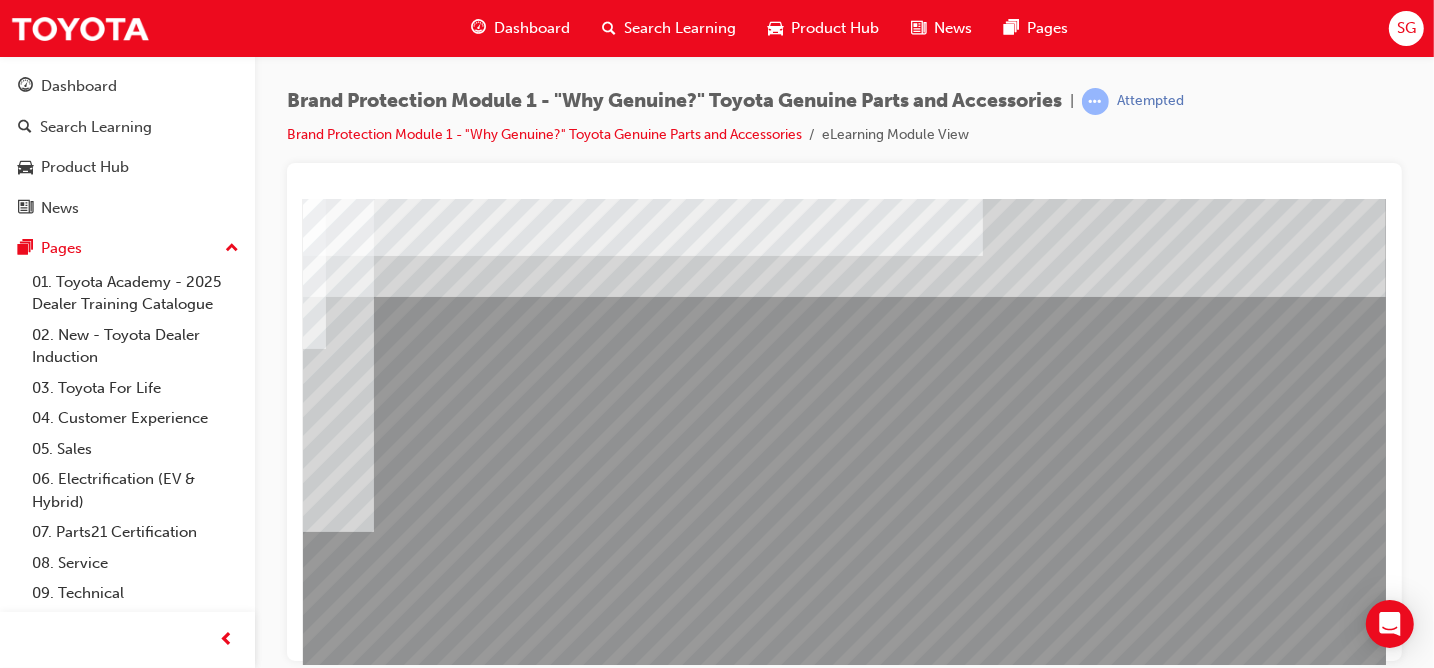 click at bounding box center [50, 3591] 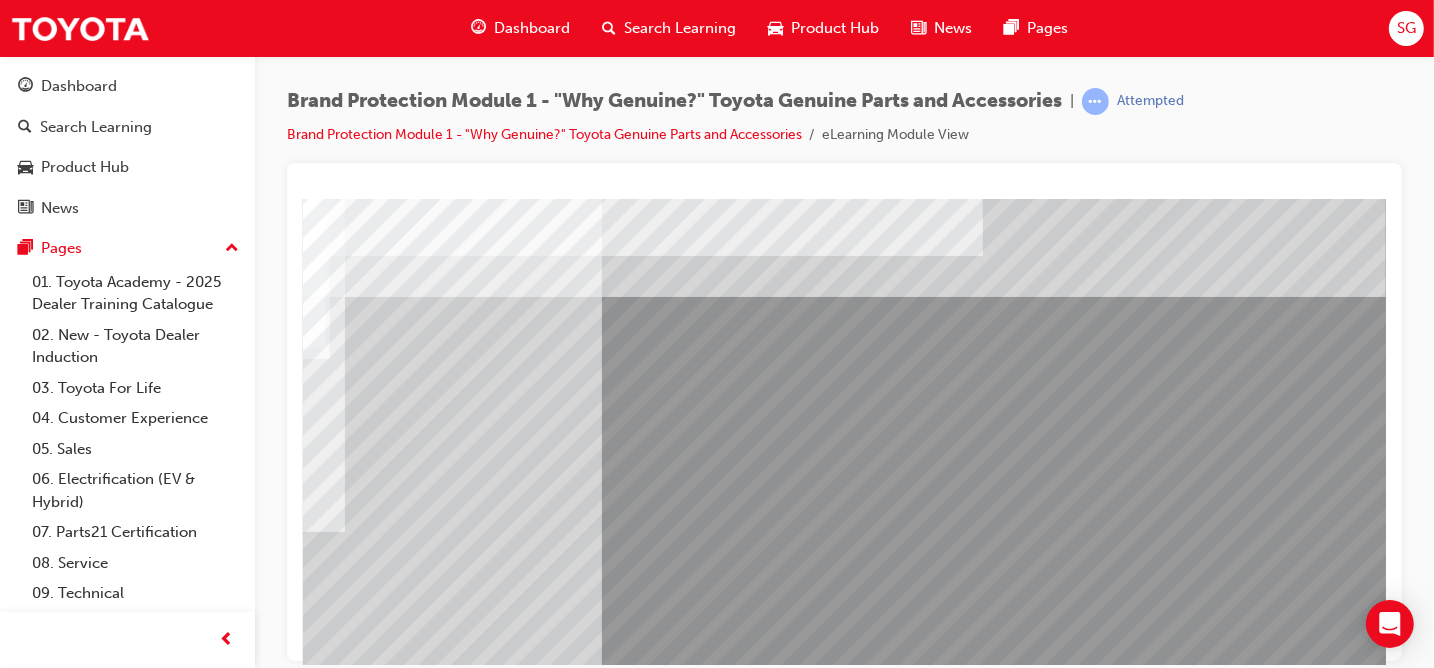 click at bounding box center (50, 3384) 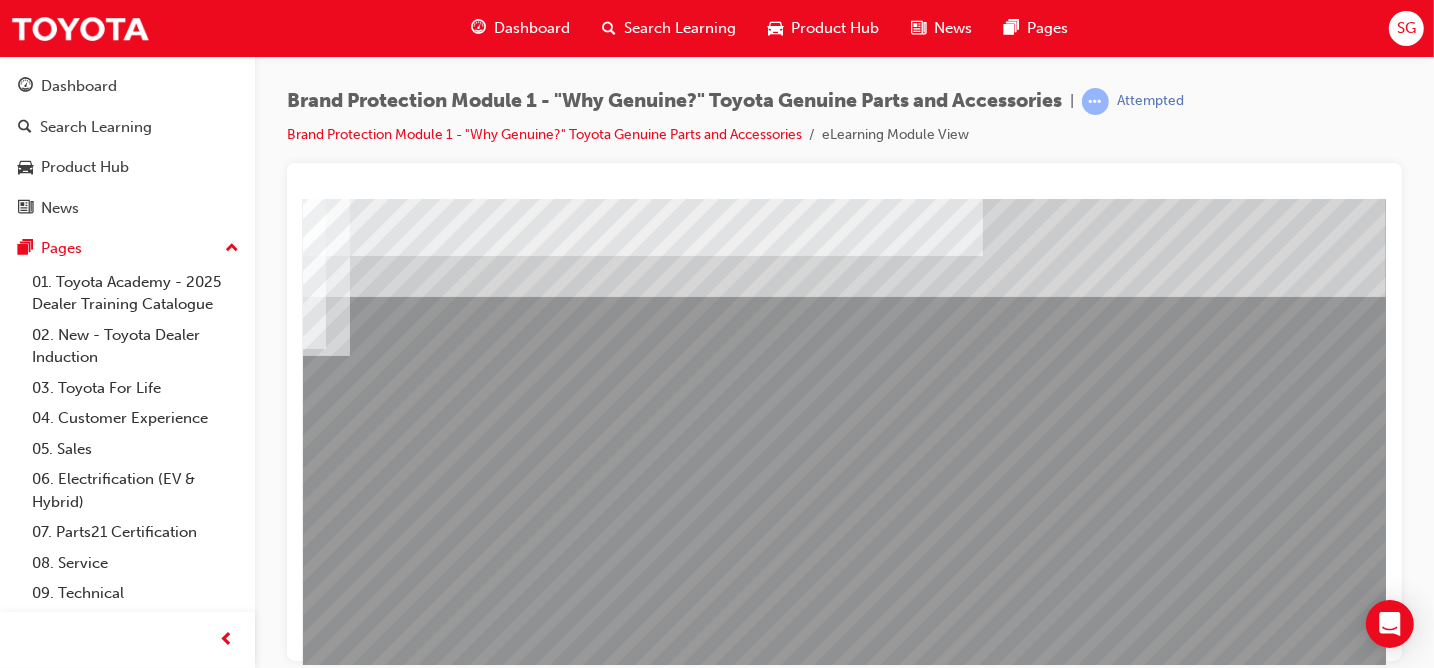 click at bounding box center (50, 2061) 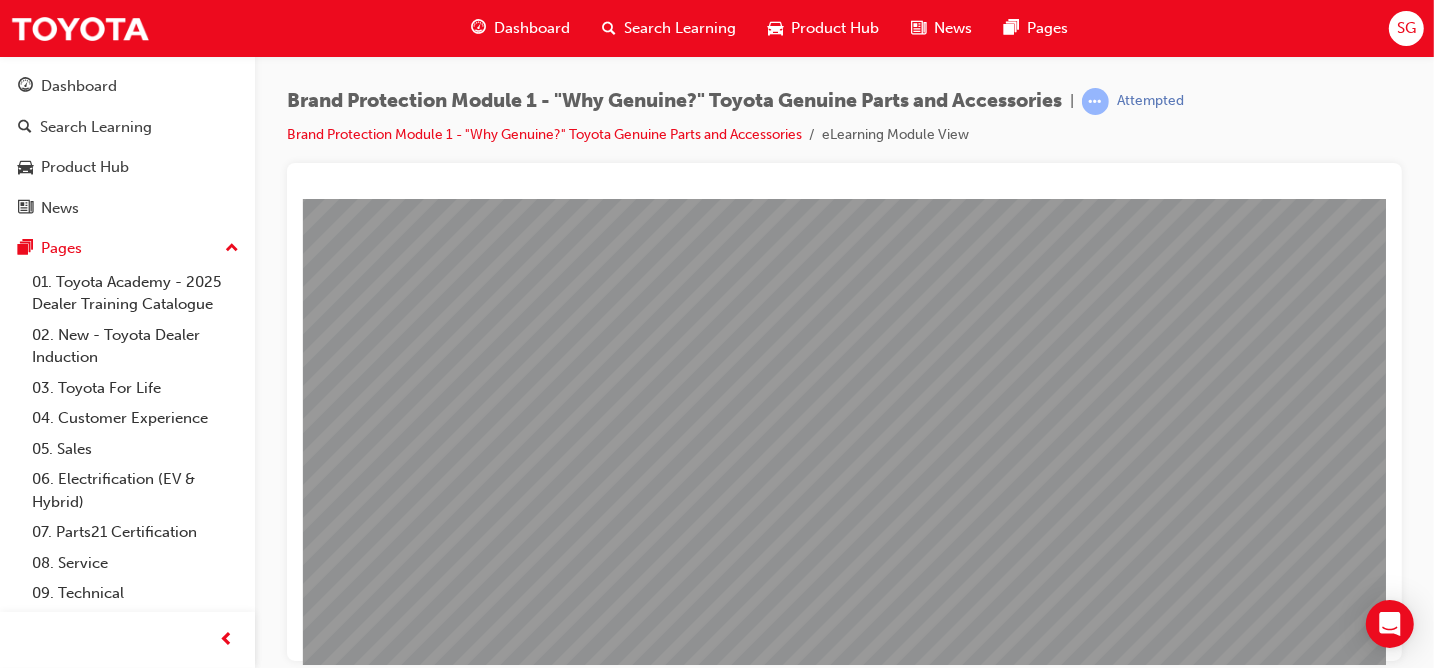 scroll, scrollTop: 300, scrollLeft: 292, axis: both 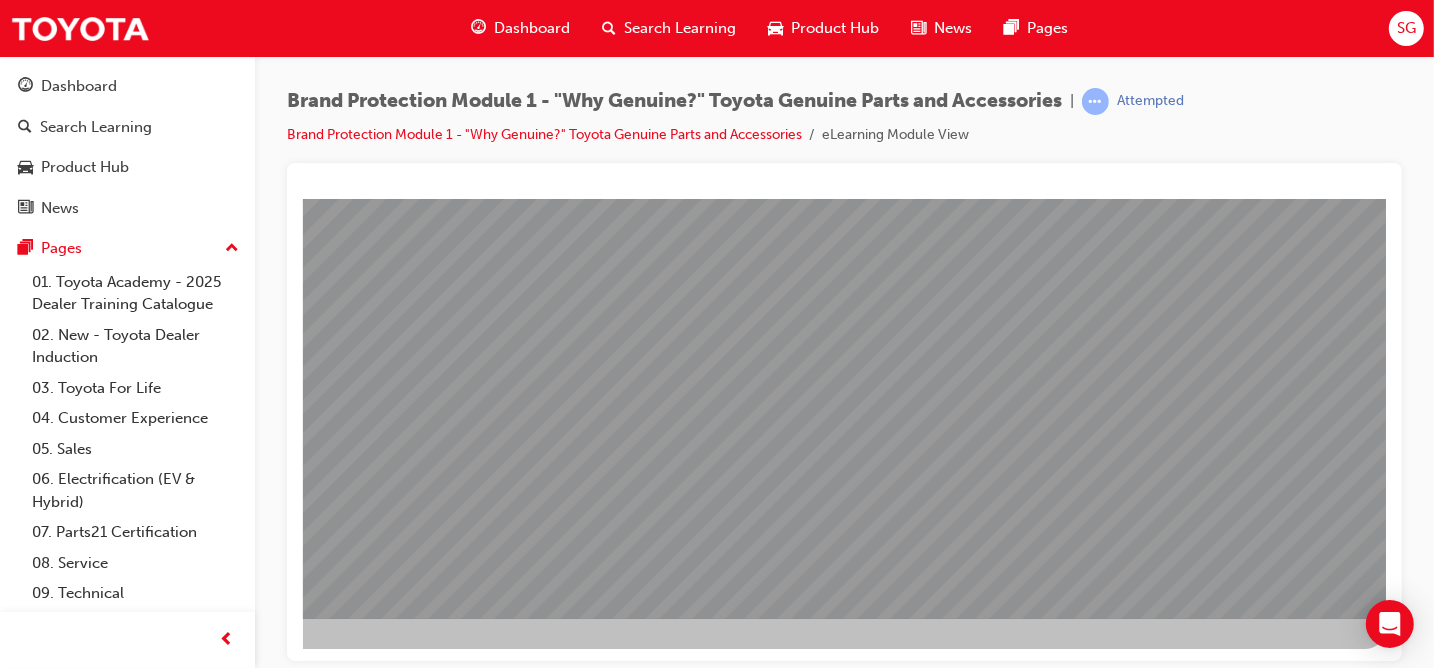 click at bounding box center (88, 2348) 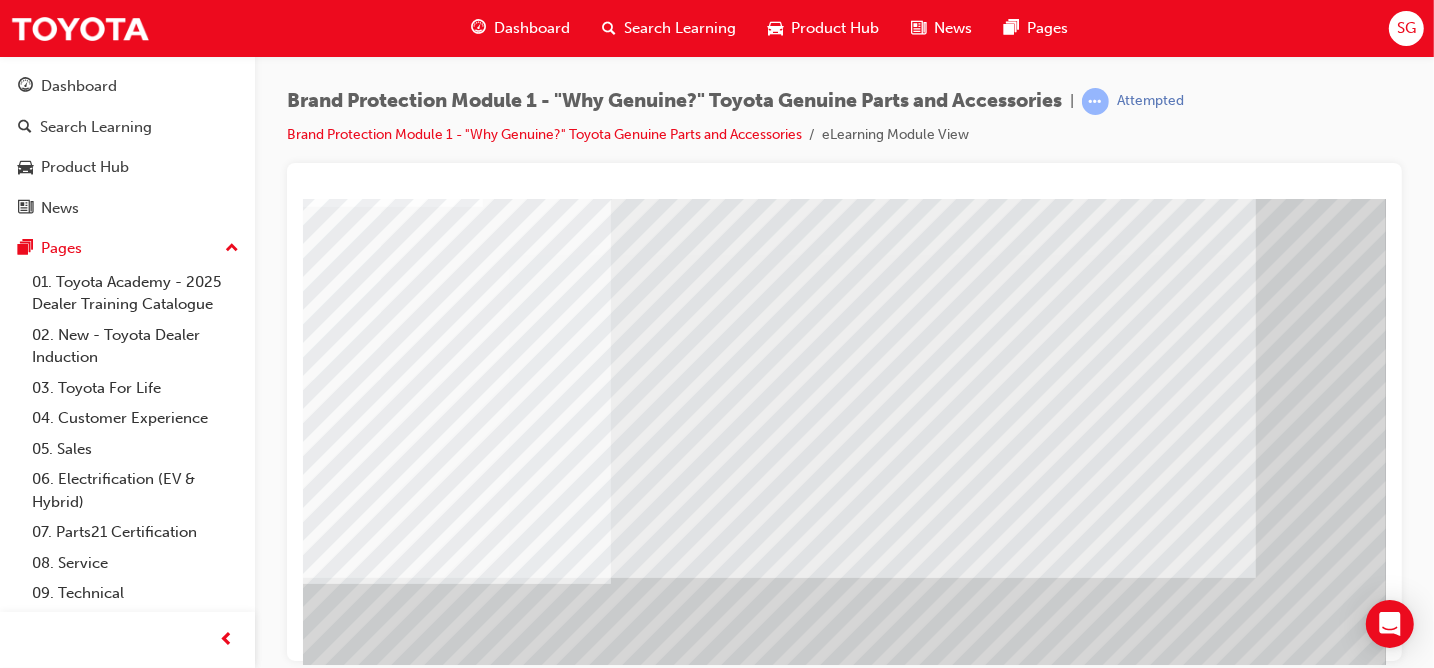 scroll, scrollTop: 300, scrollLeft: 0, axis: vertical 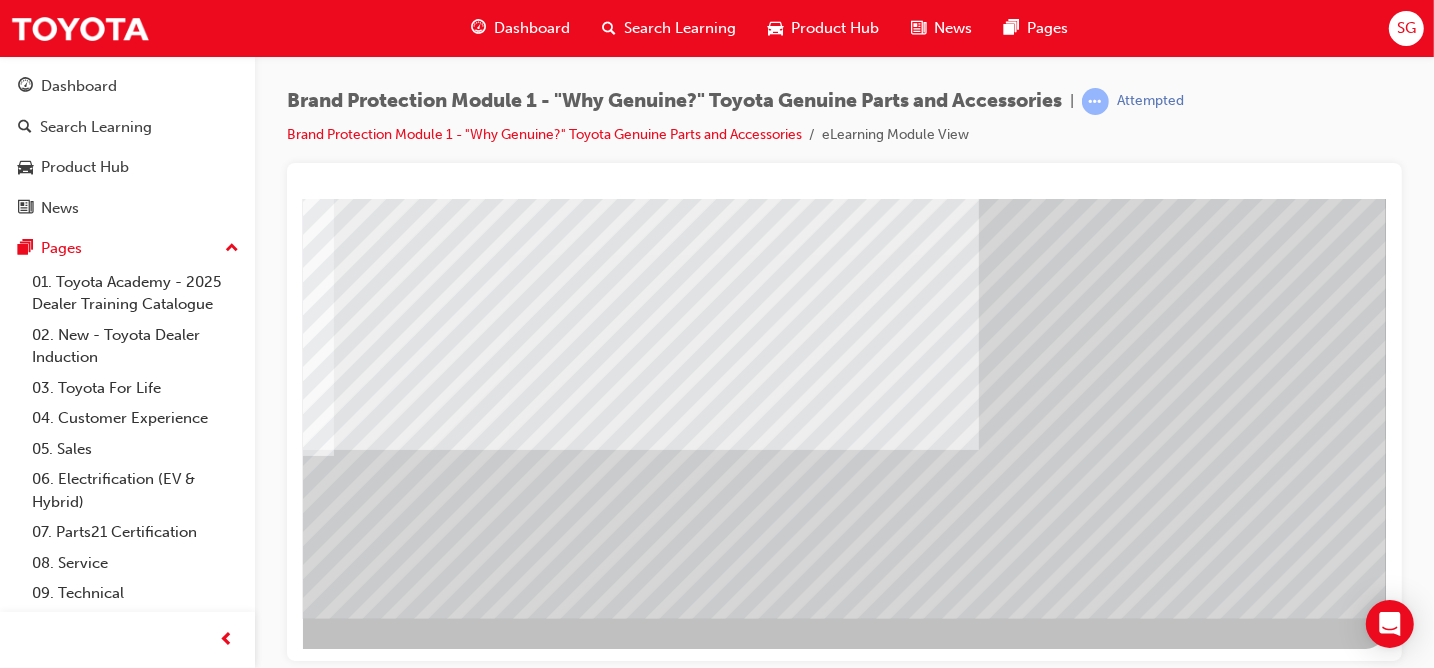click at bounding box center (88, 3420) 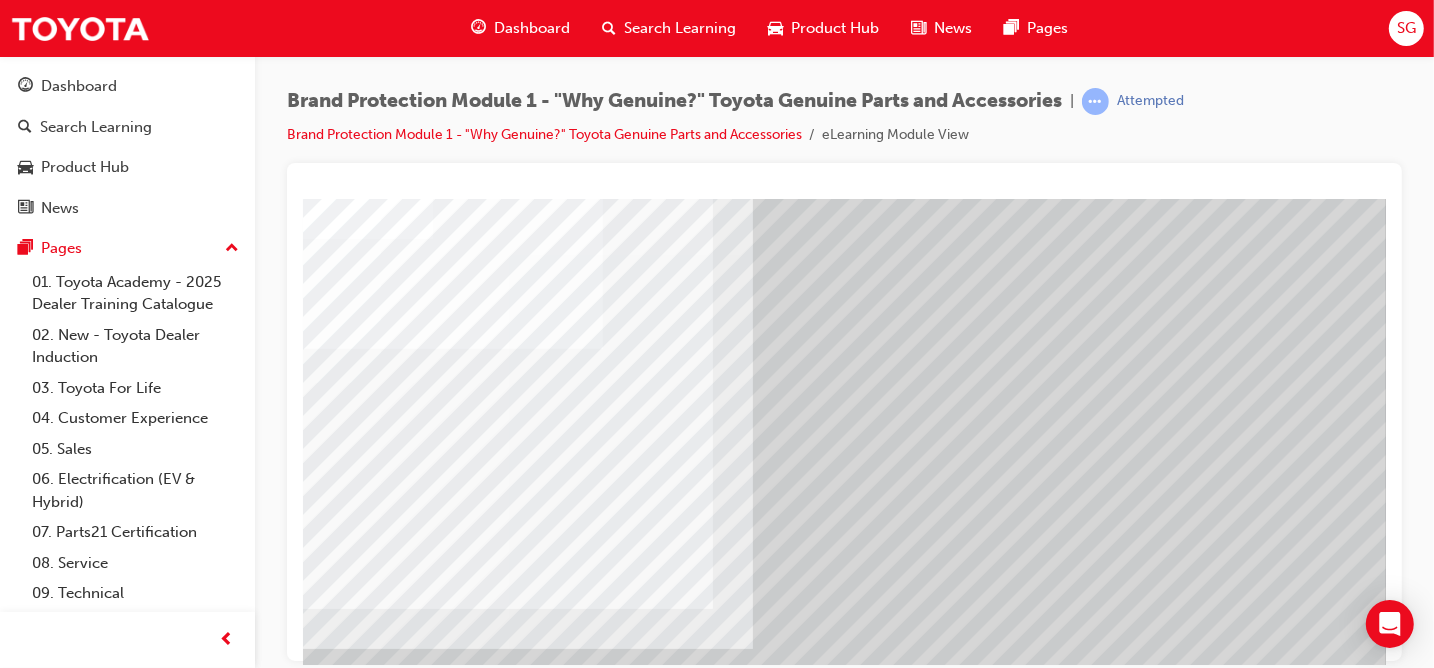 scroll, scrollTop: 300, scrollLeft: 0, axis: vertical 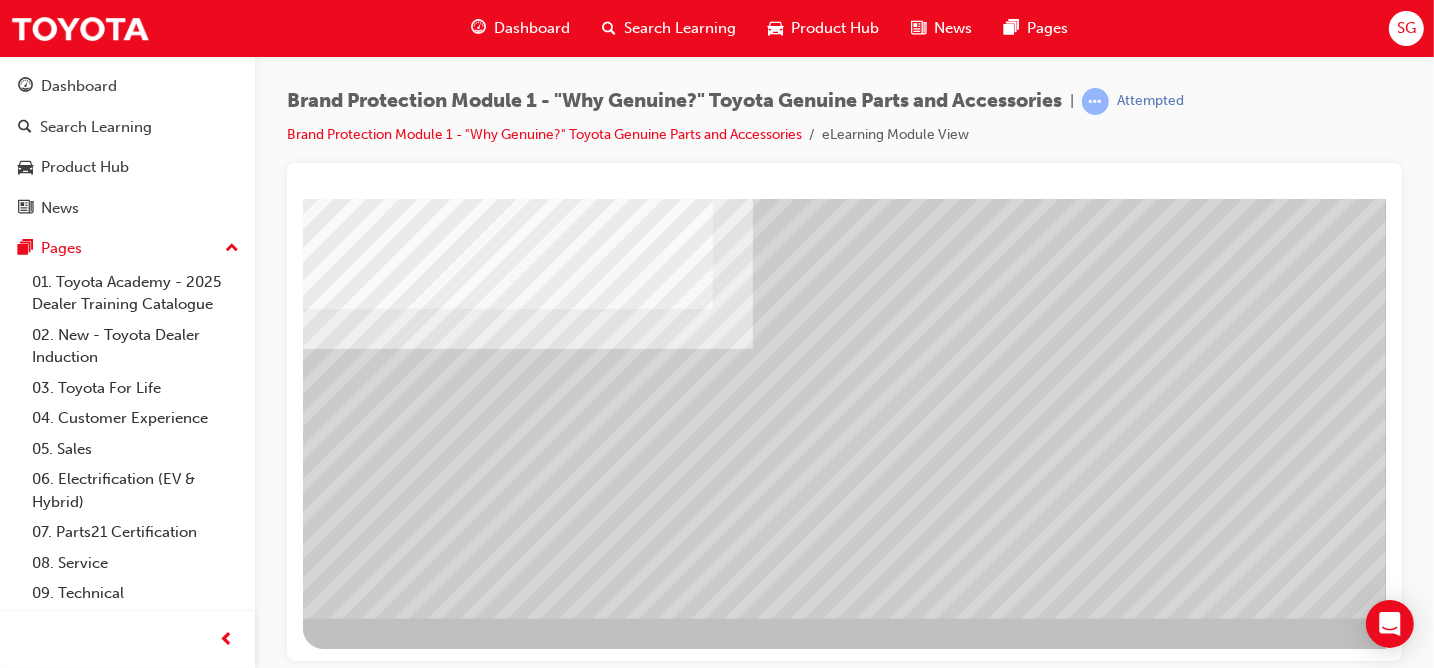 click at bounding box center [982, 1770] 